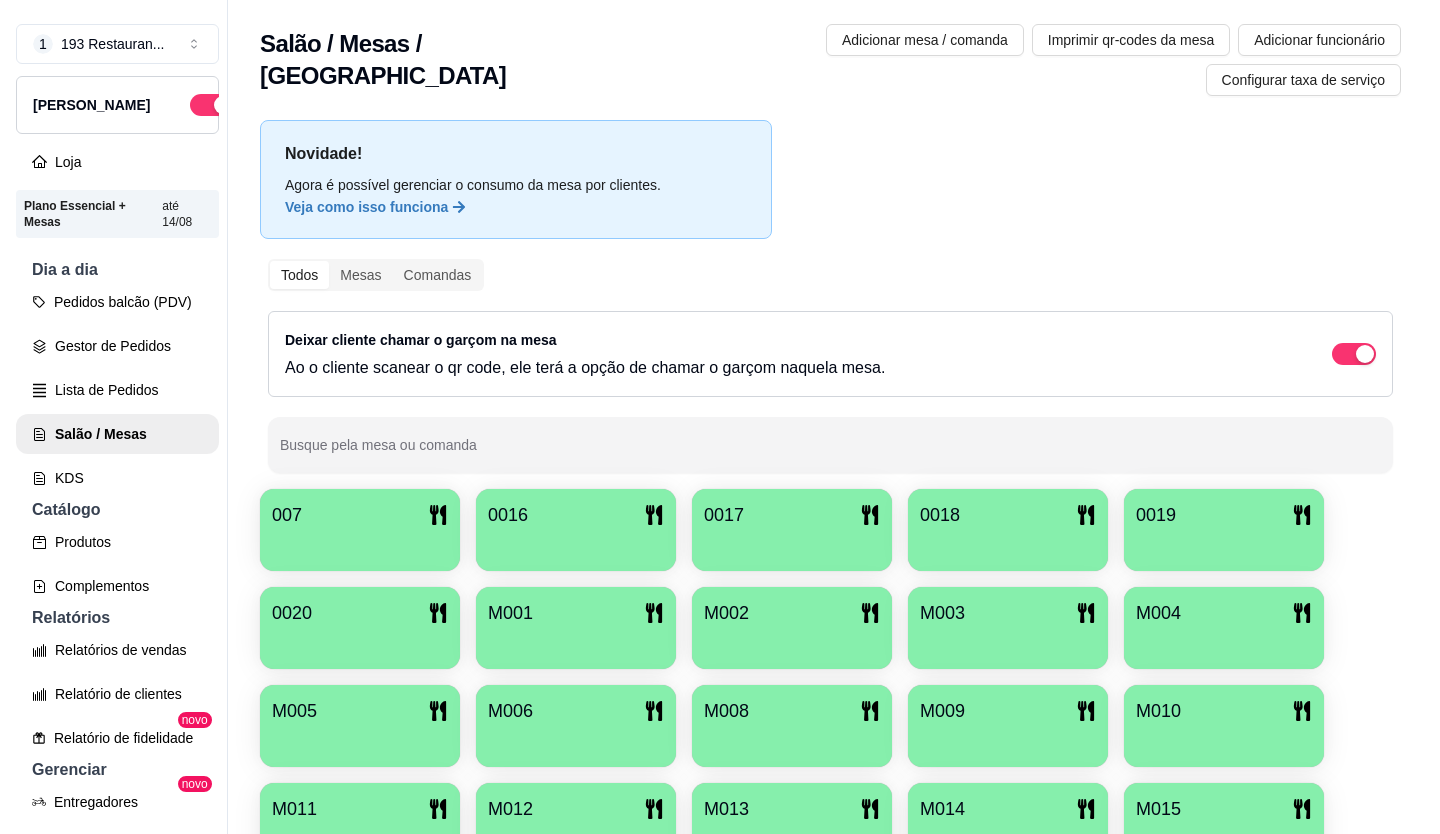 scroll, scrollTop: 0, scrollLeft: 0, axis: both 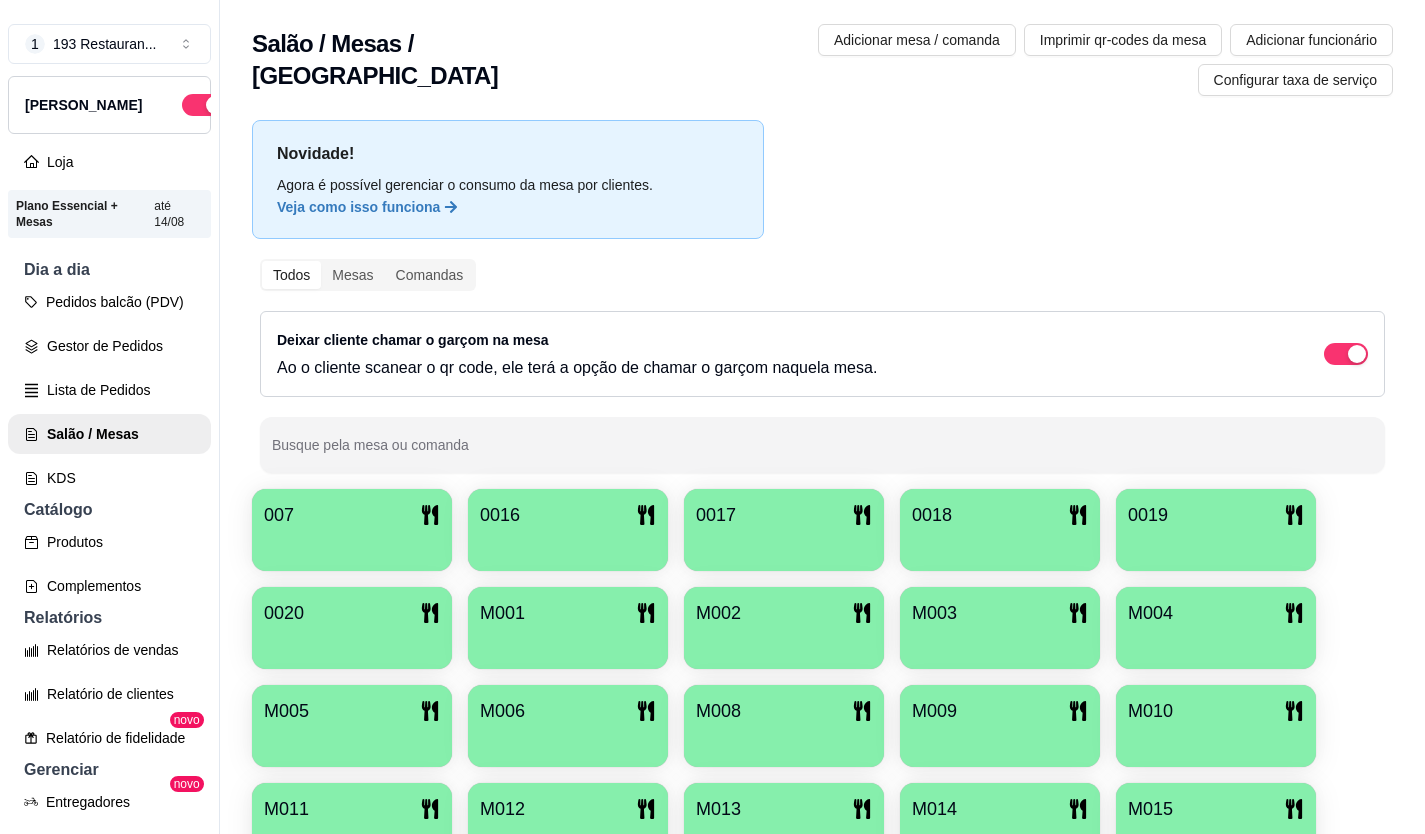 click on "0016" at bounding box center (568, 530) 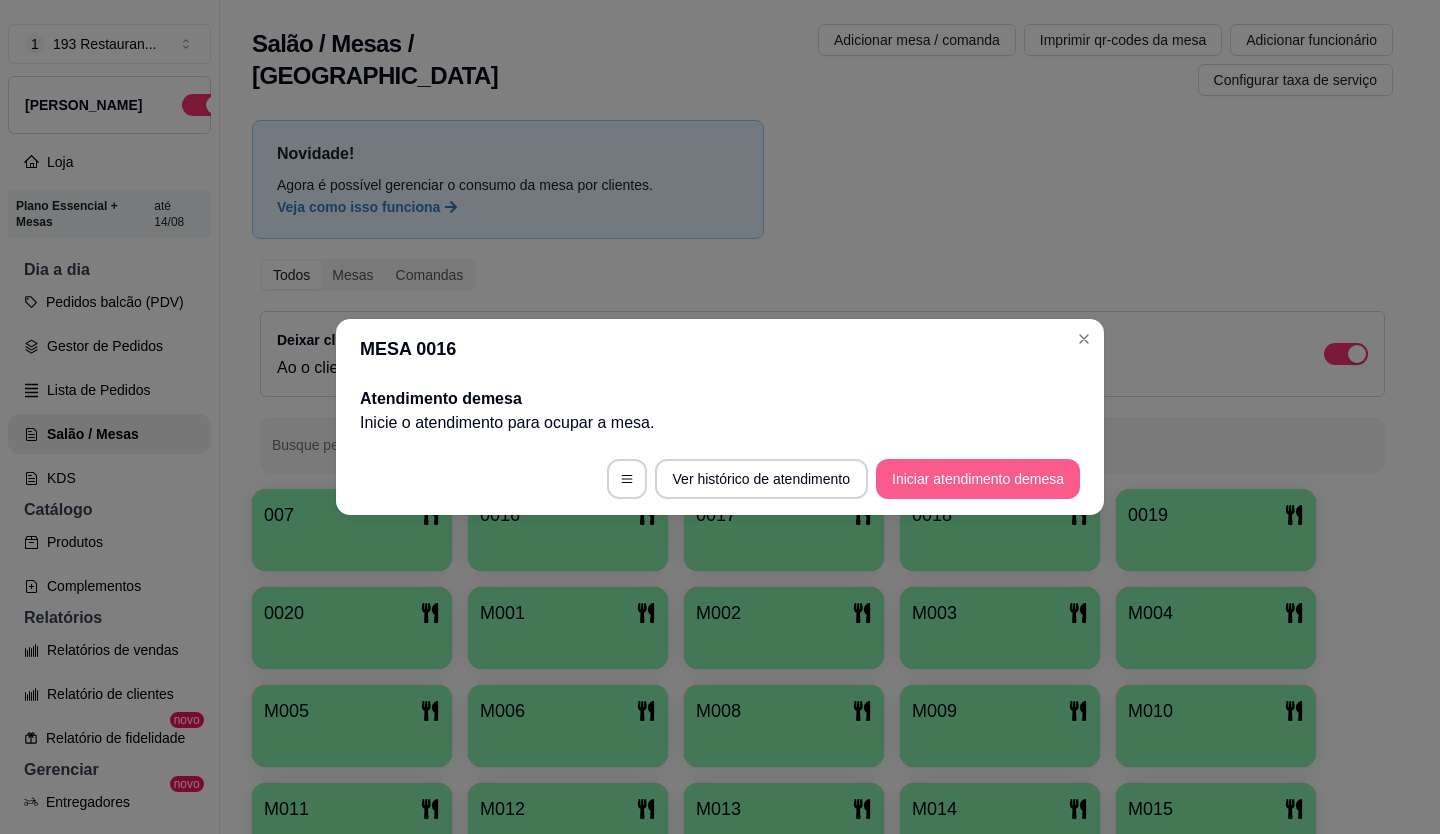 click on "Iniciar atendimento de  mesa" at bounding box center (978, 479) 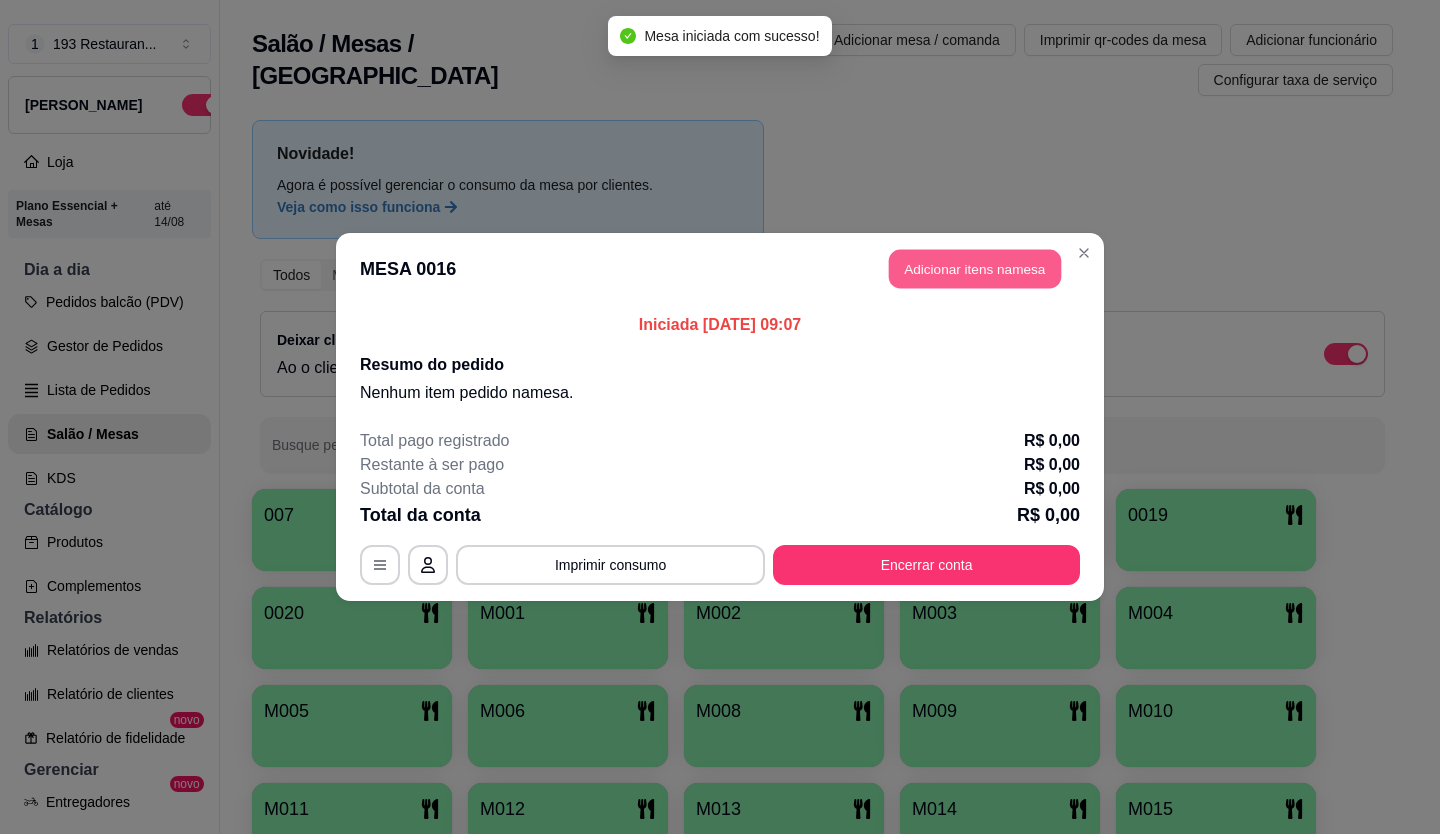 click on "Adicionar itens na  mesa" at bounding box center (975, 269) 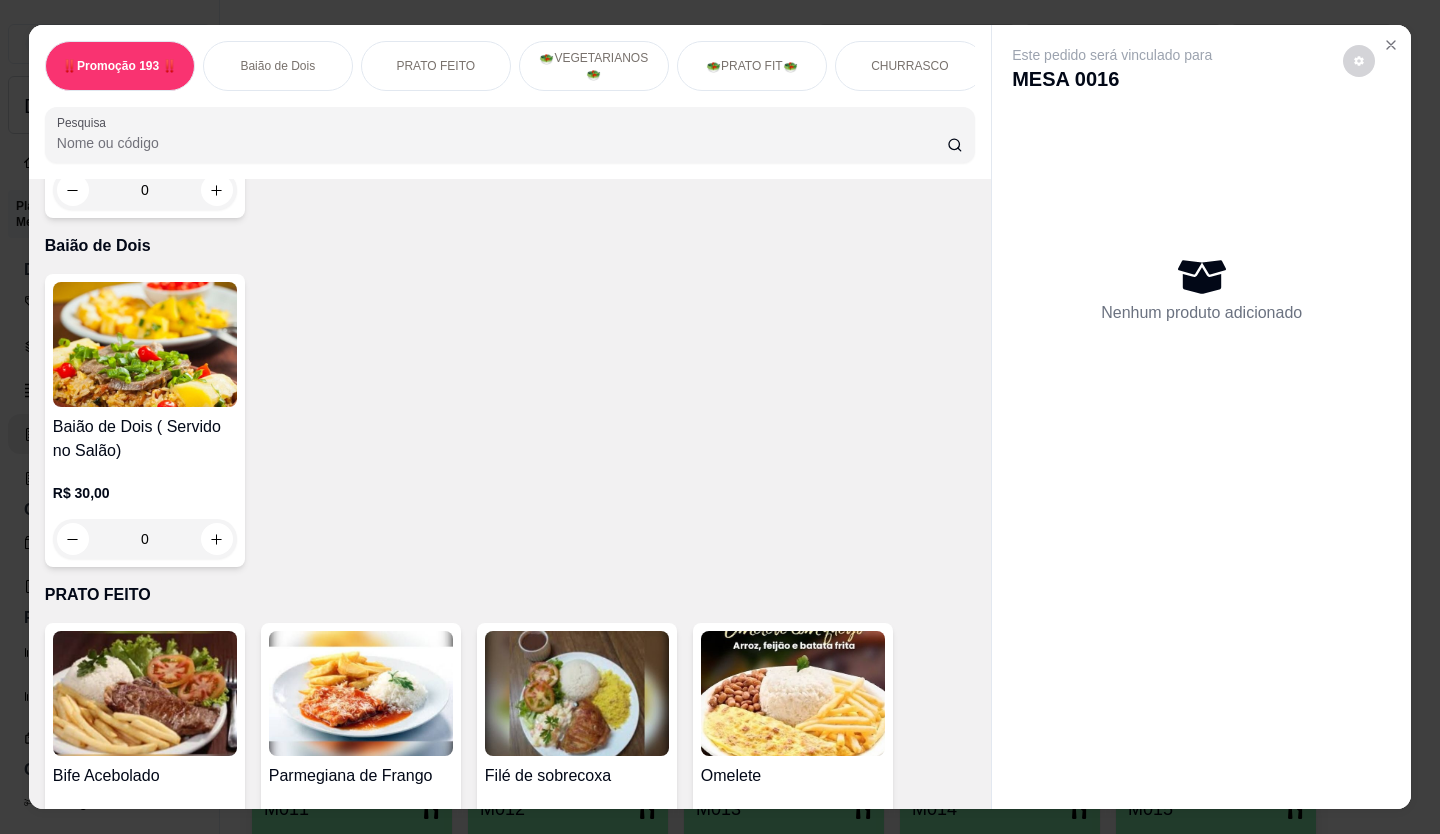 scroll, scrollTop: 700, scrollLeft: 0, axis: vertical 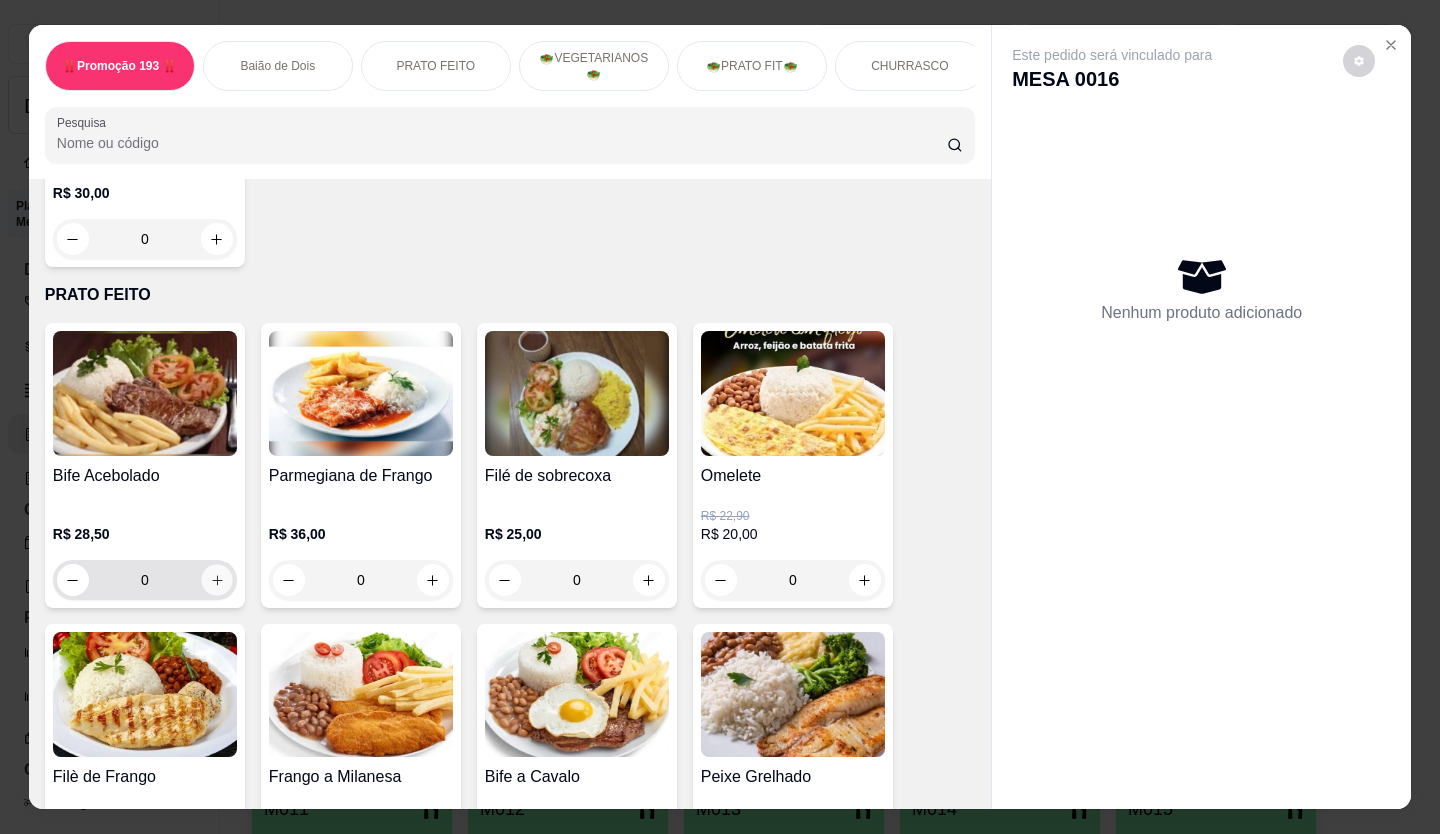 click 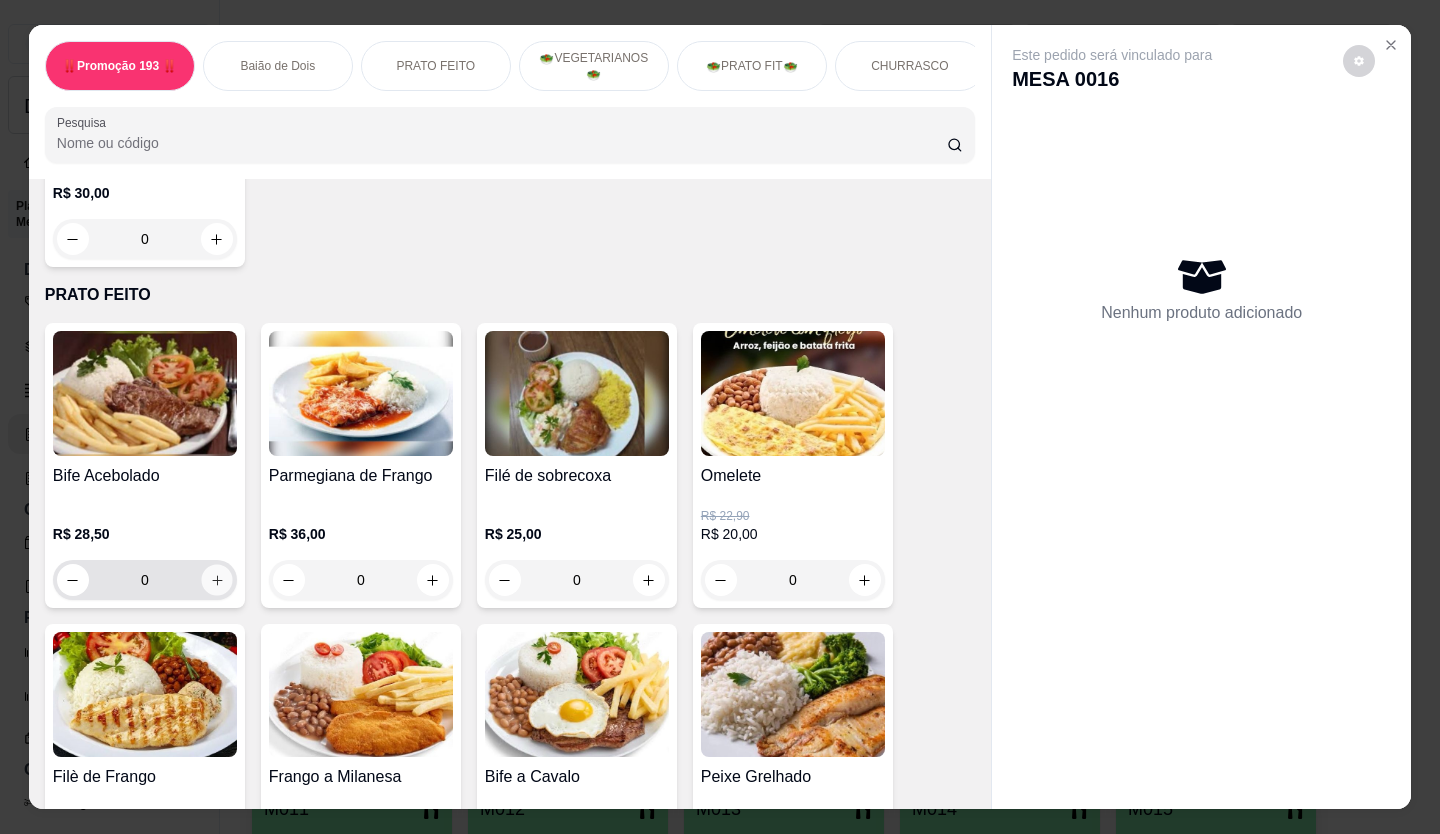 type on "1" 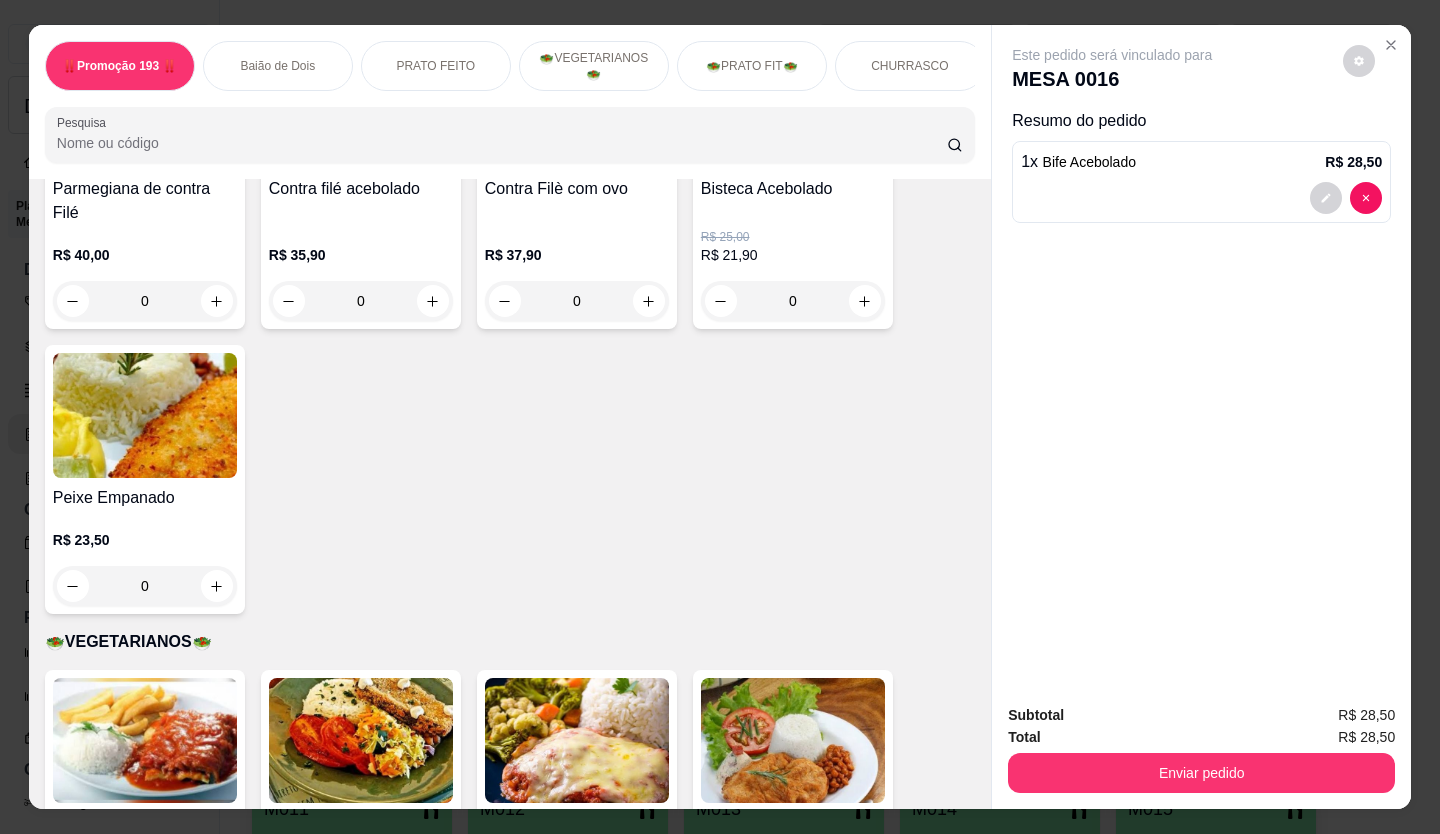 scroll, scrollTop: 1900, scrollLeft: 0, axis: vertical 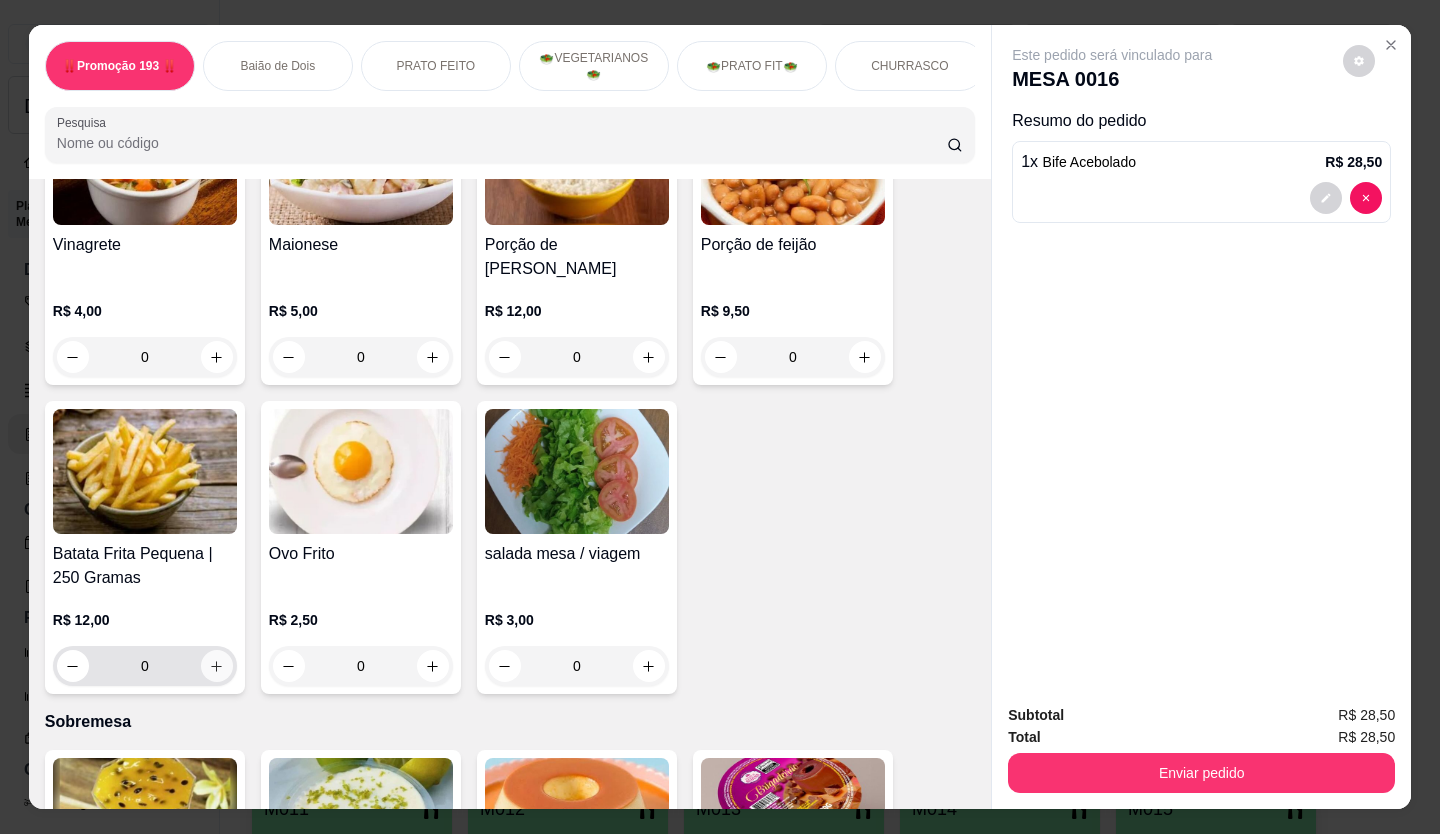 click at bounding box center (217, 666) 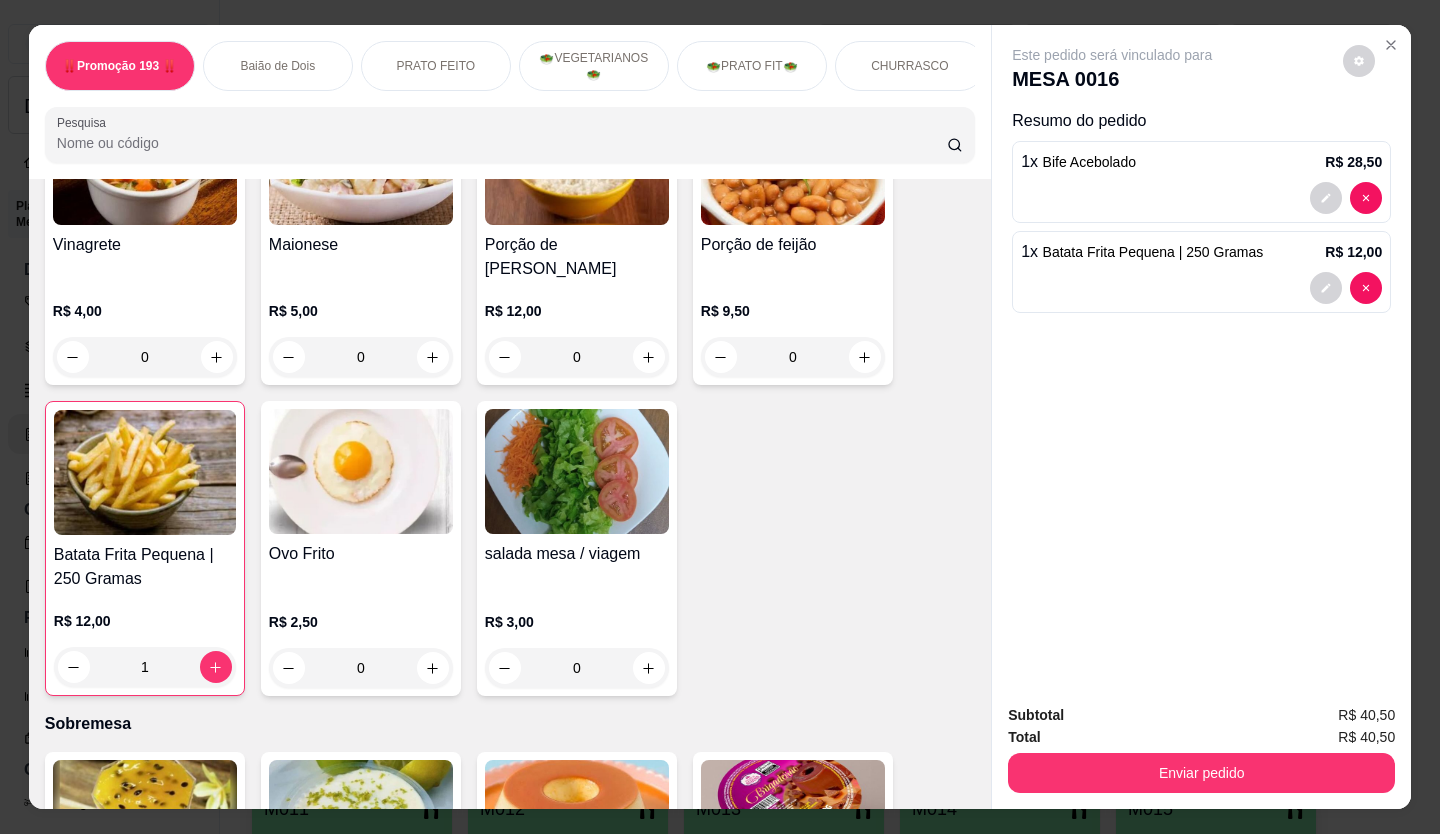 drag, startPoint x: 268, startPoint y: 504, endPoint x: 284, endPoint y: 498, distance: 17.088007 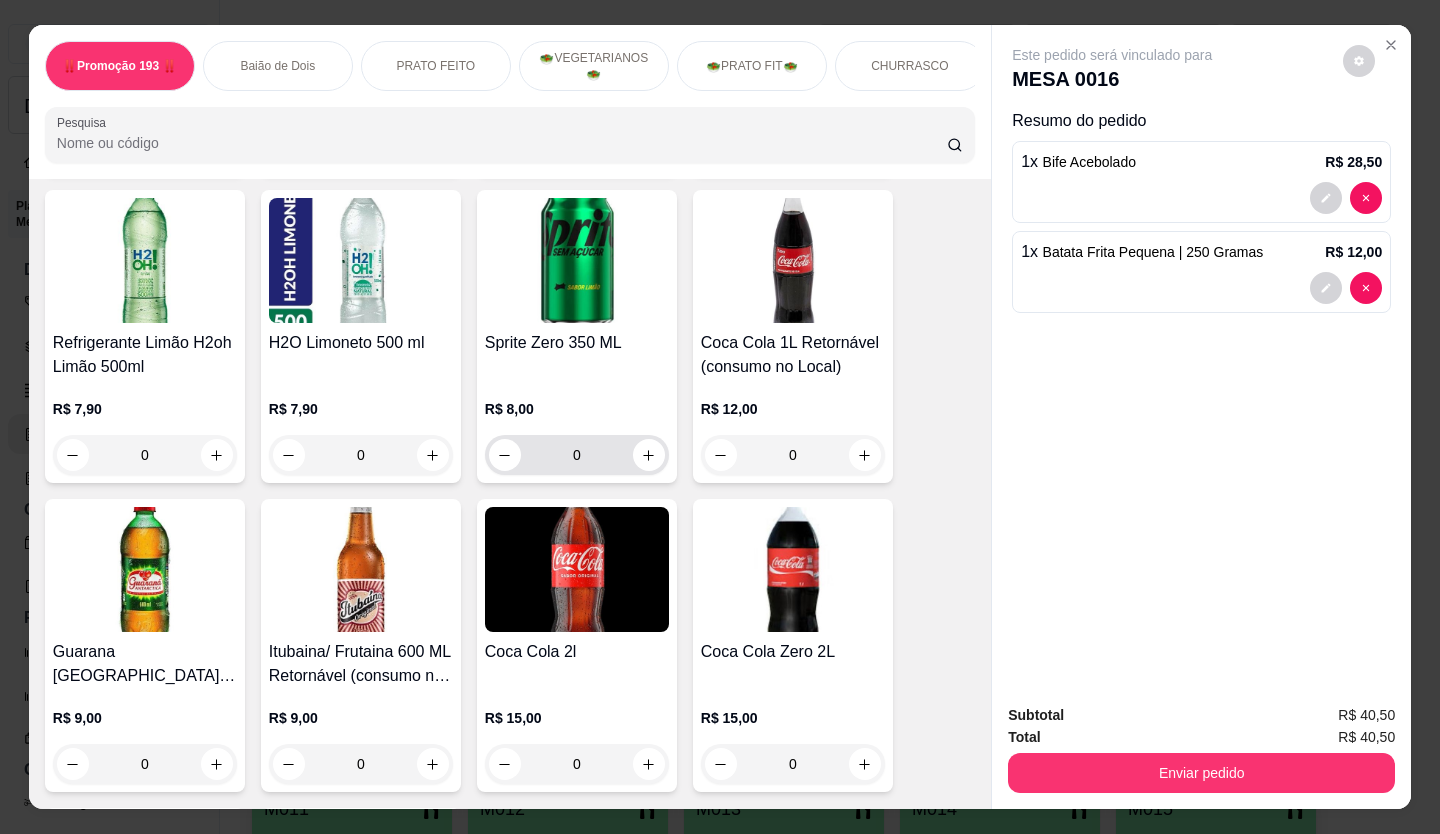 scroll, scrollTop: 5900, scrollLeft: 0, axis: vertical 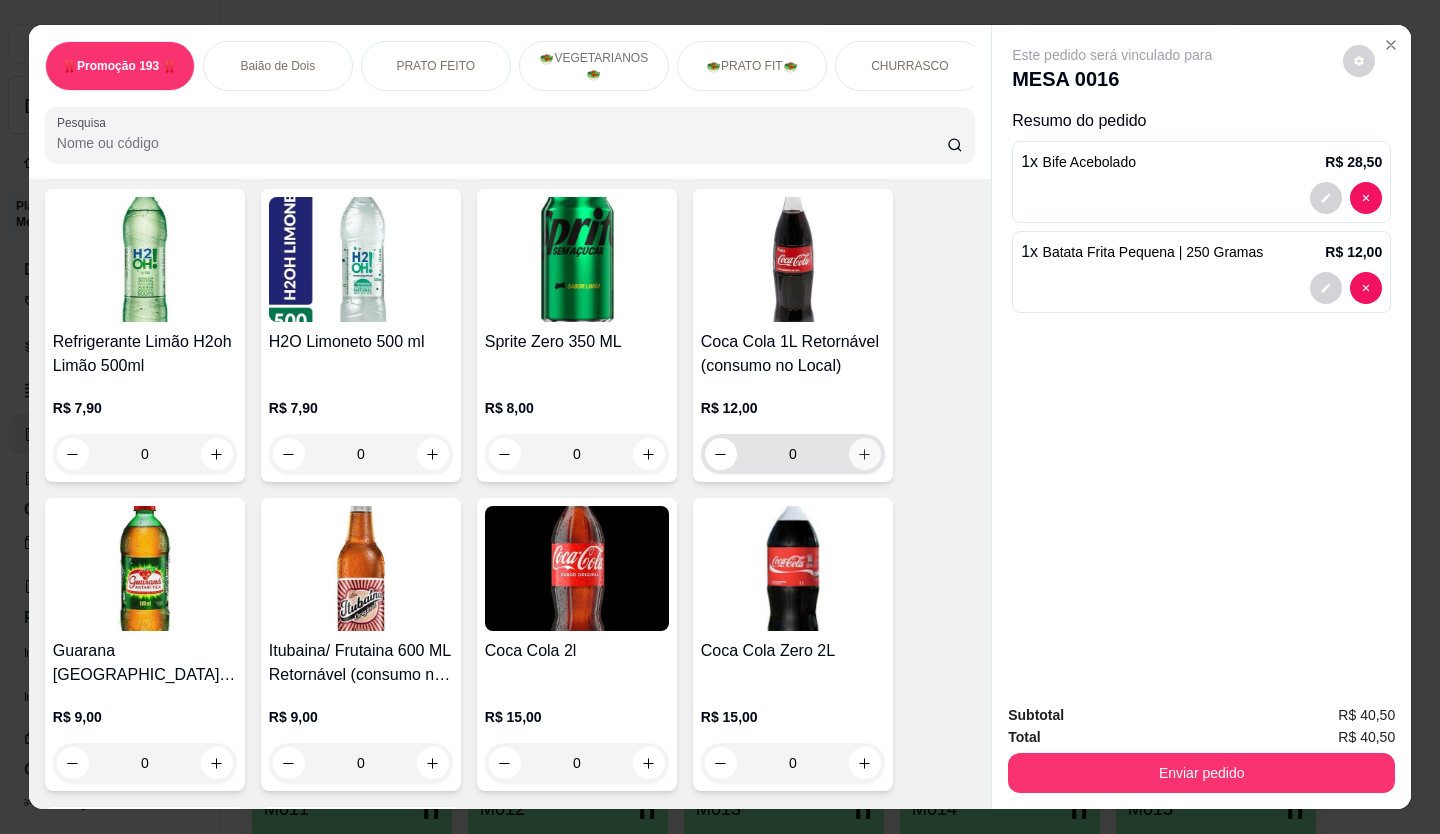 click 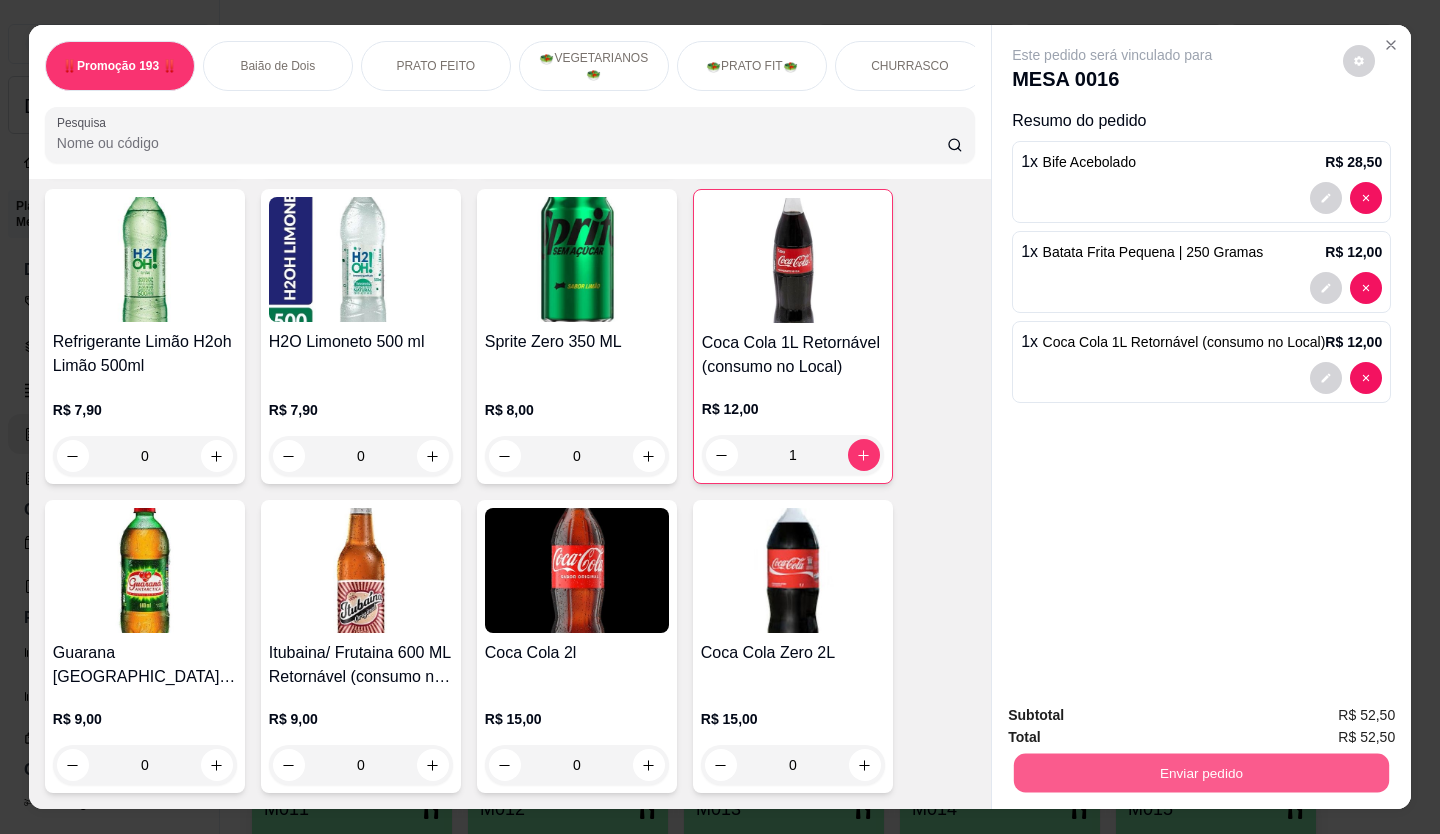 click on "Enviar pedido" at bounding box center (1201, 773) 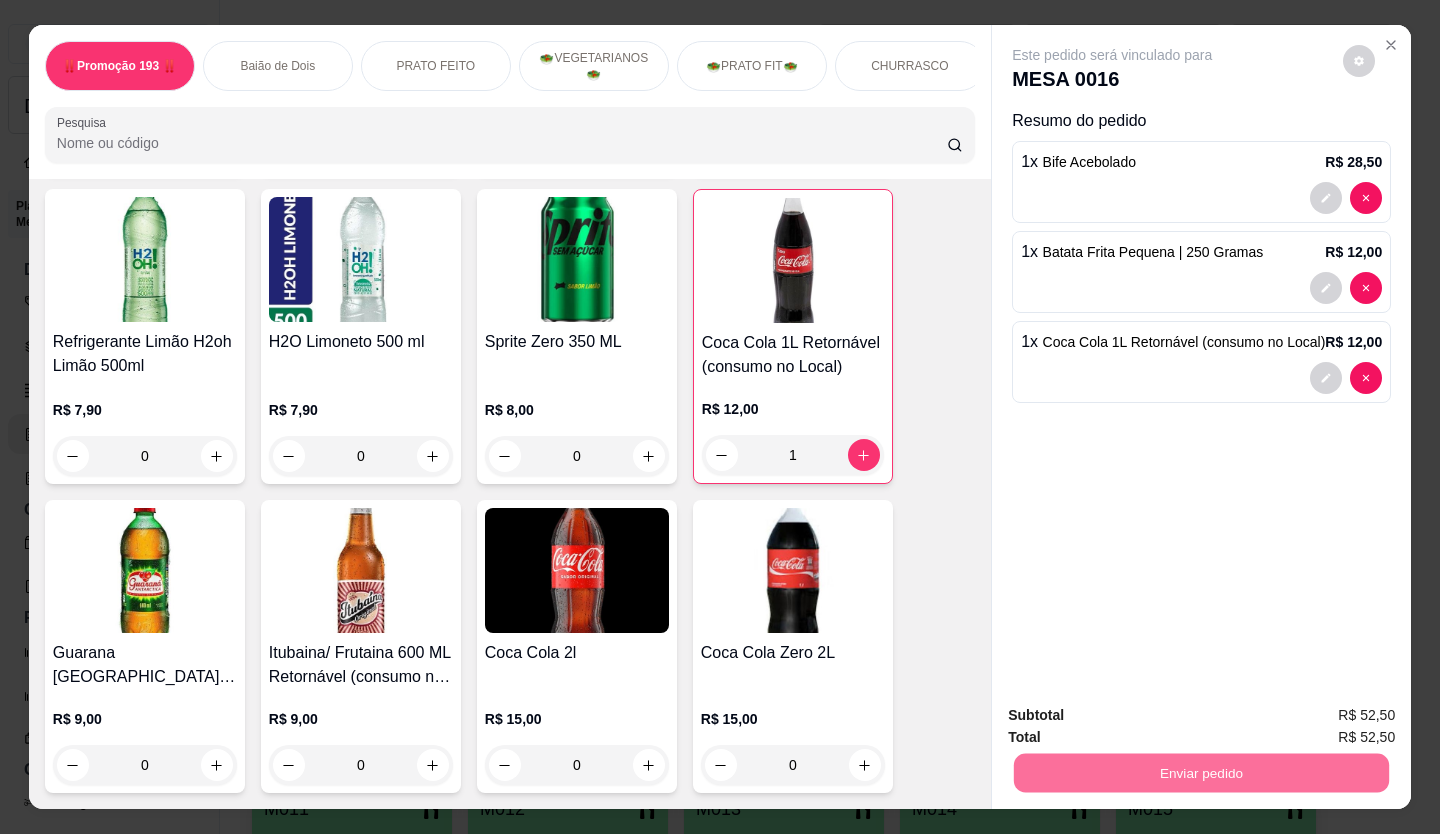click on "Não registrar e enviar pedido" at bounding box center [1136, 715] 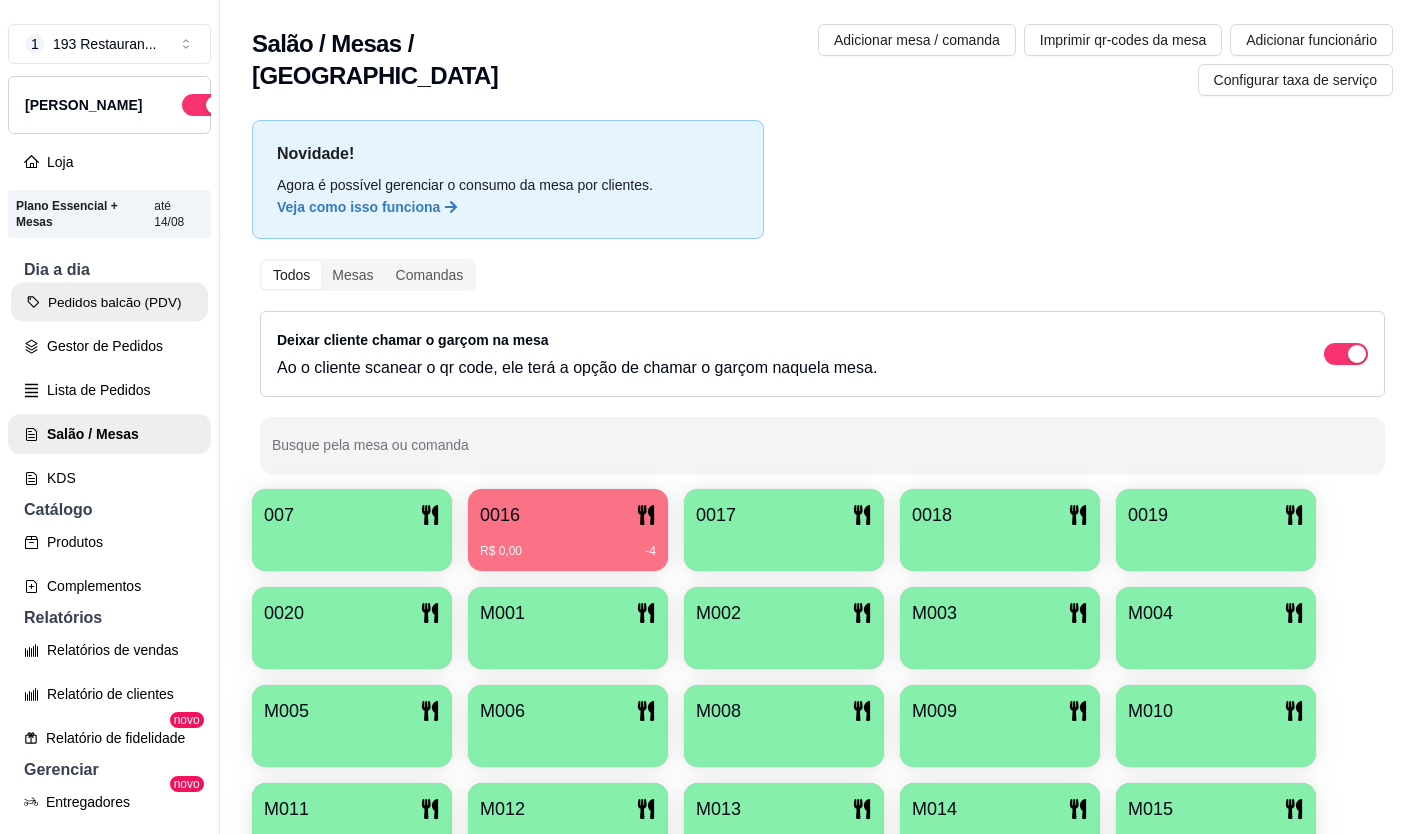 click on "Pedidos balcão (PDV)" at bounding box center [109, 302] 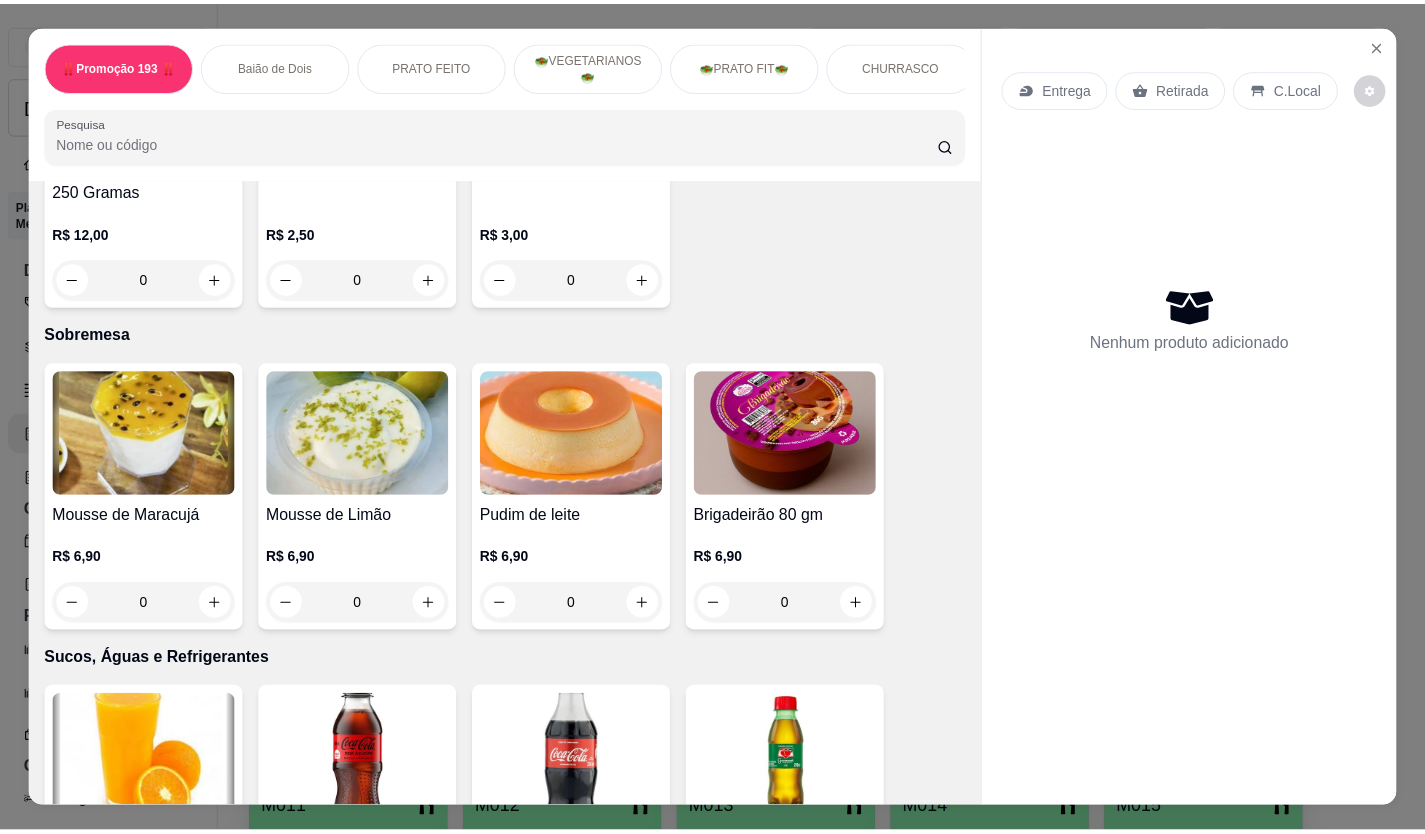 scroll, scrollTop: 3886, scrollLeft: 0, axis: vertical 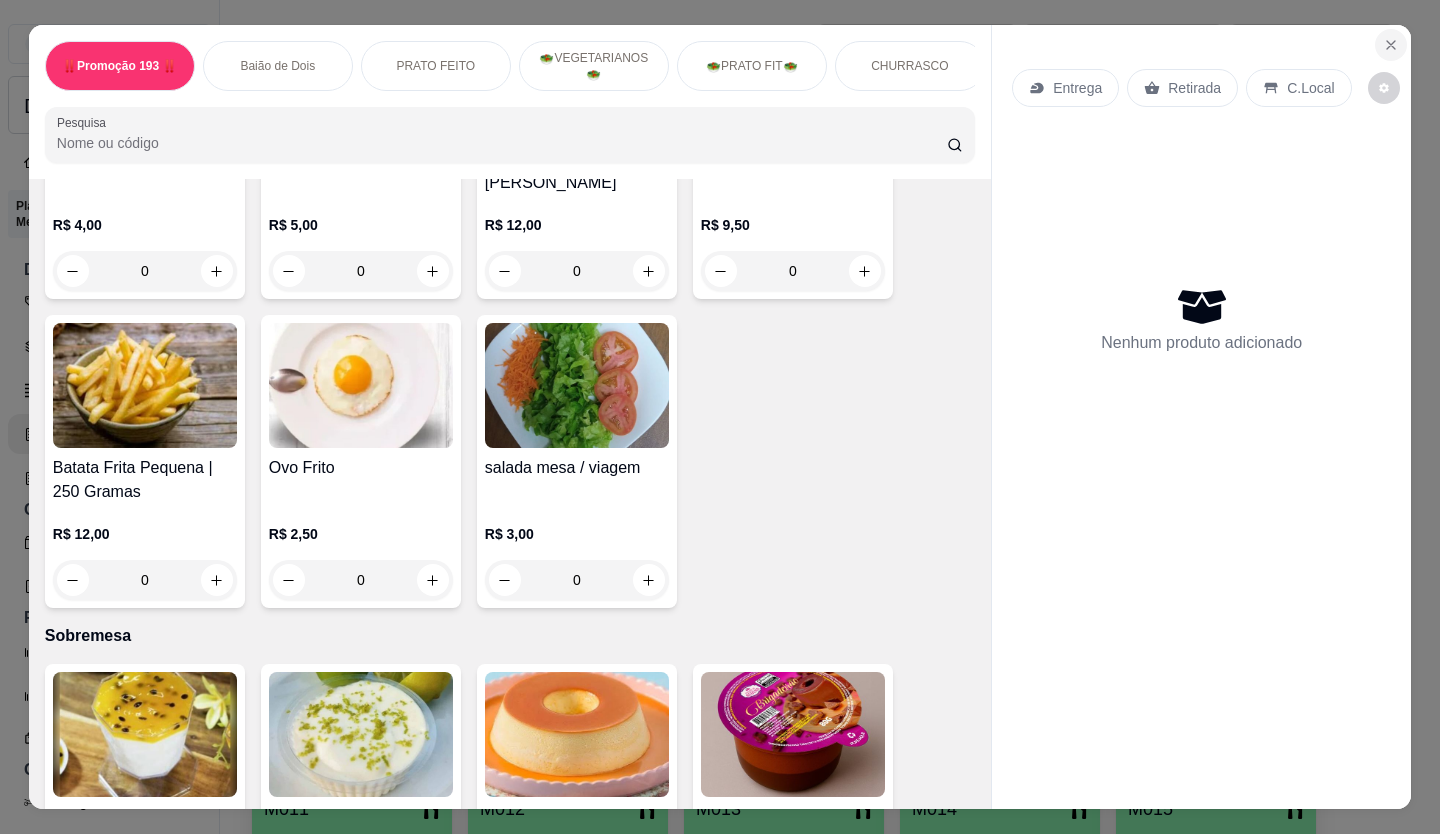 click 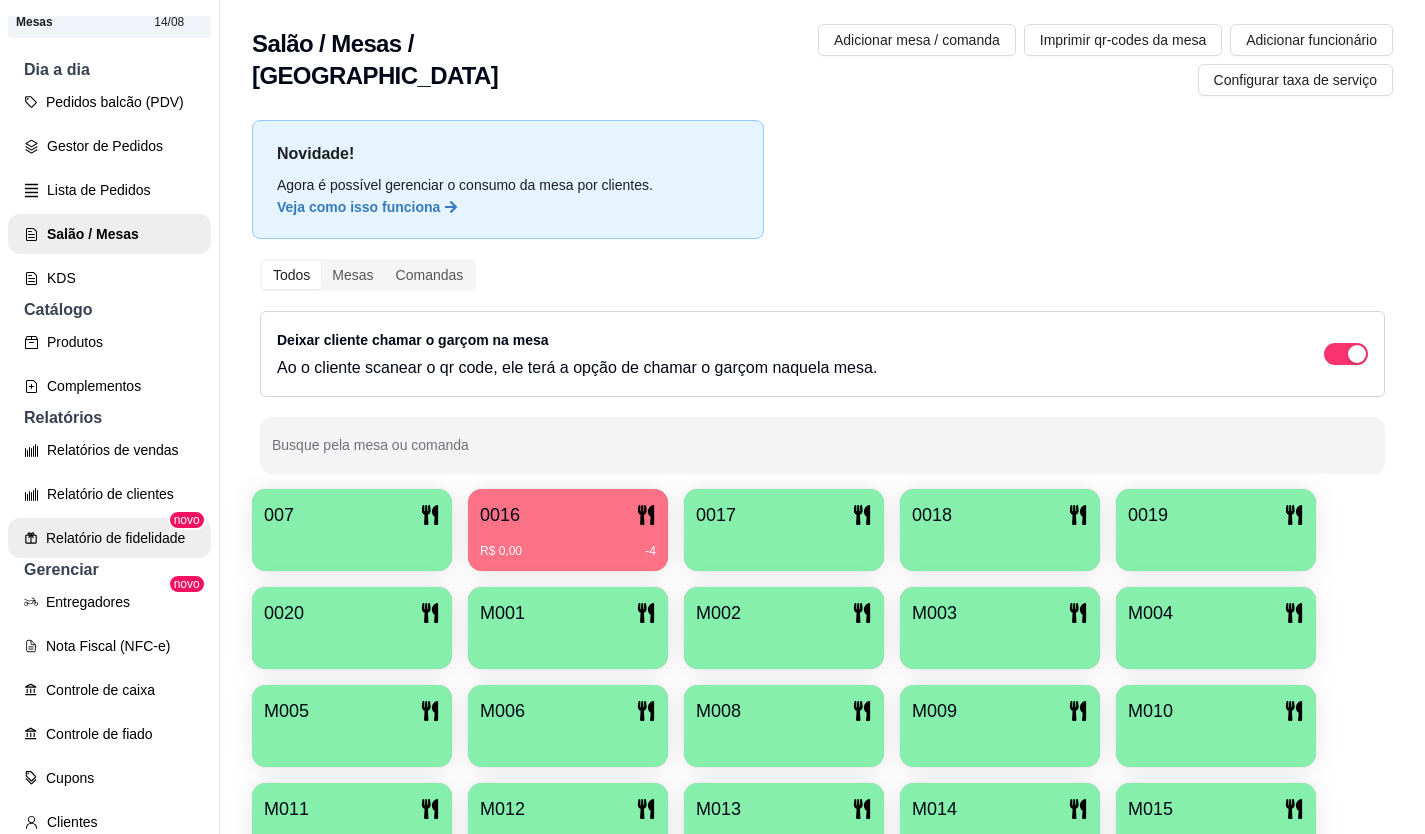 scroll, scrollTop: 300, scrollLeft: 0, axis: vertical 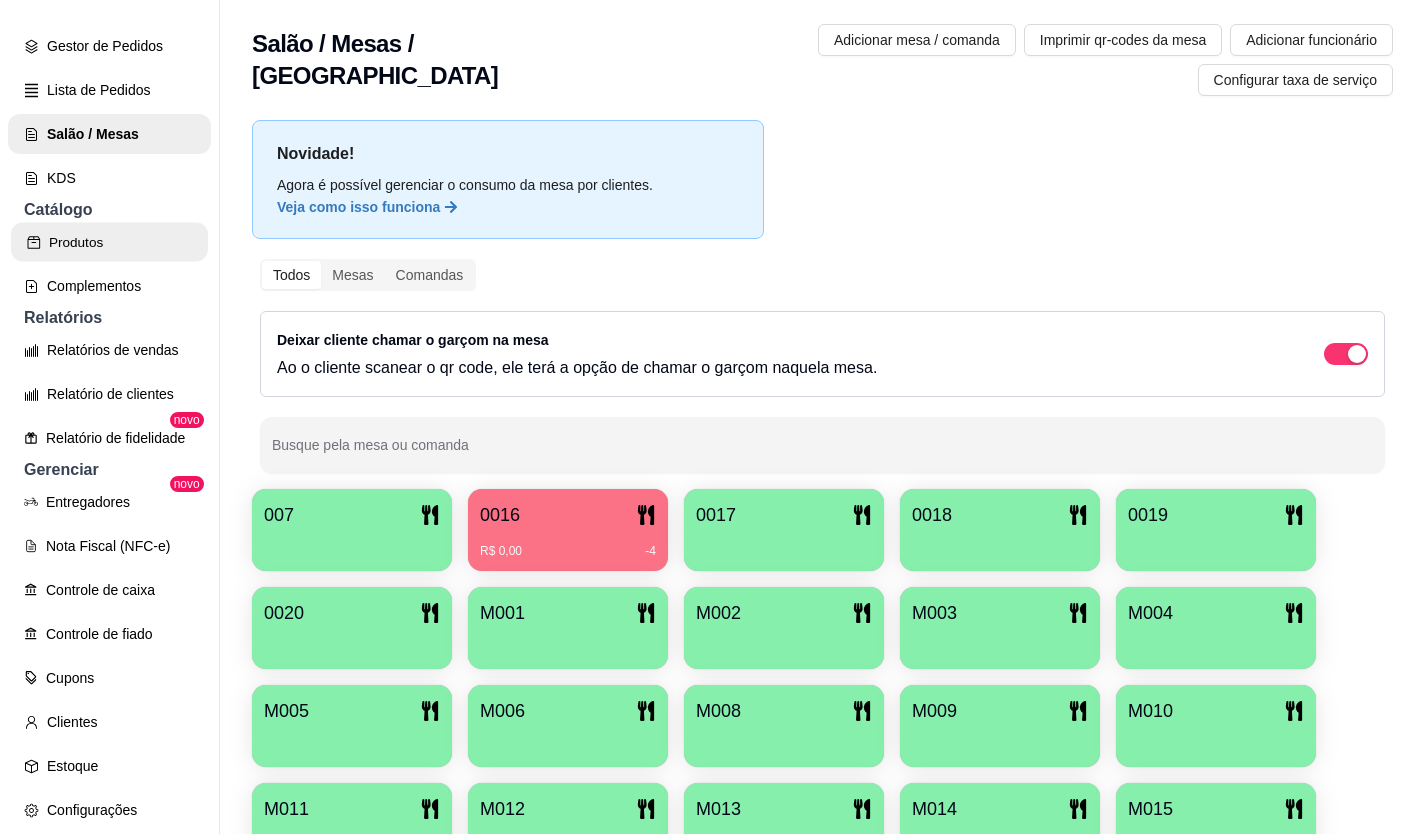 click on "Produtos" at bounding box center (109, 242) 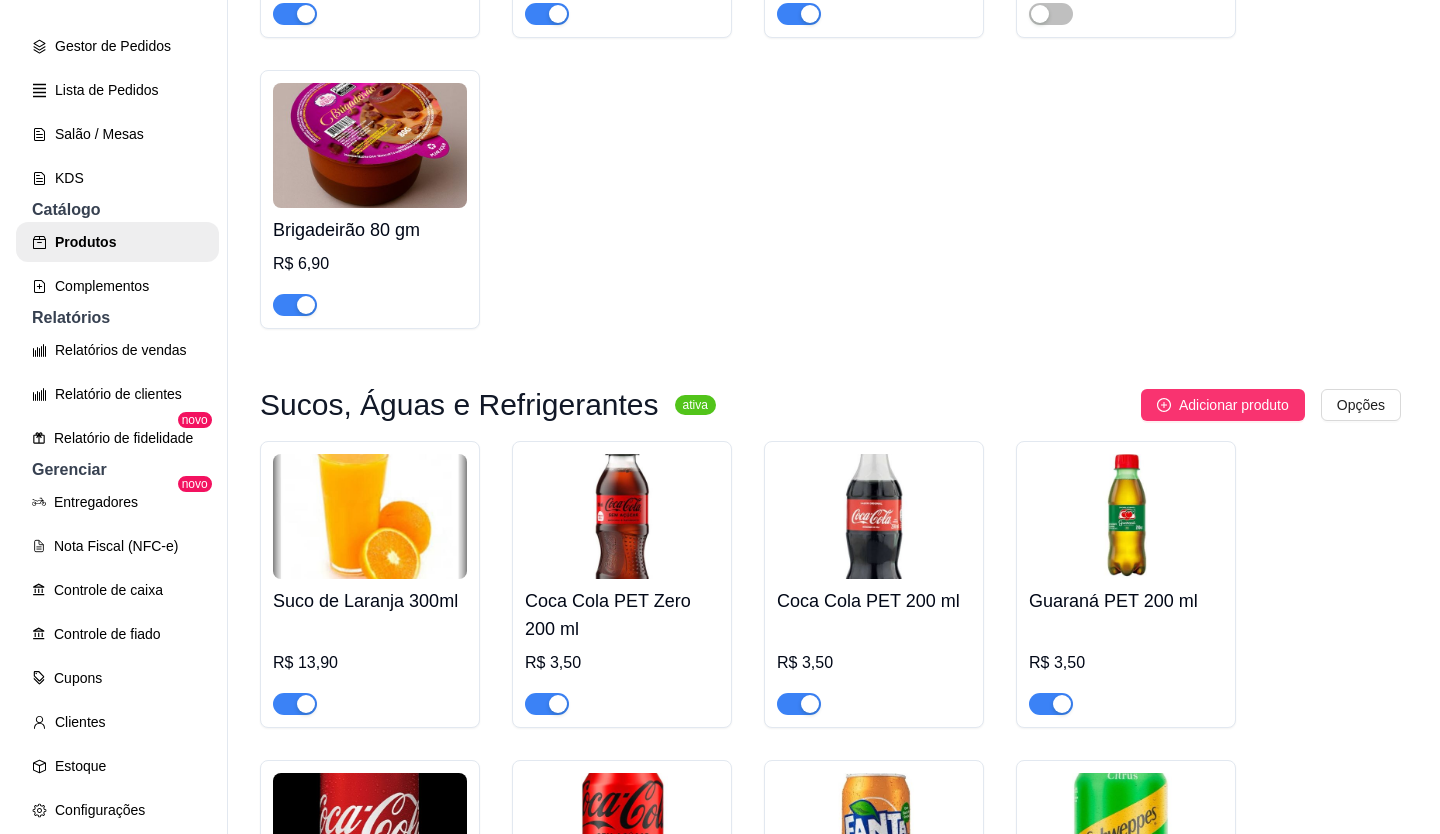 scroll, scrollTop: 7200, scrollLeft: 0, axis: vertical 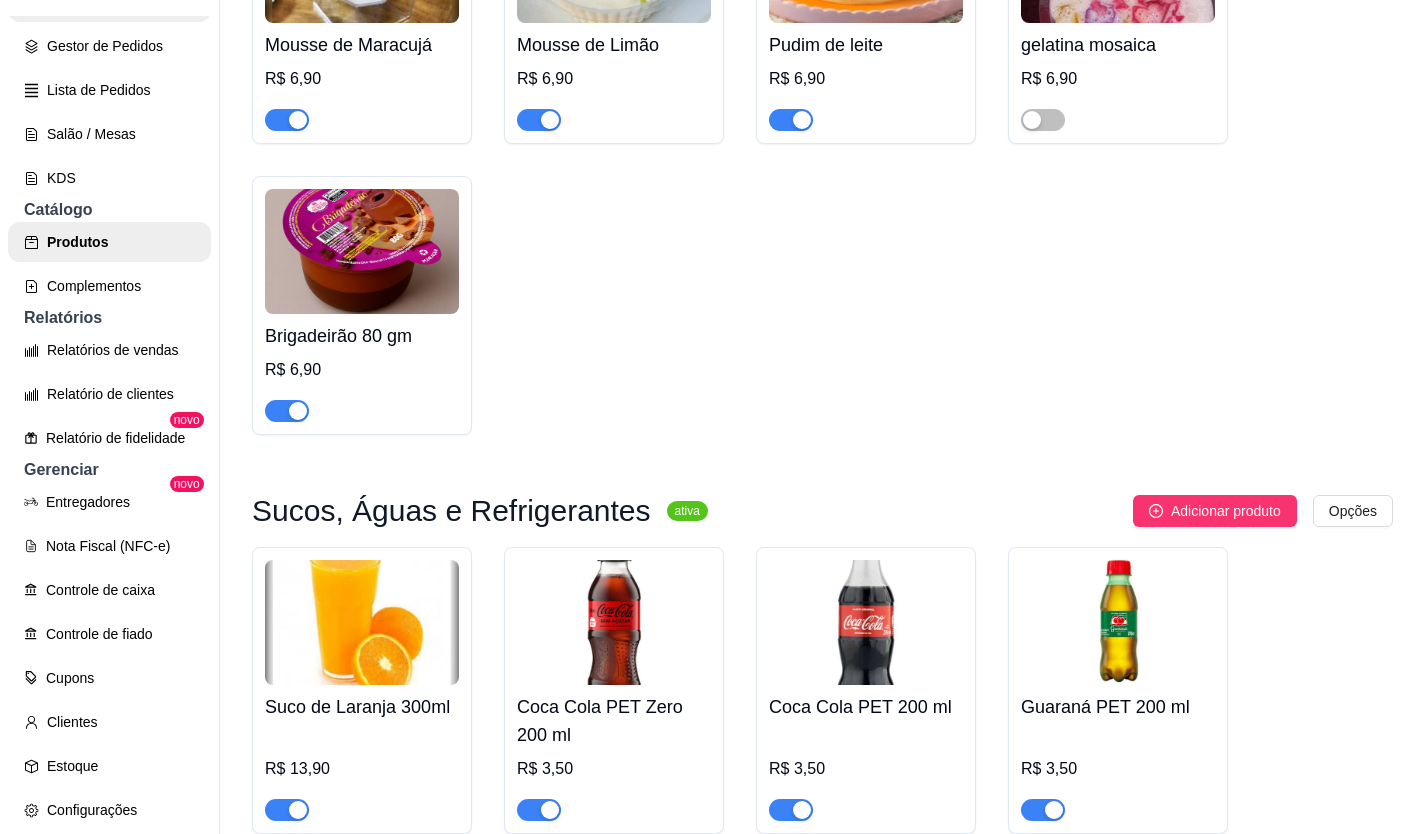 click on "Pedidos balcão (PDV)" at bounding box center [109, 2] 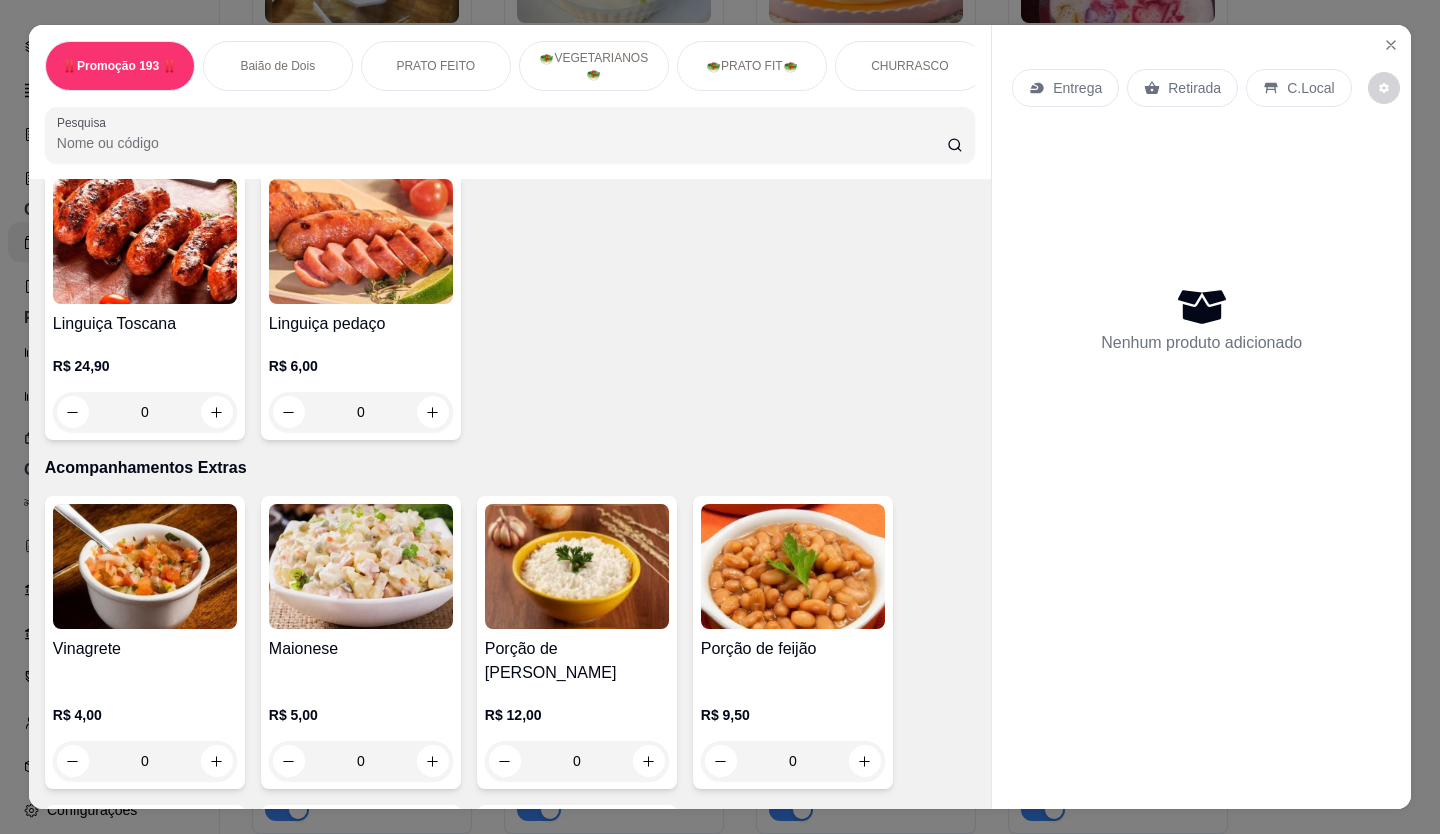 scroll, scrollTop: 3400, scrollLeft: 0, axis: vertical 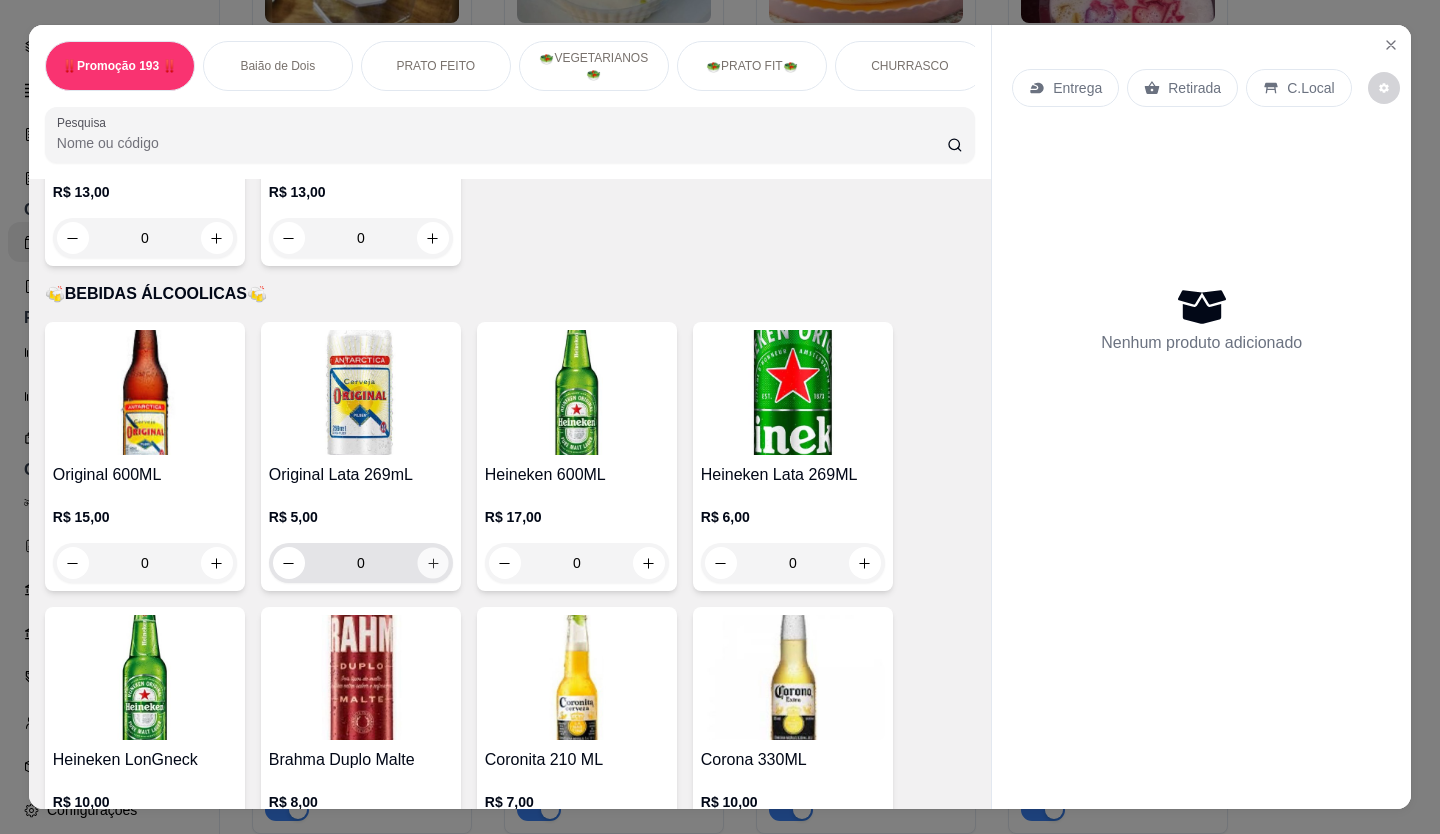 click 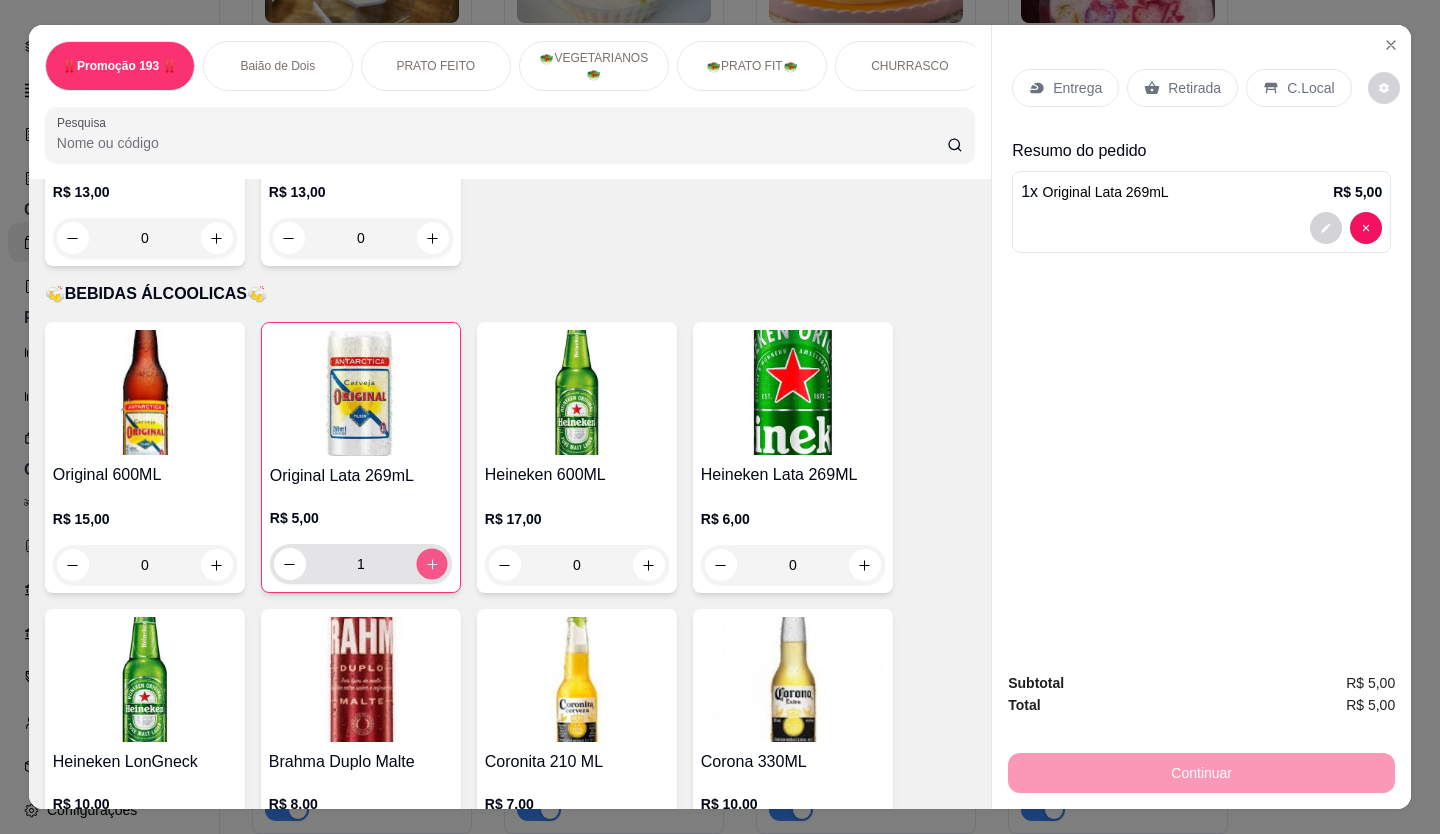 click 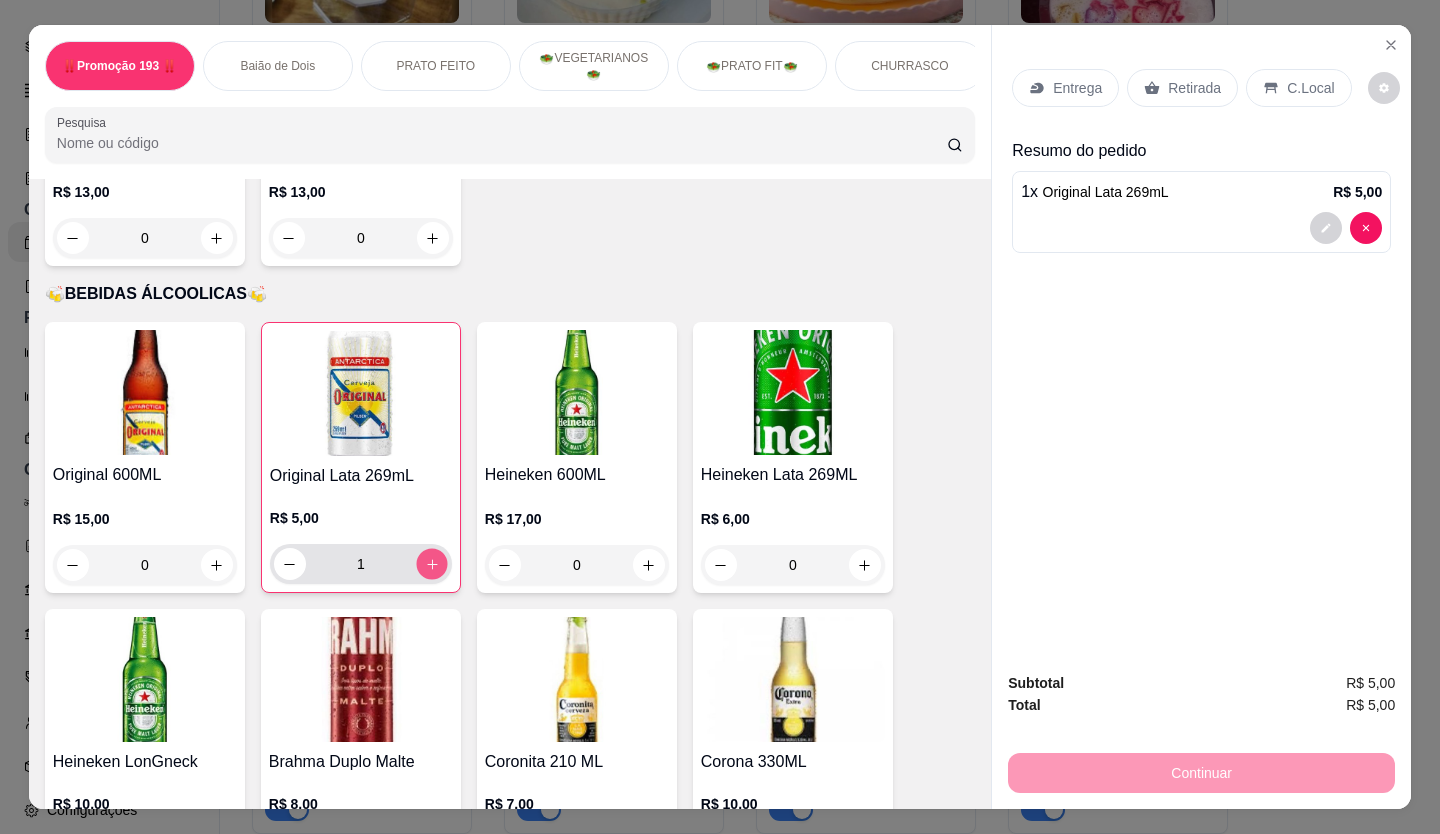 type on "2" 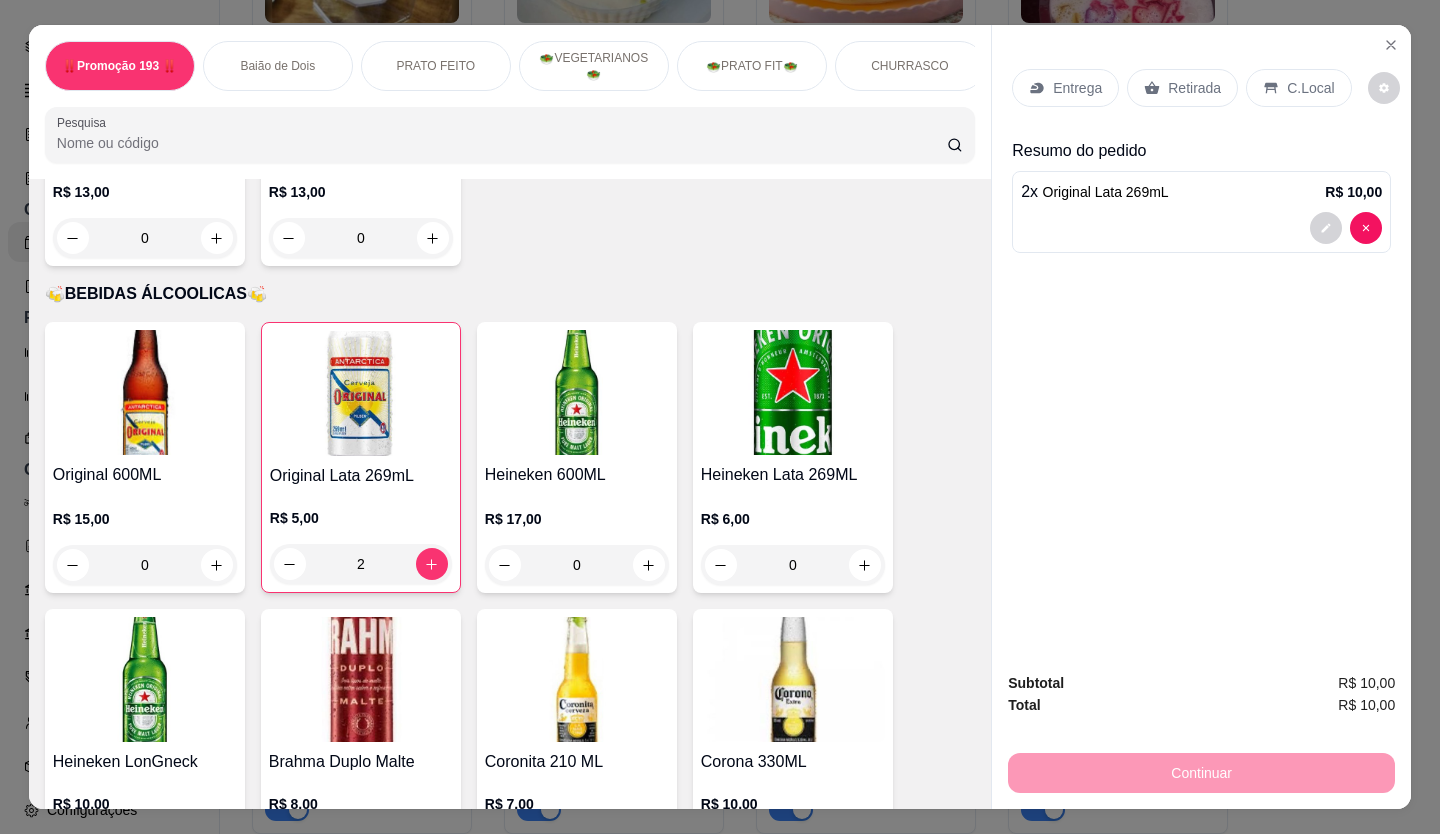 click on "Retirada" at bounding box center (1194, 88) 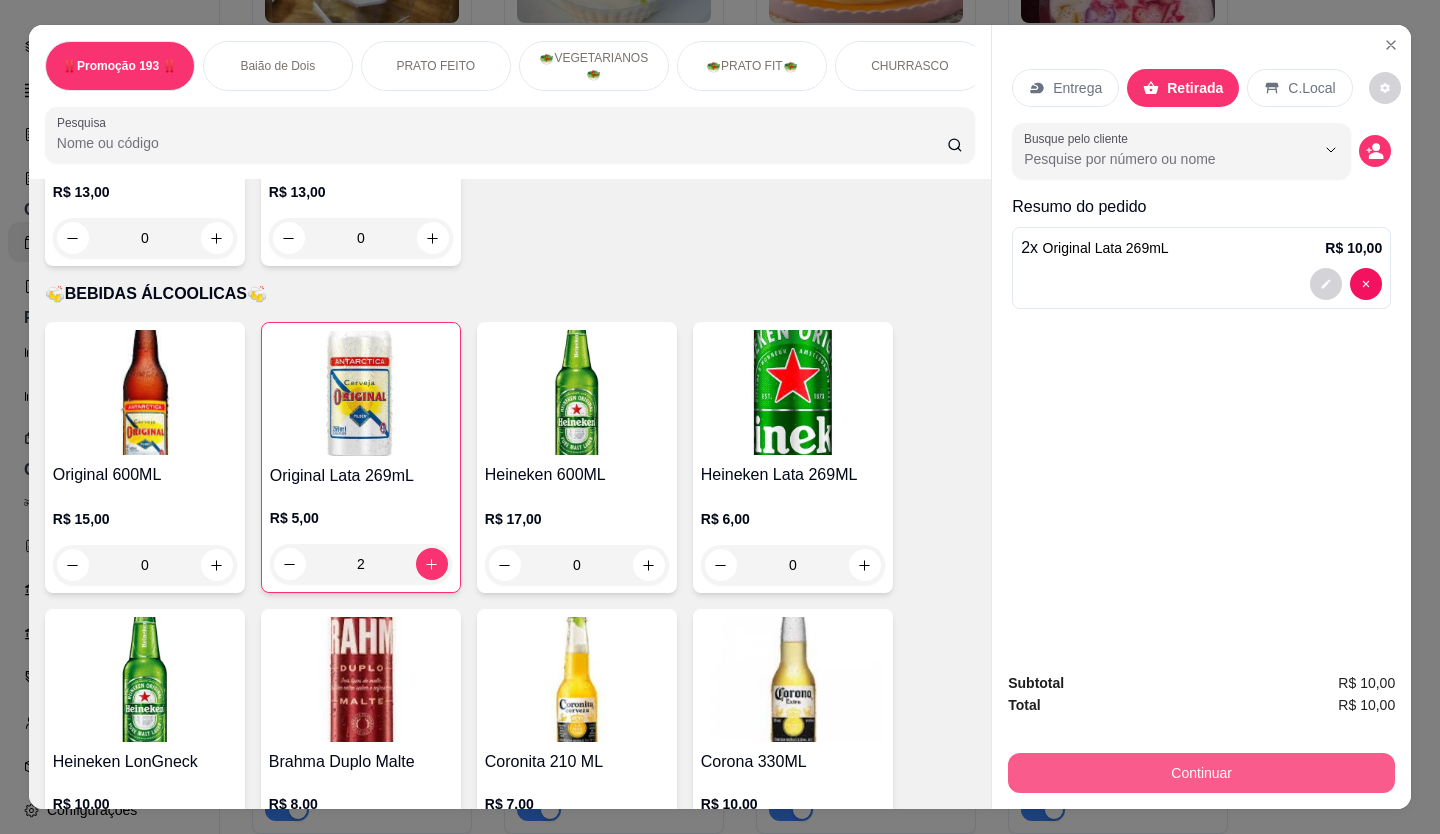 click on "Continuar" at bounding box center (1201, 773) 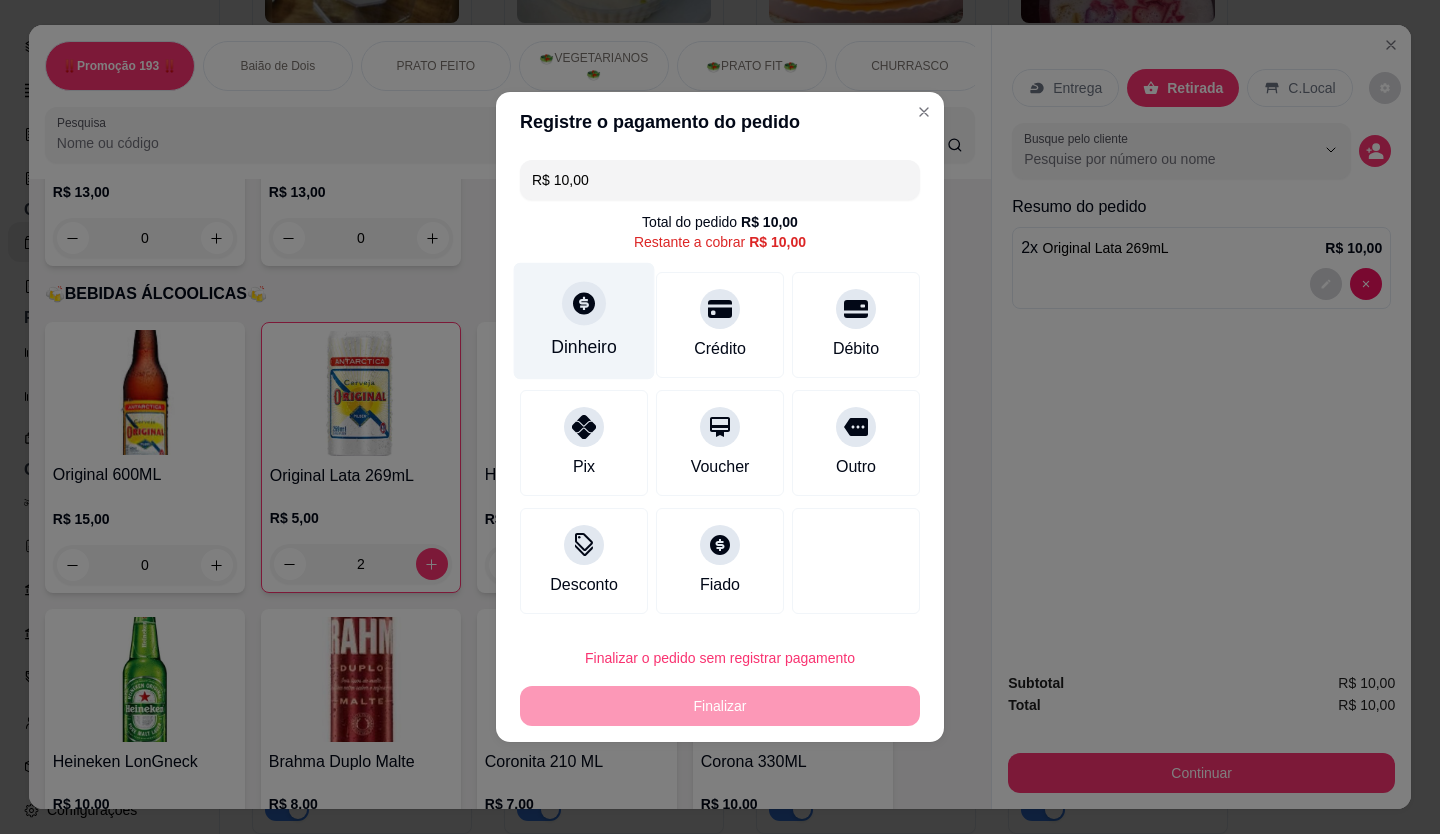 click at bounding box center [584, 303] 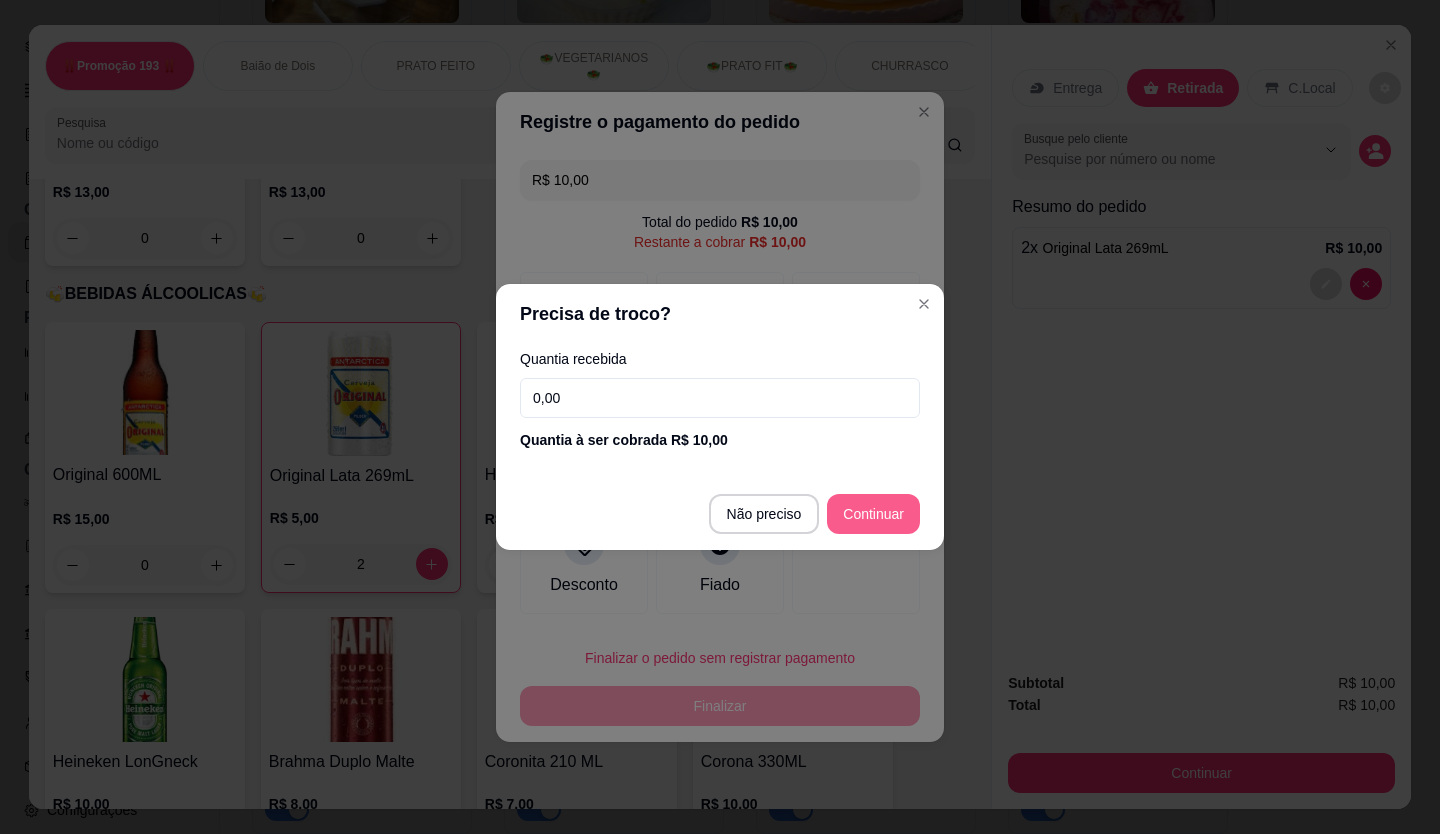 type on "R$ 0,00" 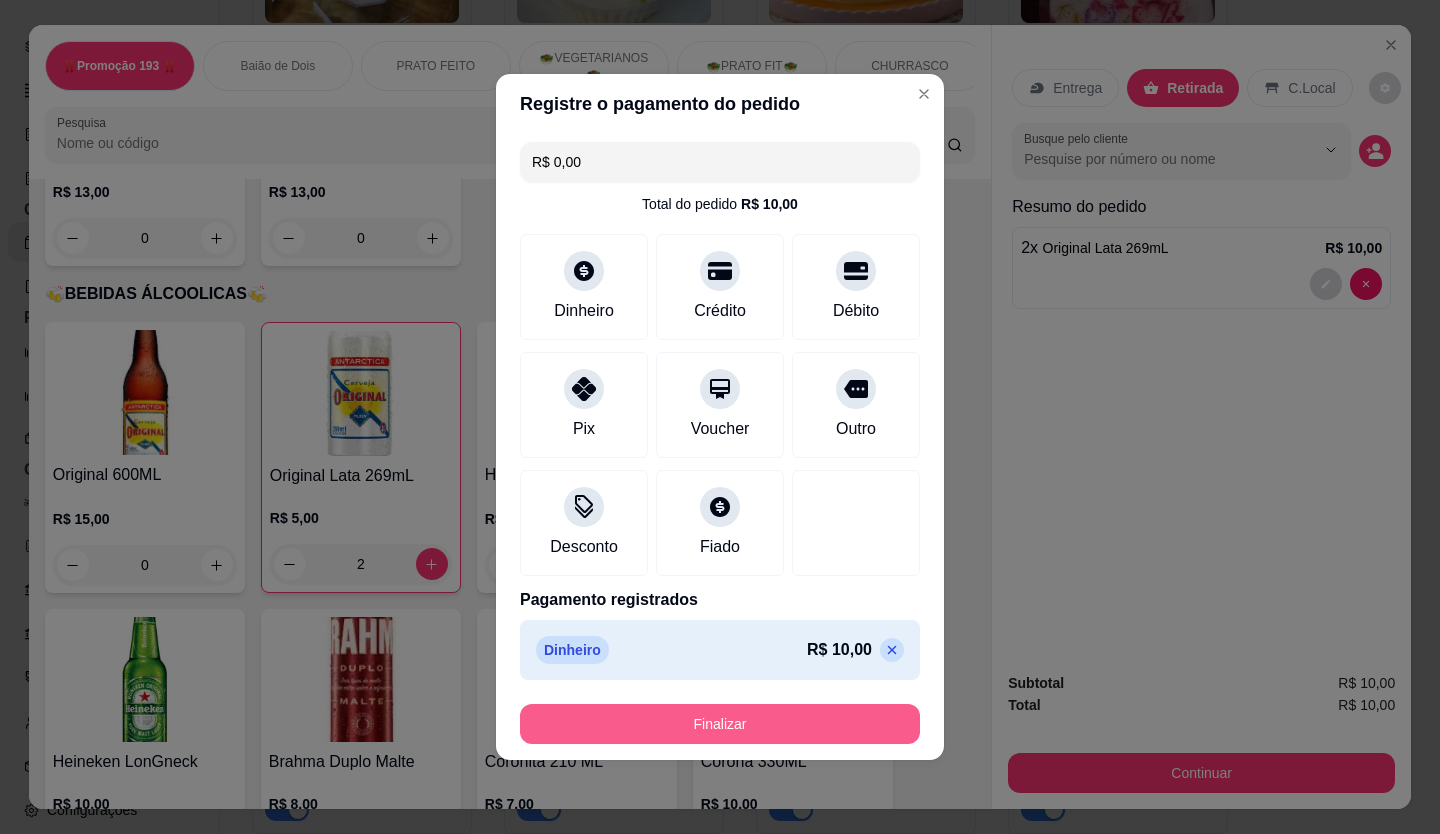 click on "Finalizar" at bounding box center [720, 724] 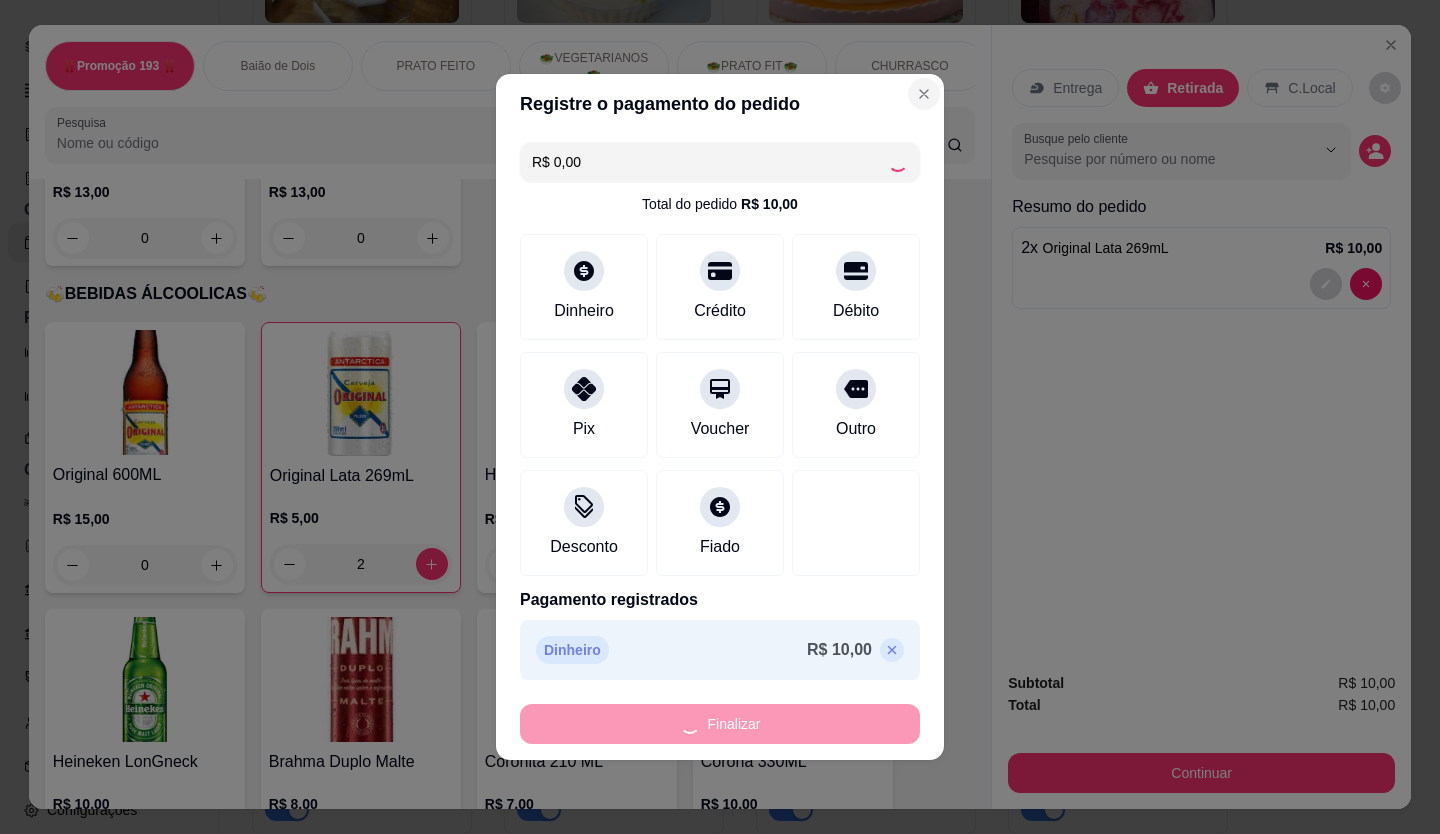 type on "0" 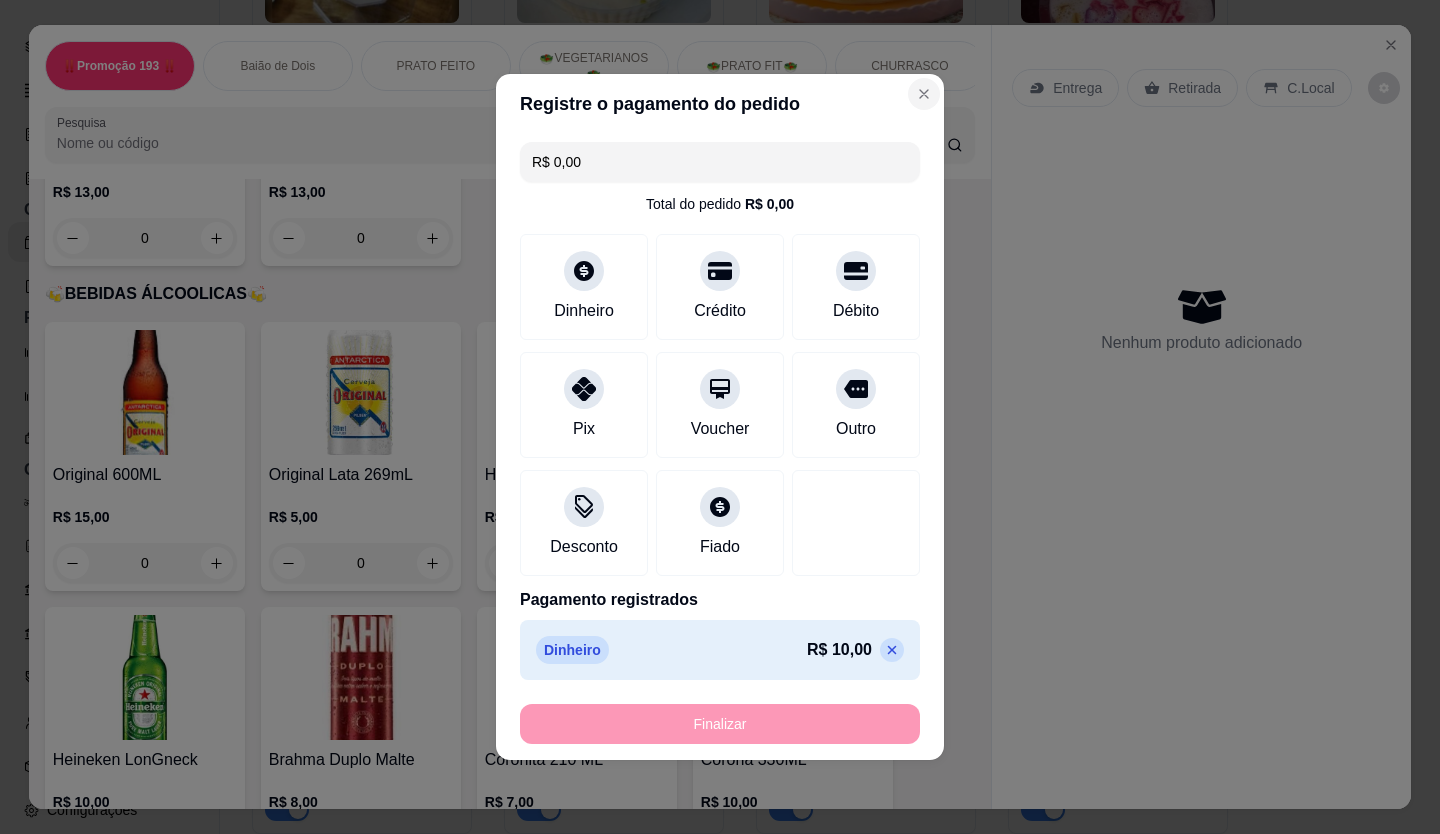 type on "-R$ 10,00" 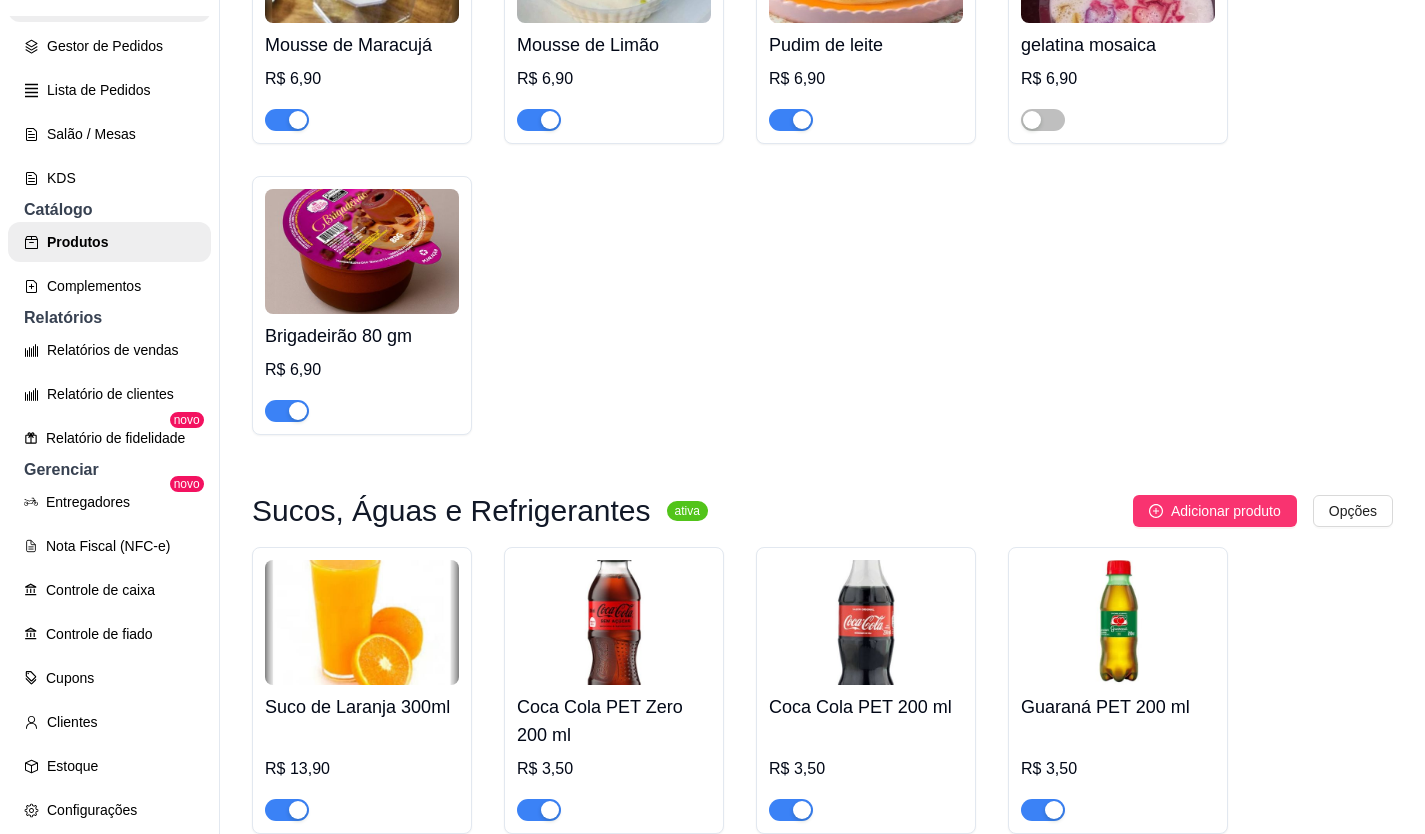 scroll, scrollTop: 0, scrollLeft: 0, axis: both 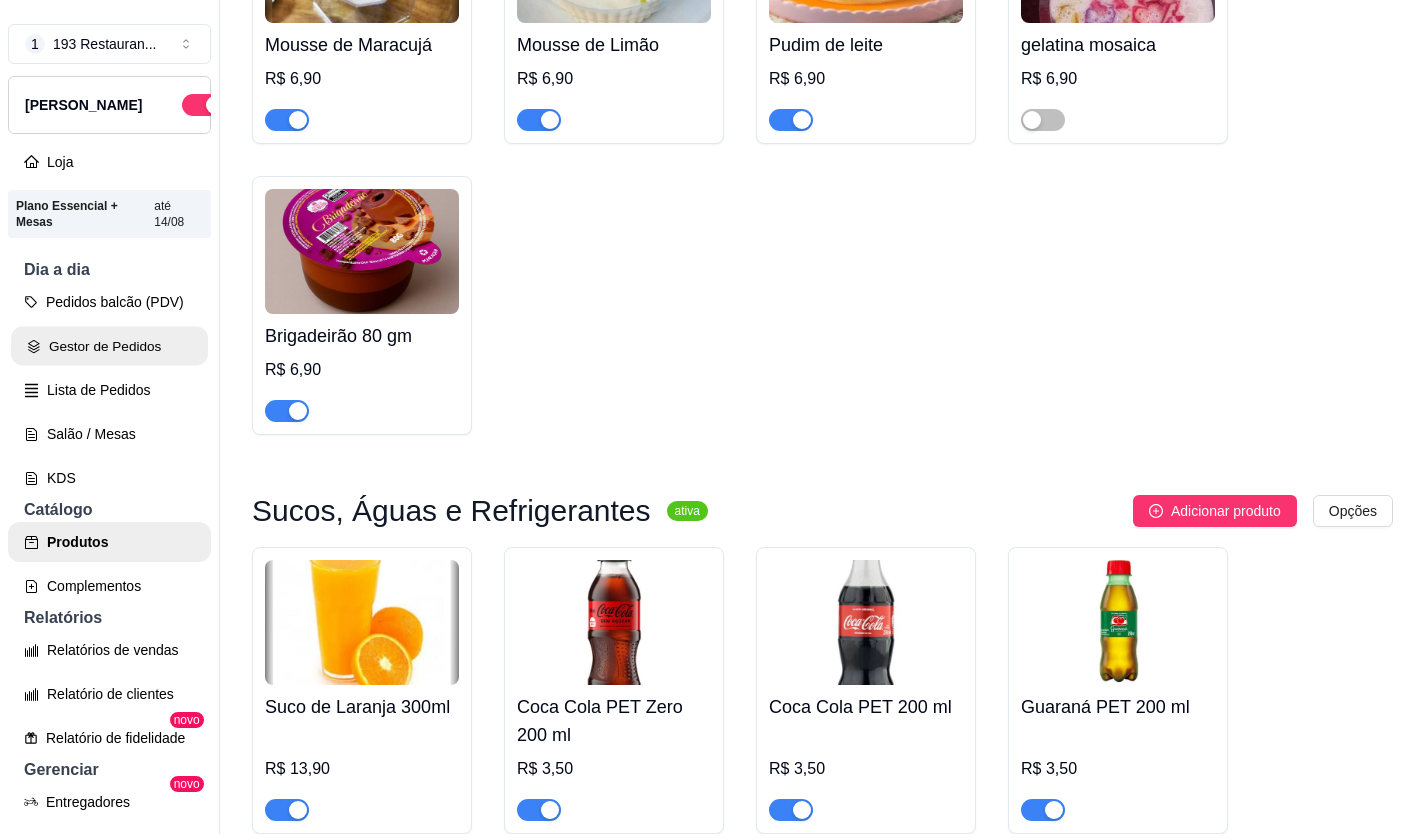 click on "Gestor de Pedidos" at bounding box center (109, 346) 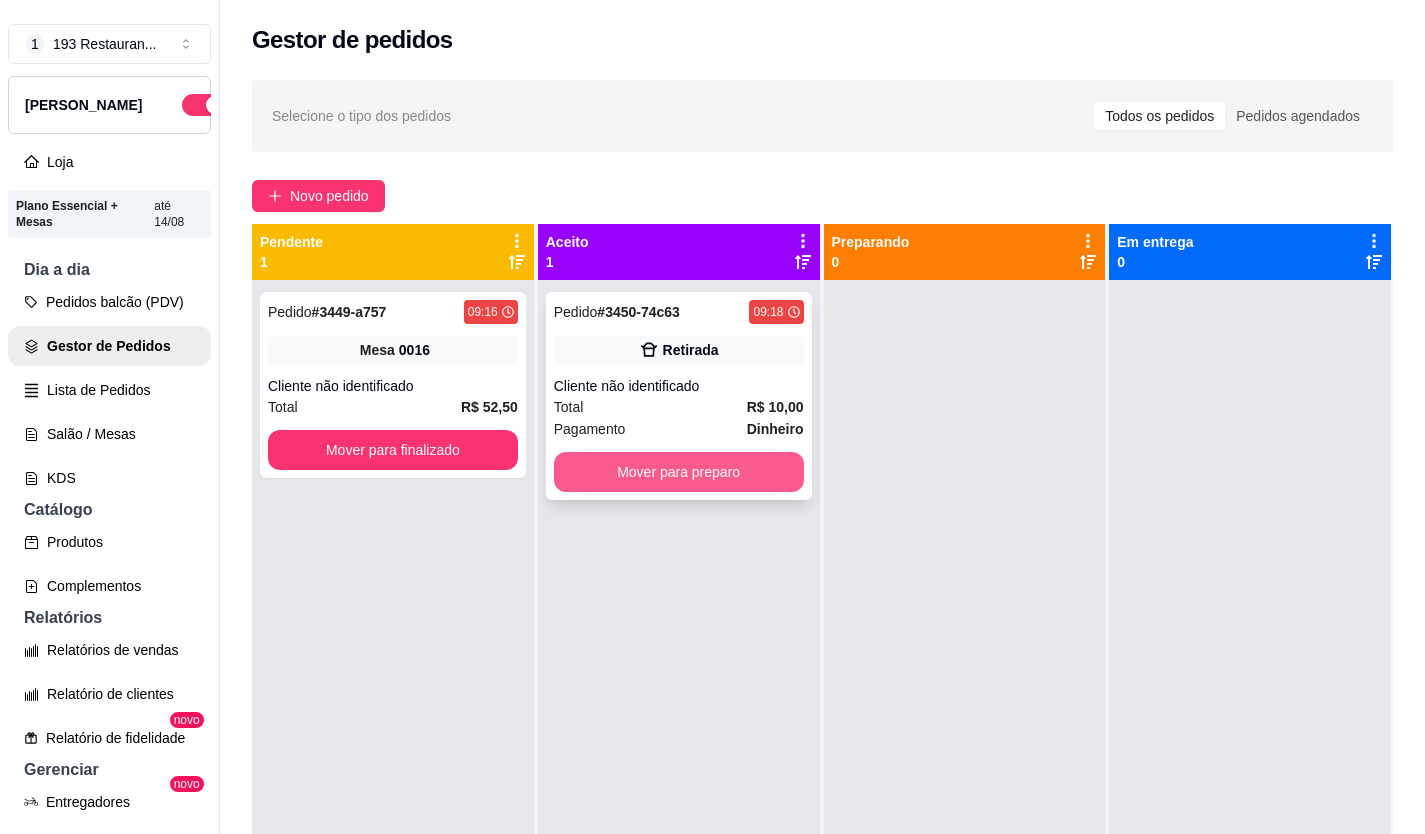 click on "Mover para preparo" at bounding box center (679, 472) 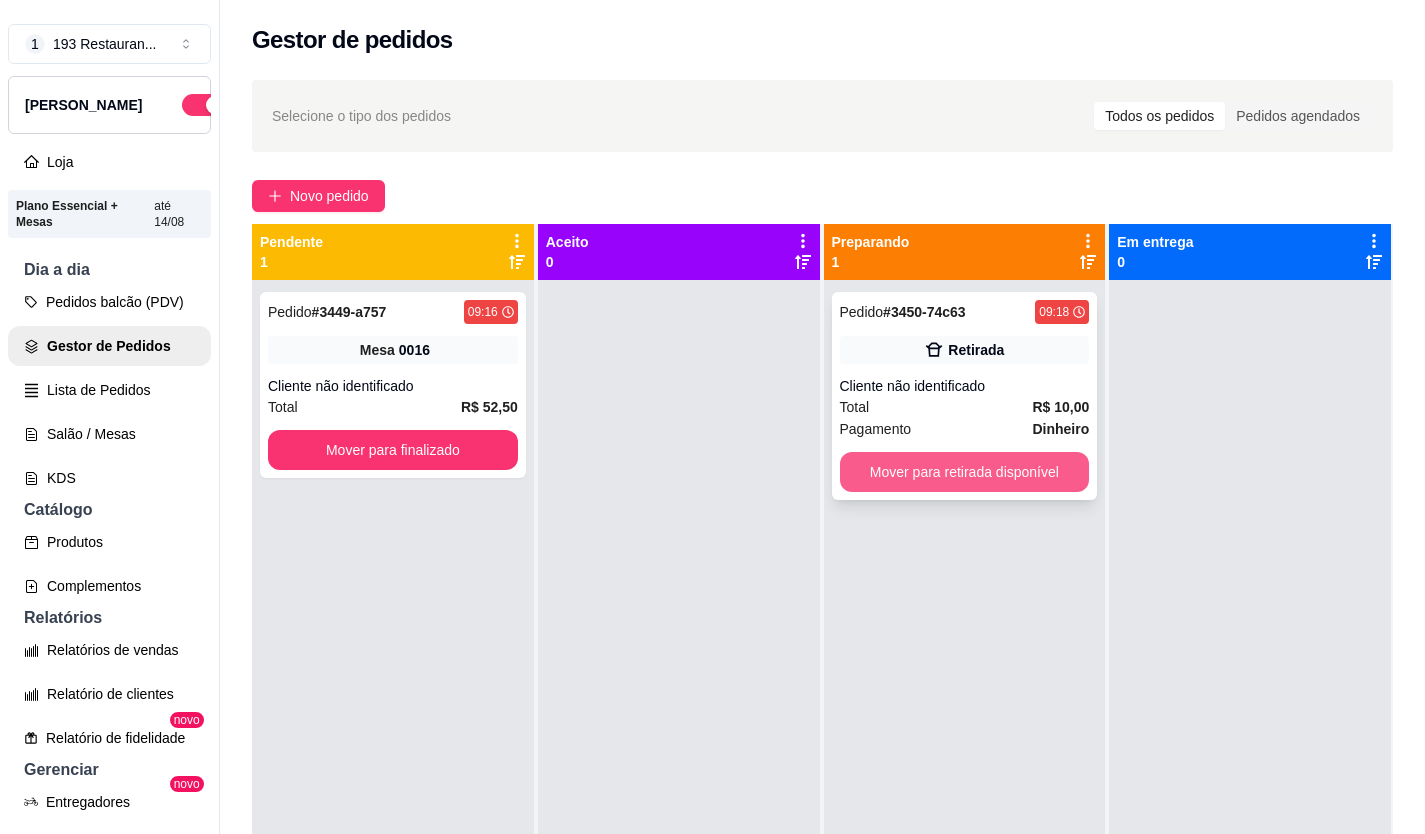 click on "Mover para retirada disponível" at bounding box center [965, 472] 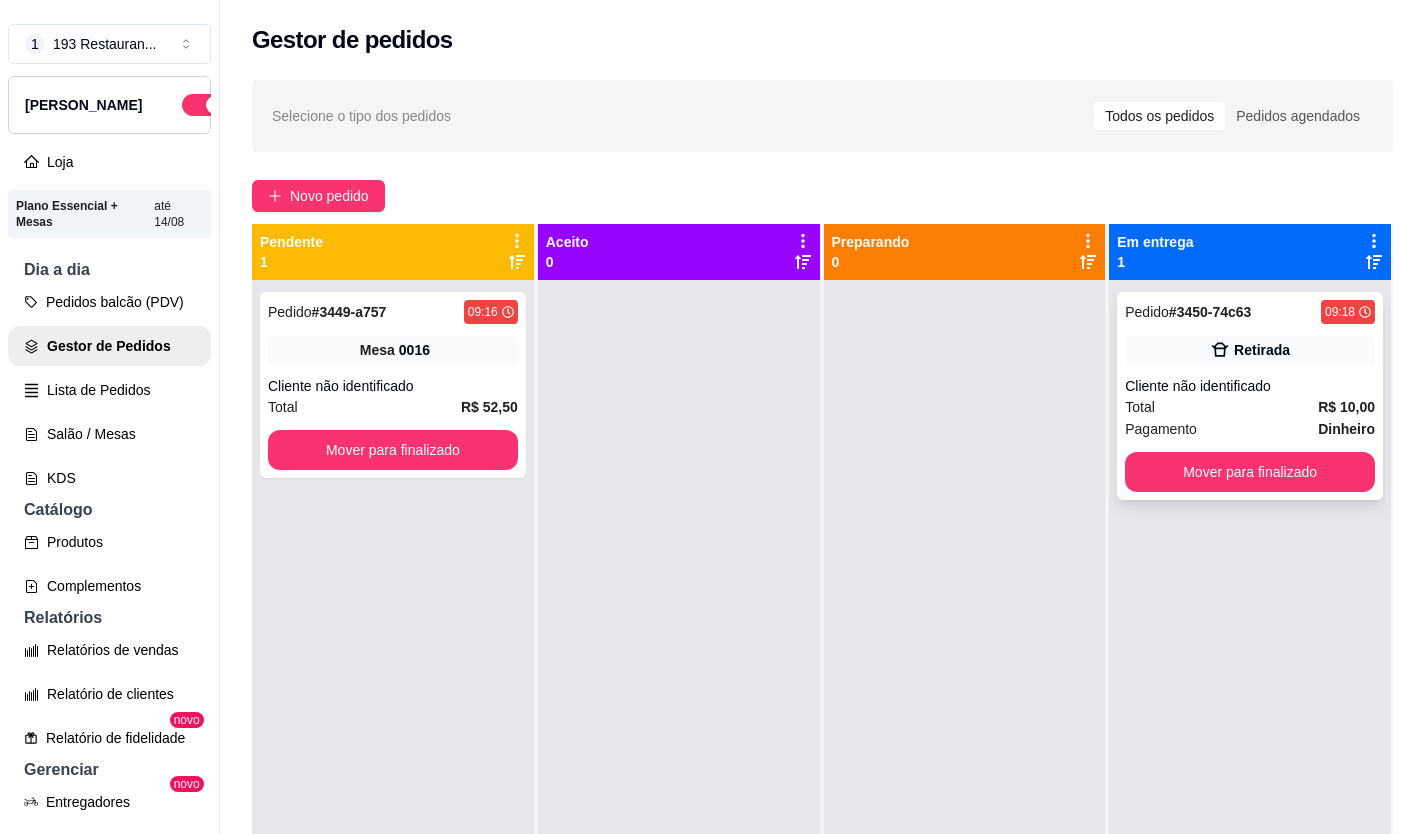 click on "Mover para finalizado" at bounding box center [1250, 472] 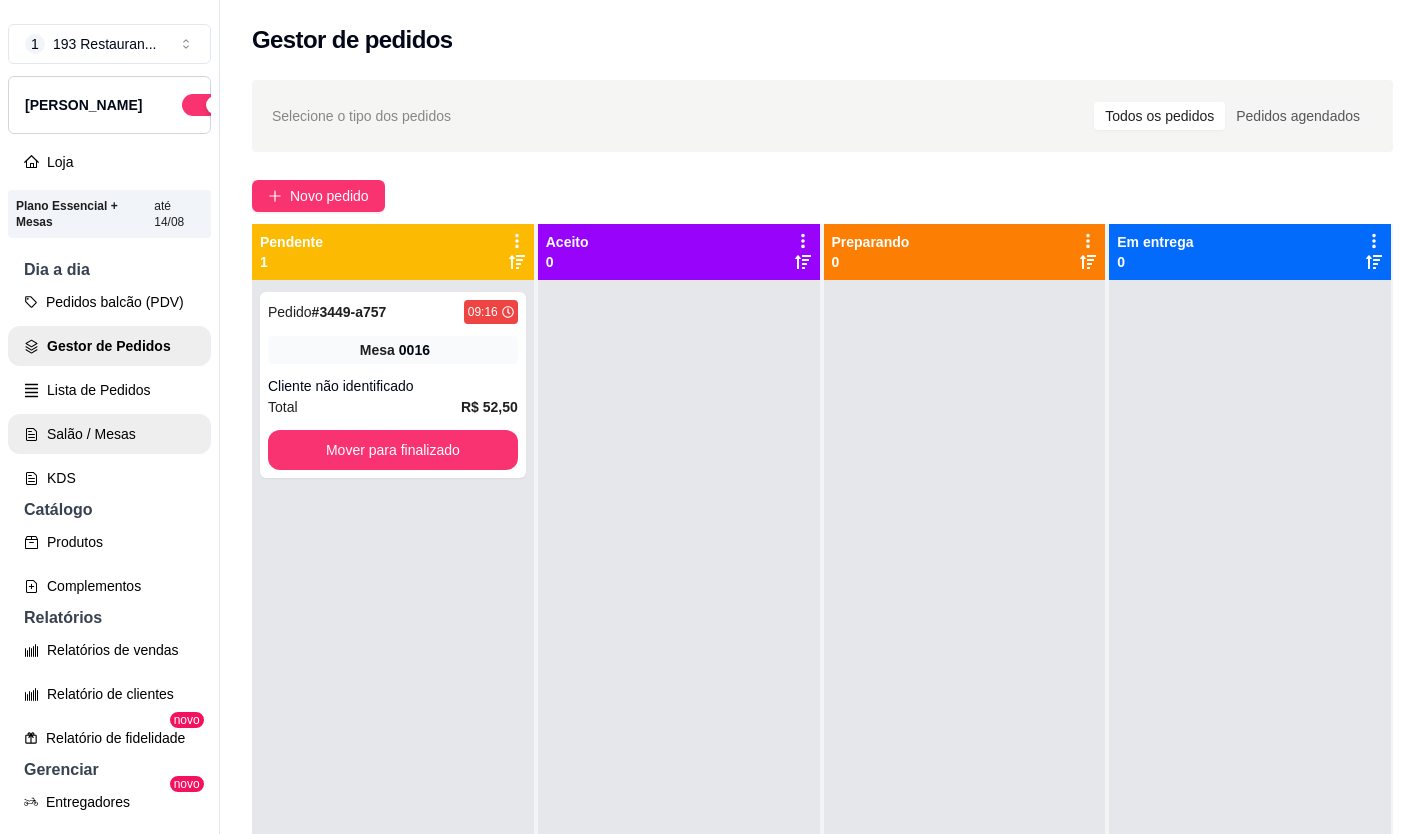 scroll, scrollTop: 100, scrollLeft: 0, axis: vertical 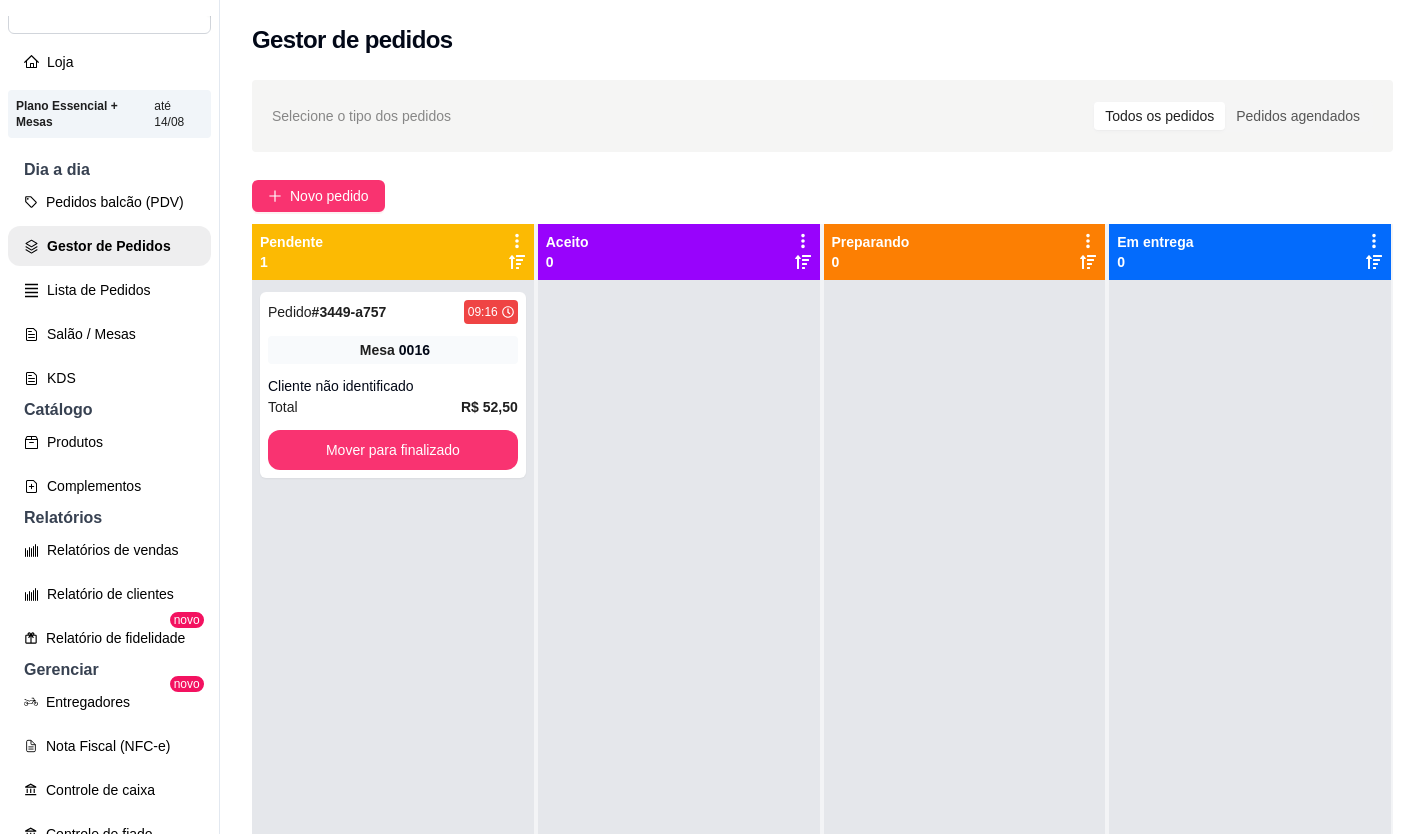 click on "Selecione o tipo dos pedidos Todos os pedidos Pedidos agendados" at bounding box center (822, 116) 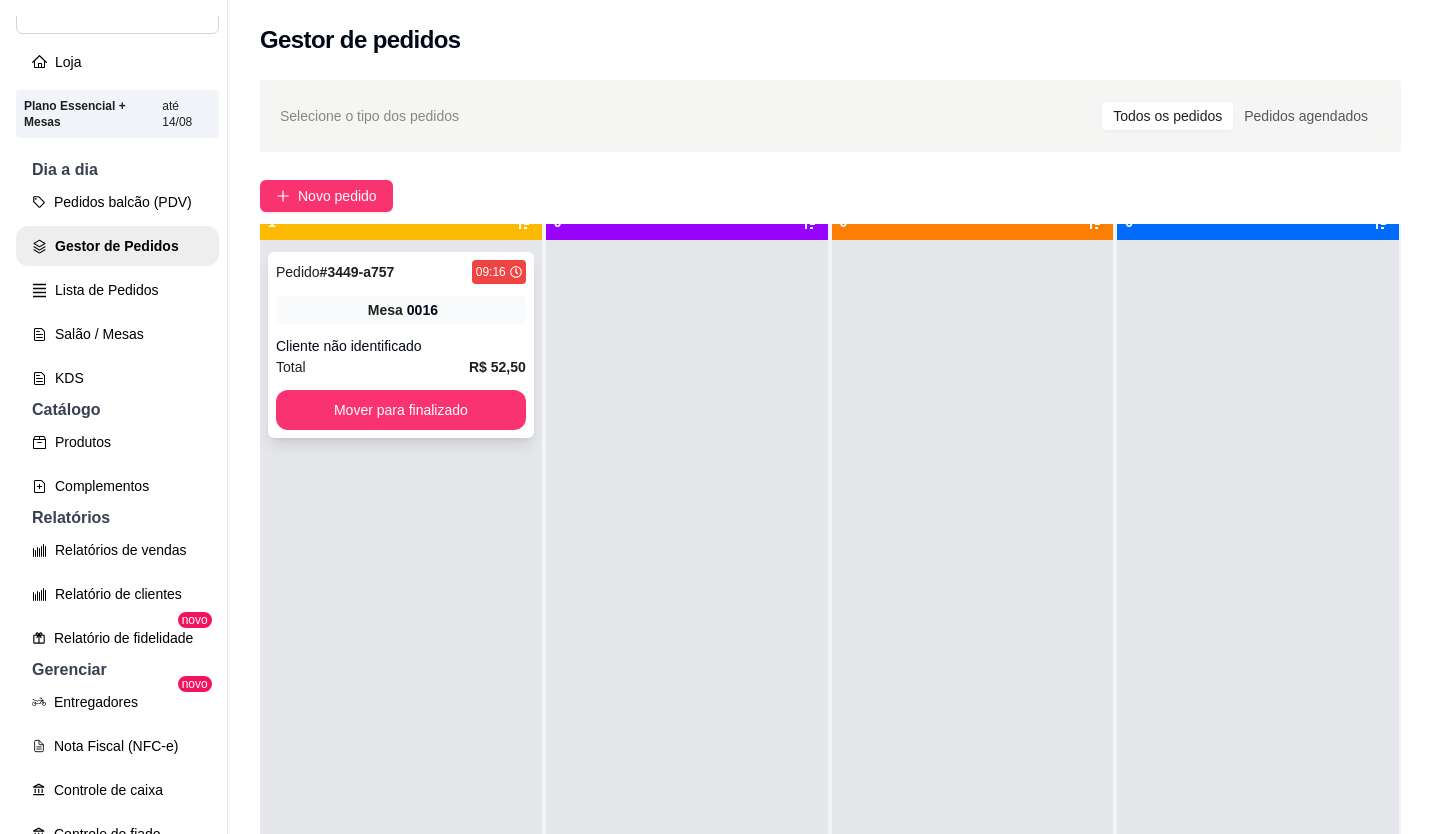 scroll, scrollTop: 56, scrollLeft: 0, axis: vertical 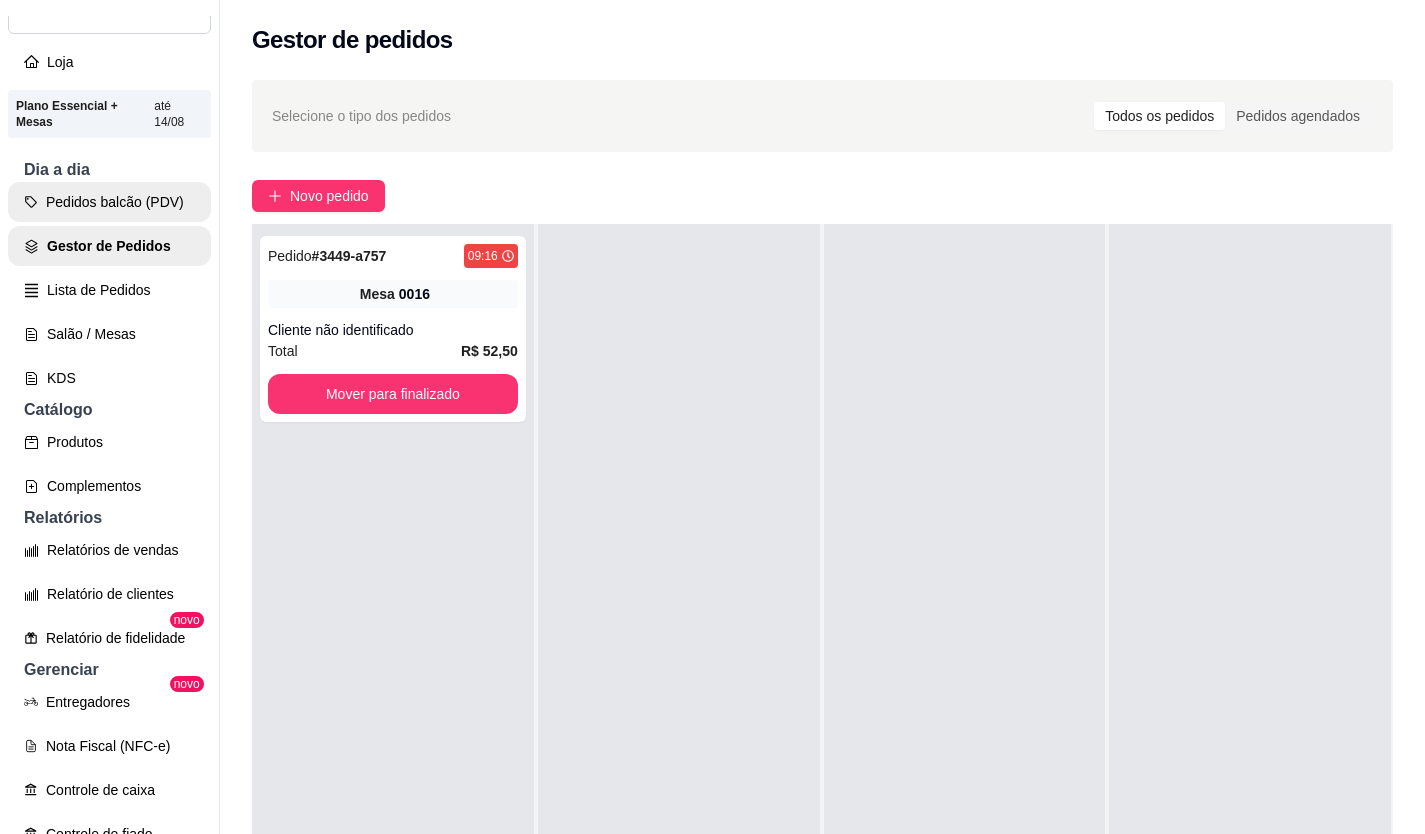 click on "Pedidos balcão (PDV)" at bounding box center [109, 202] 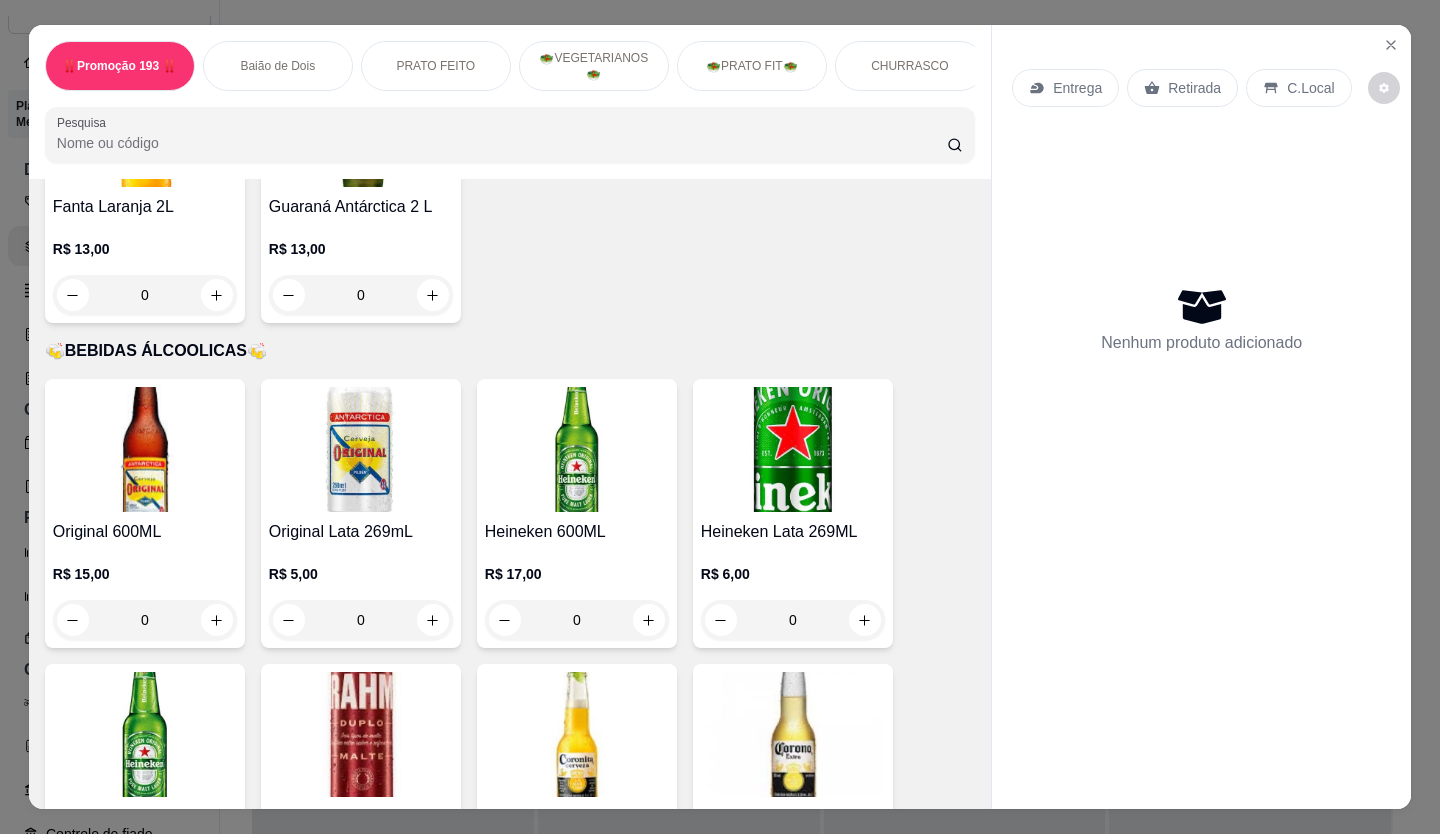 scroll, scrollTop: 6700, scrollLeft: 0, axis: vertical 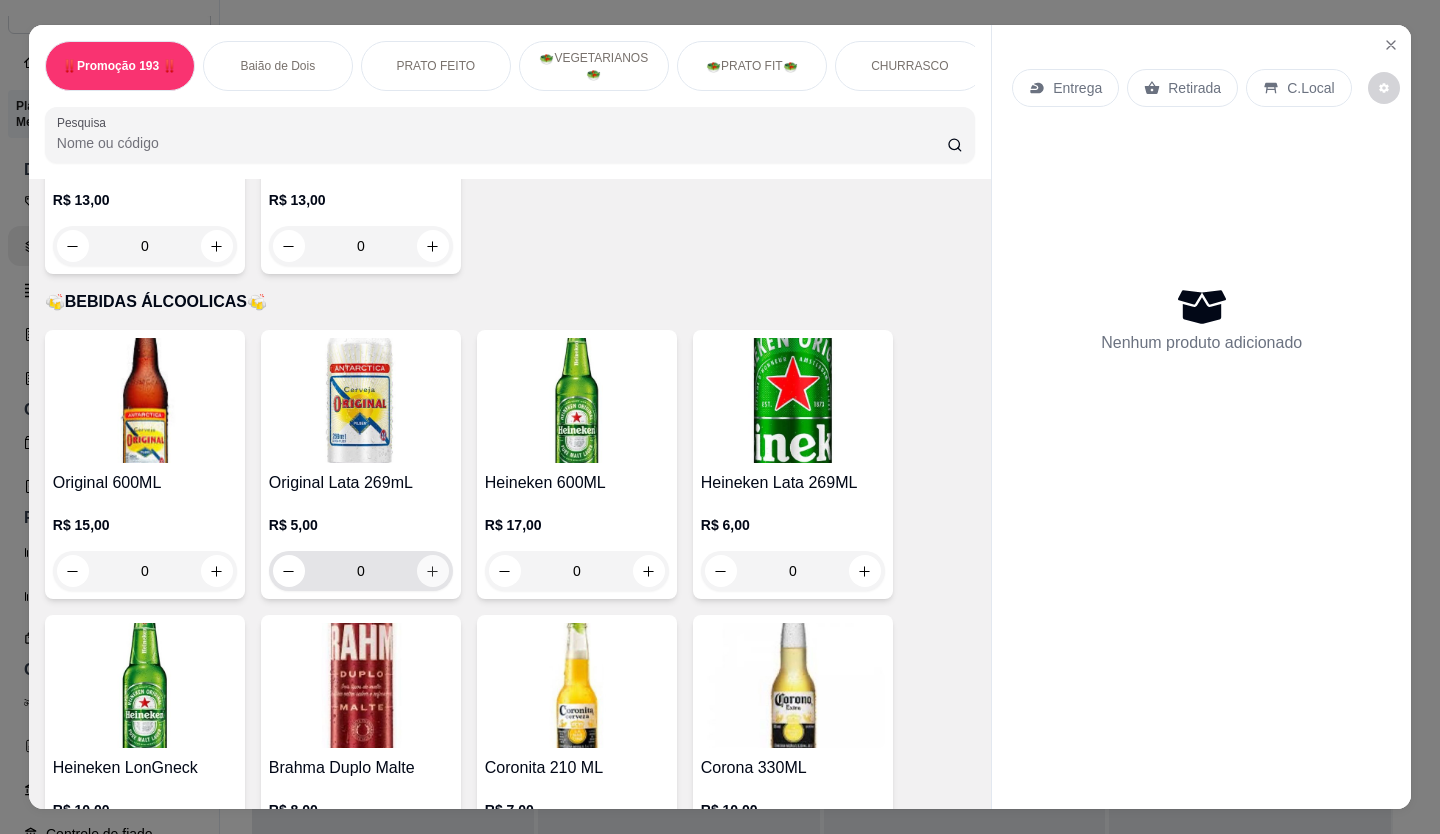 click 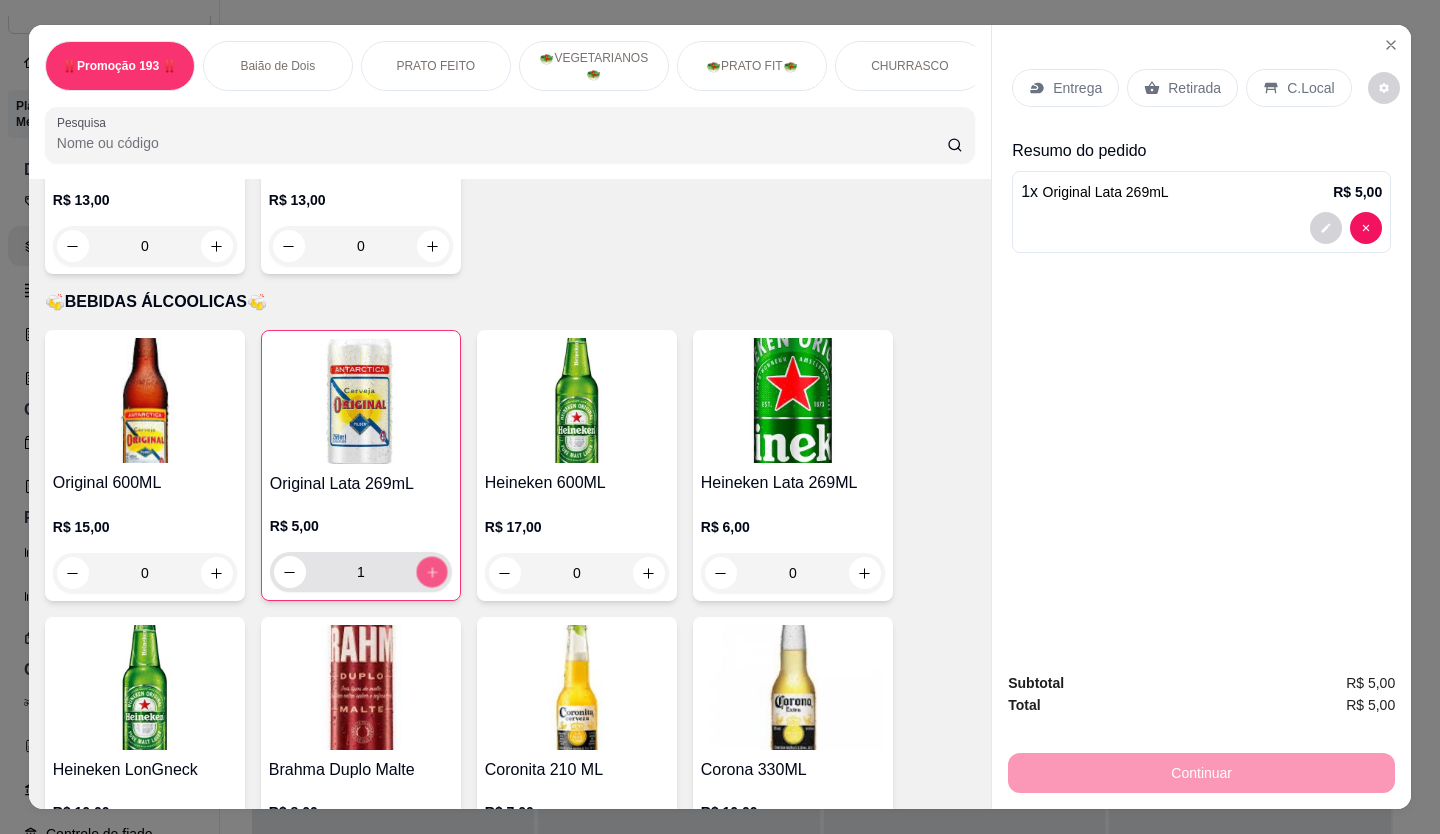 click 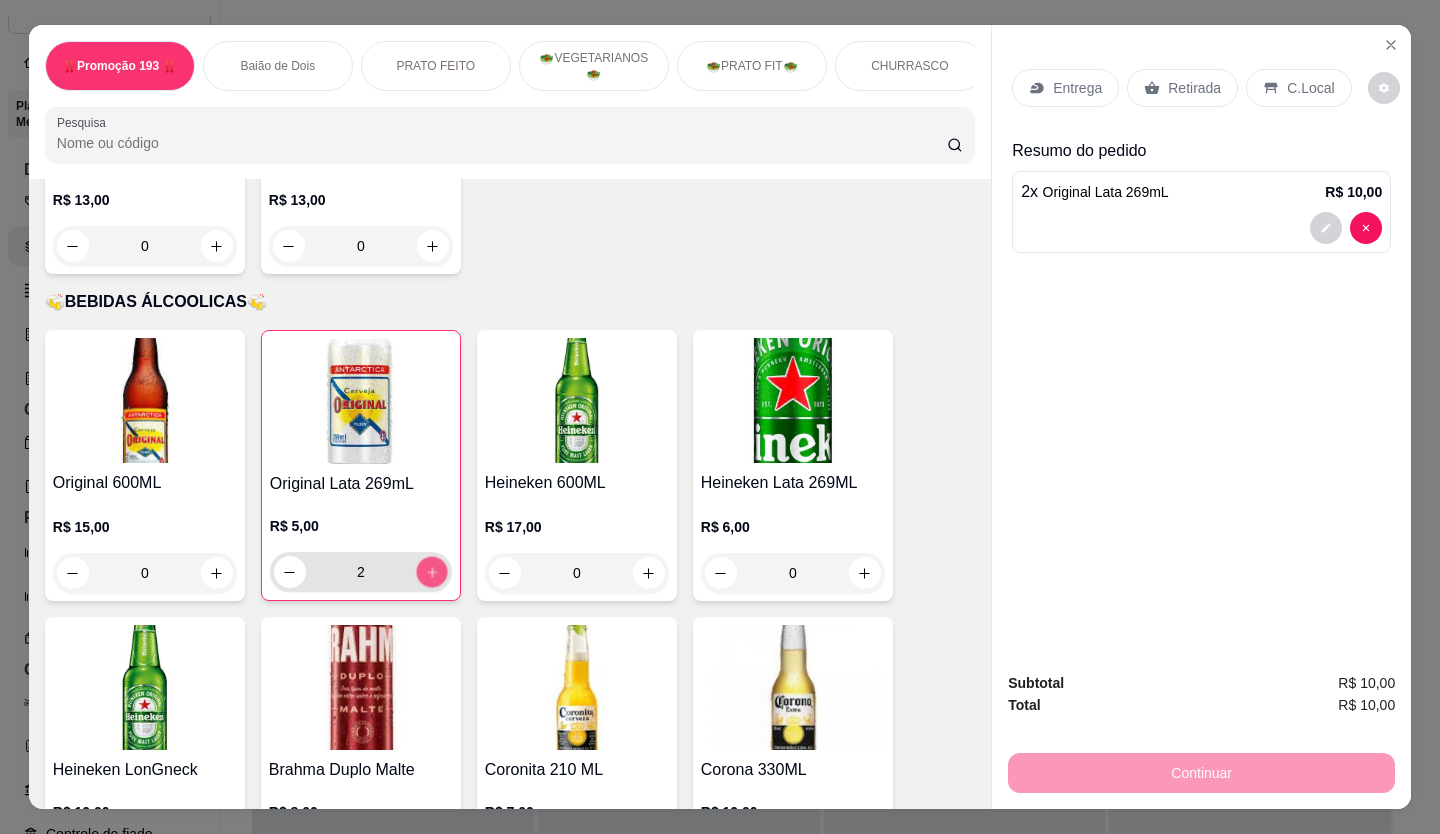 click 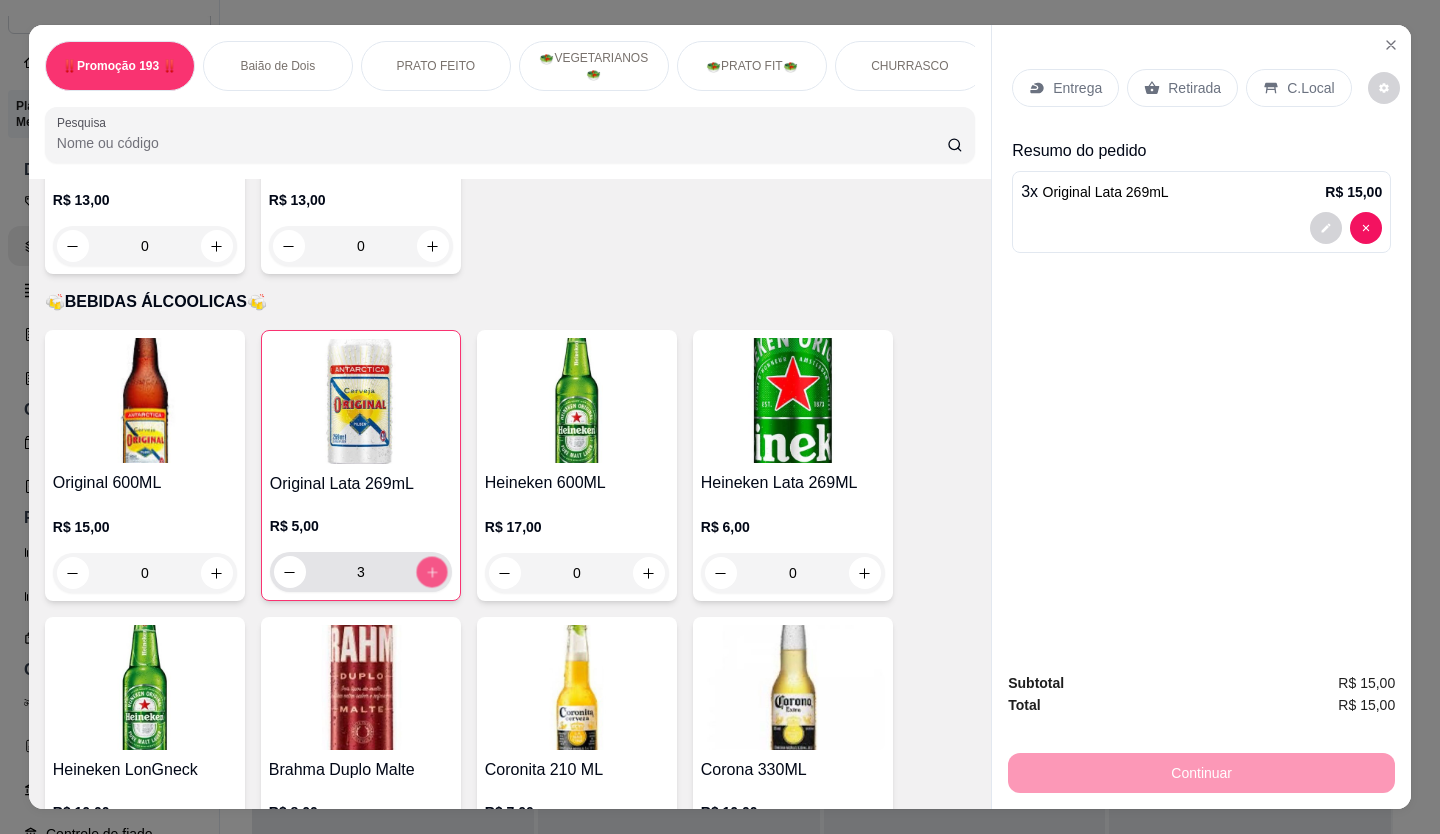 click 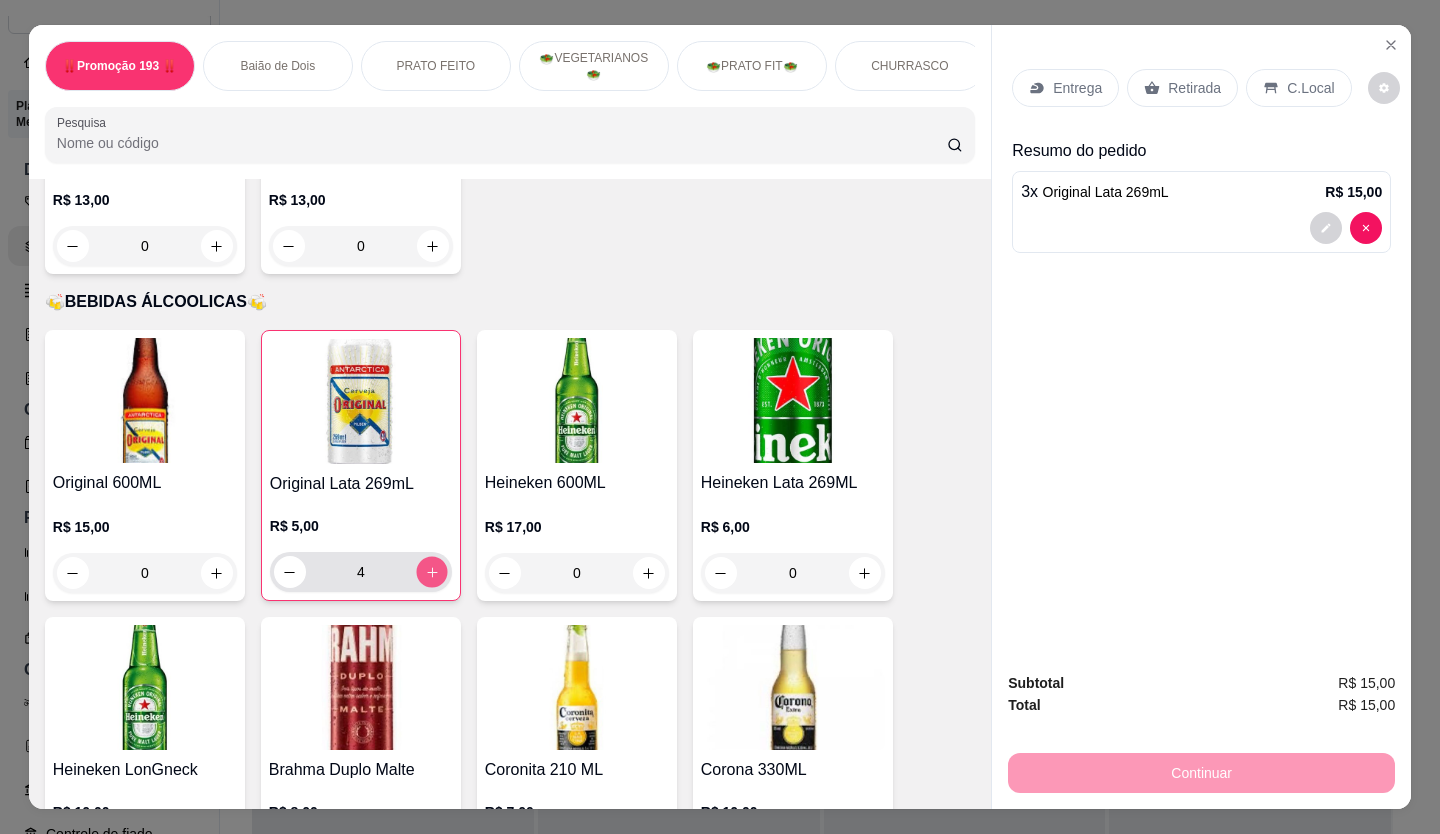 click 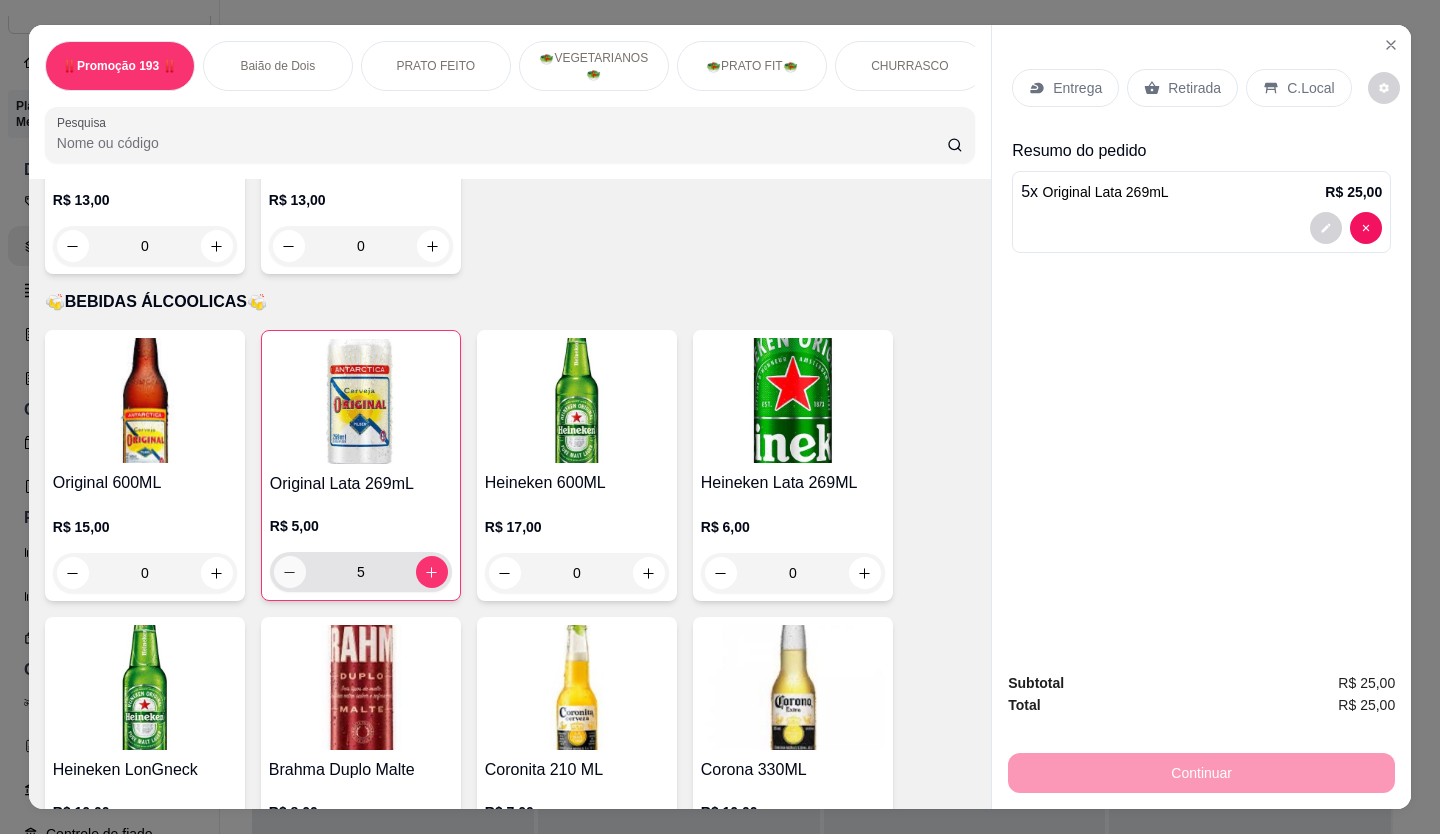 click at bounding box center [290, 572] 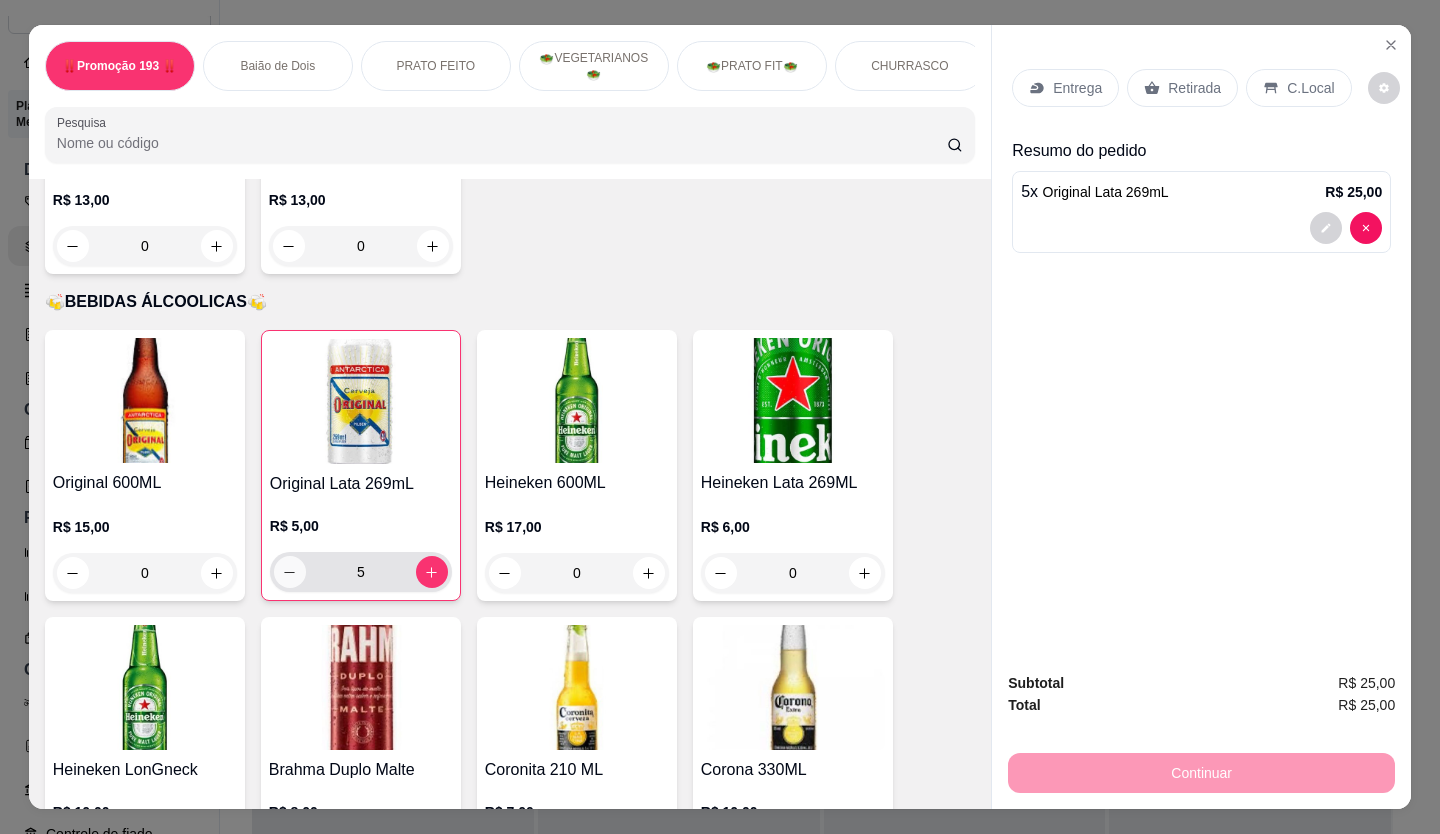 type on "4" 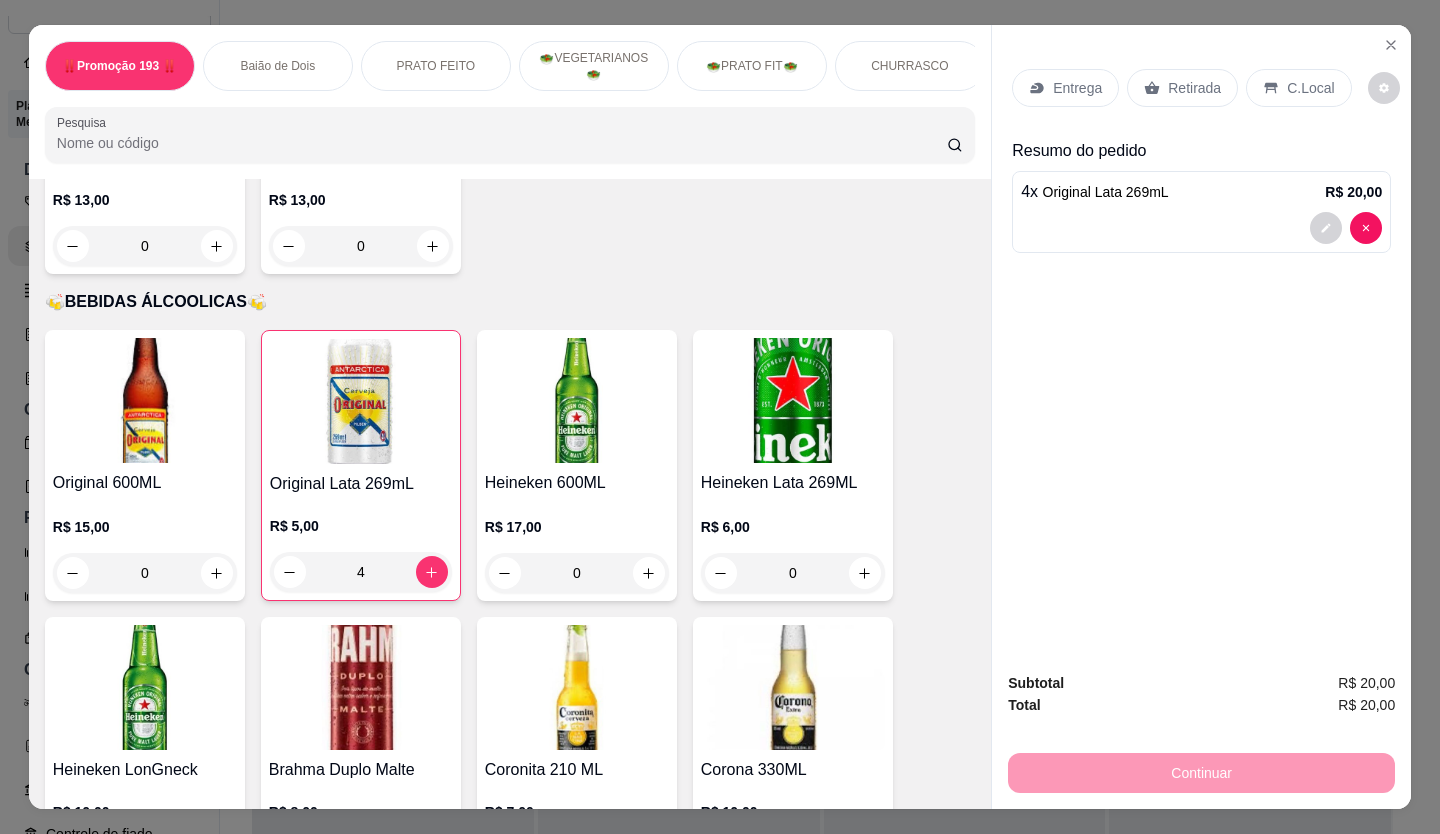 click on "Retirada" at bounding box center [1194, 88] 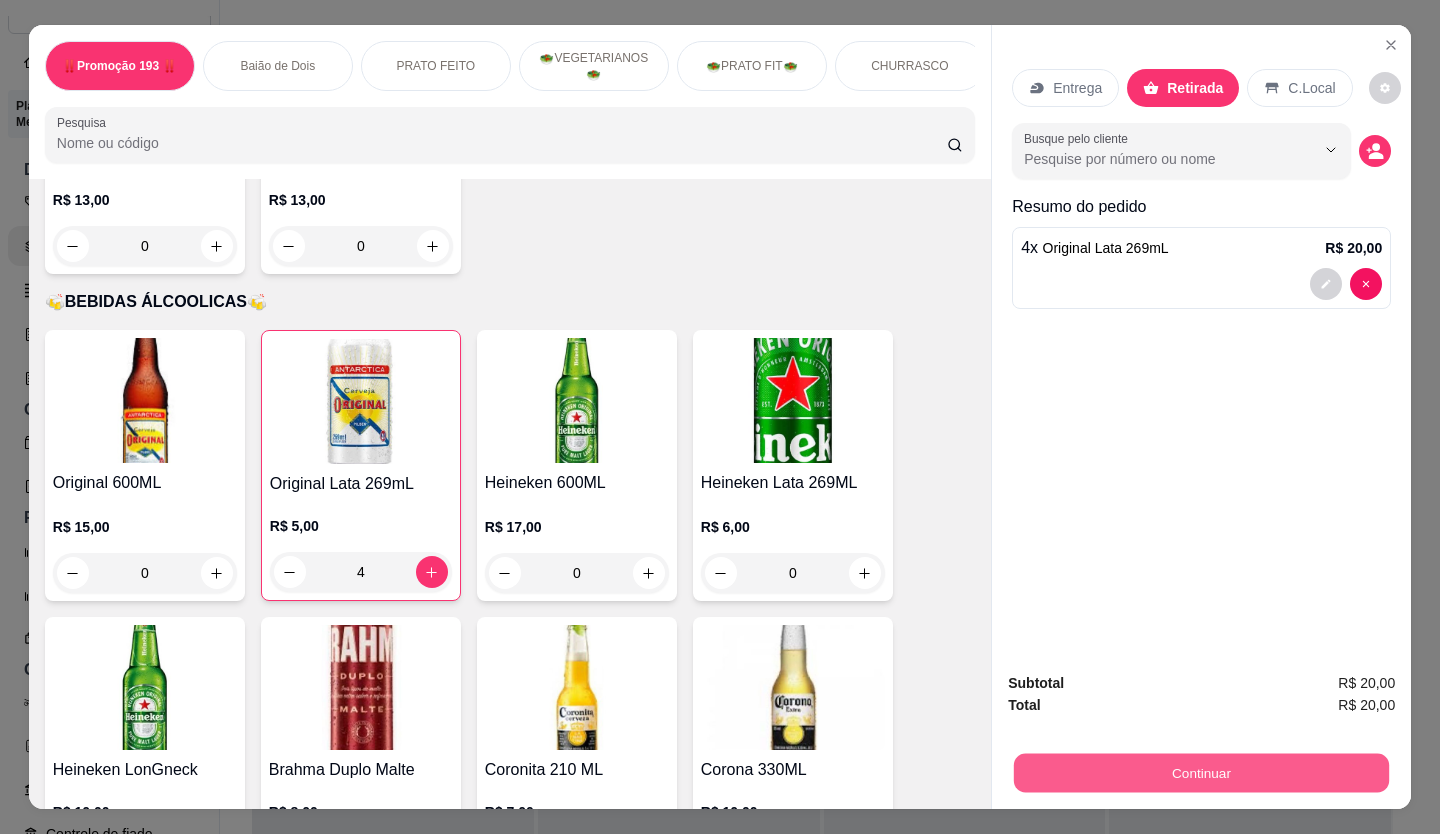 click on "Continuar" at bounding box center [1201, 773] 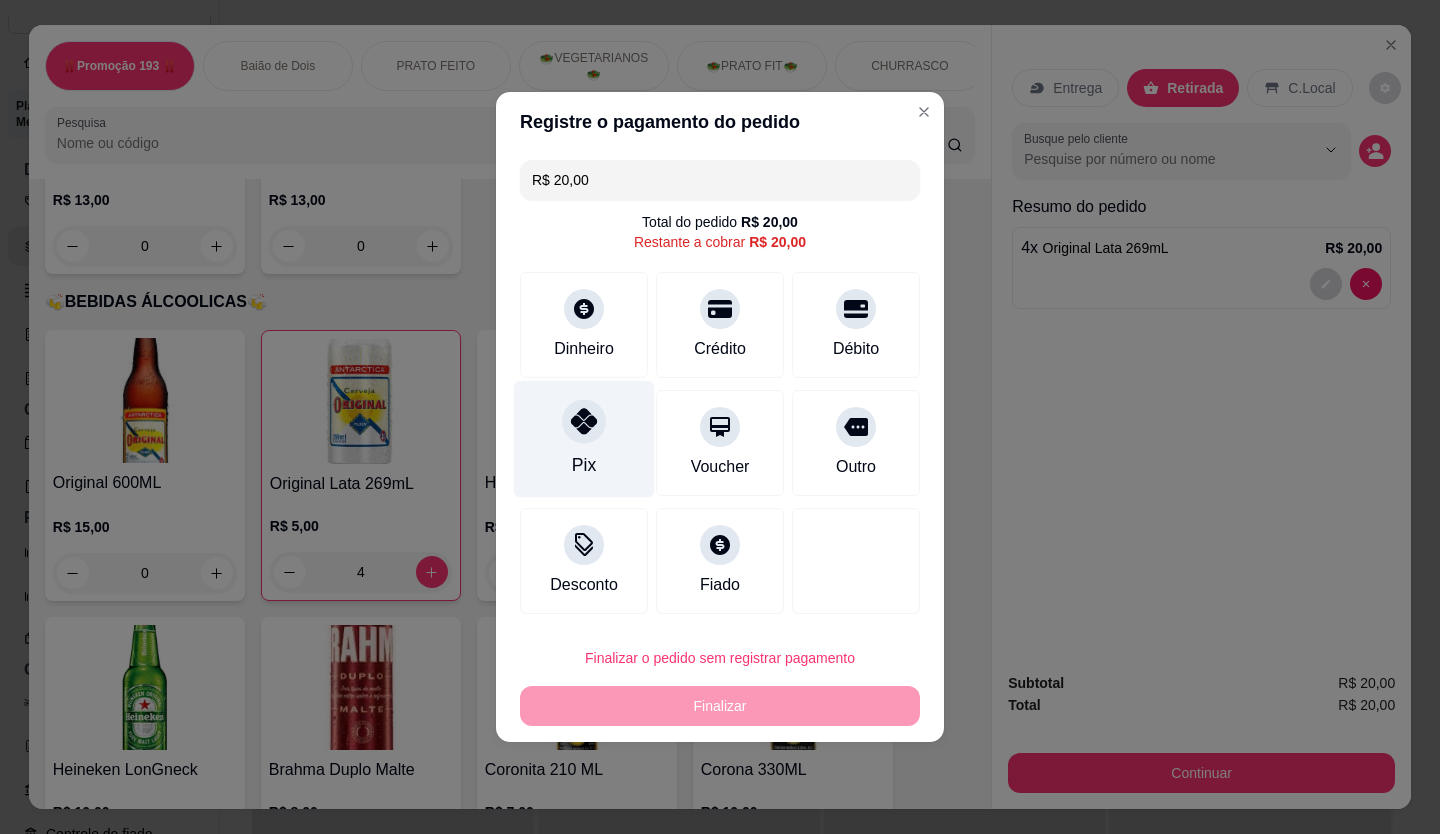 click on "Pix" at bounding box center (584, 439) 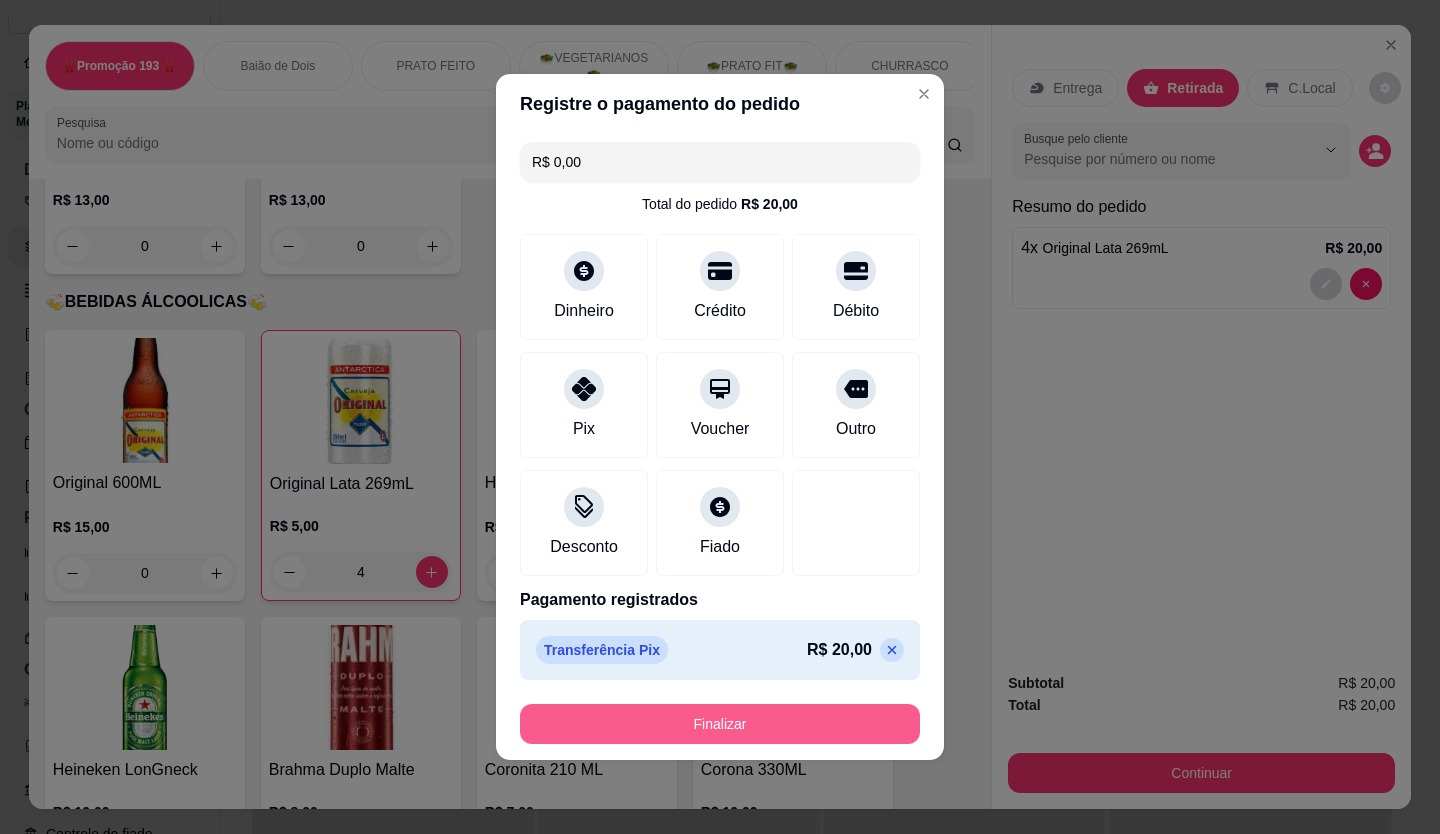 click on "Finalizar" at bounding box center [720, 724] 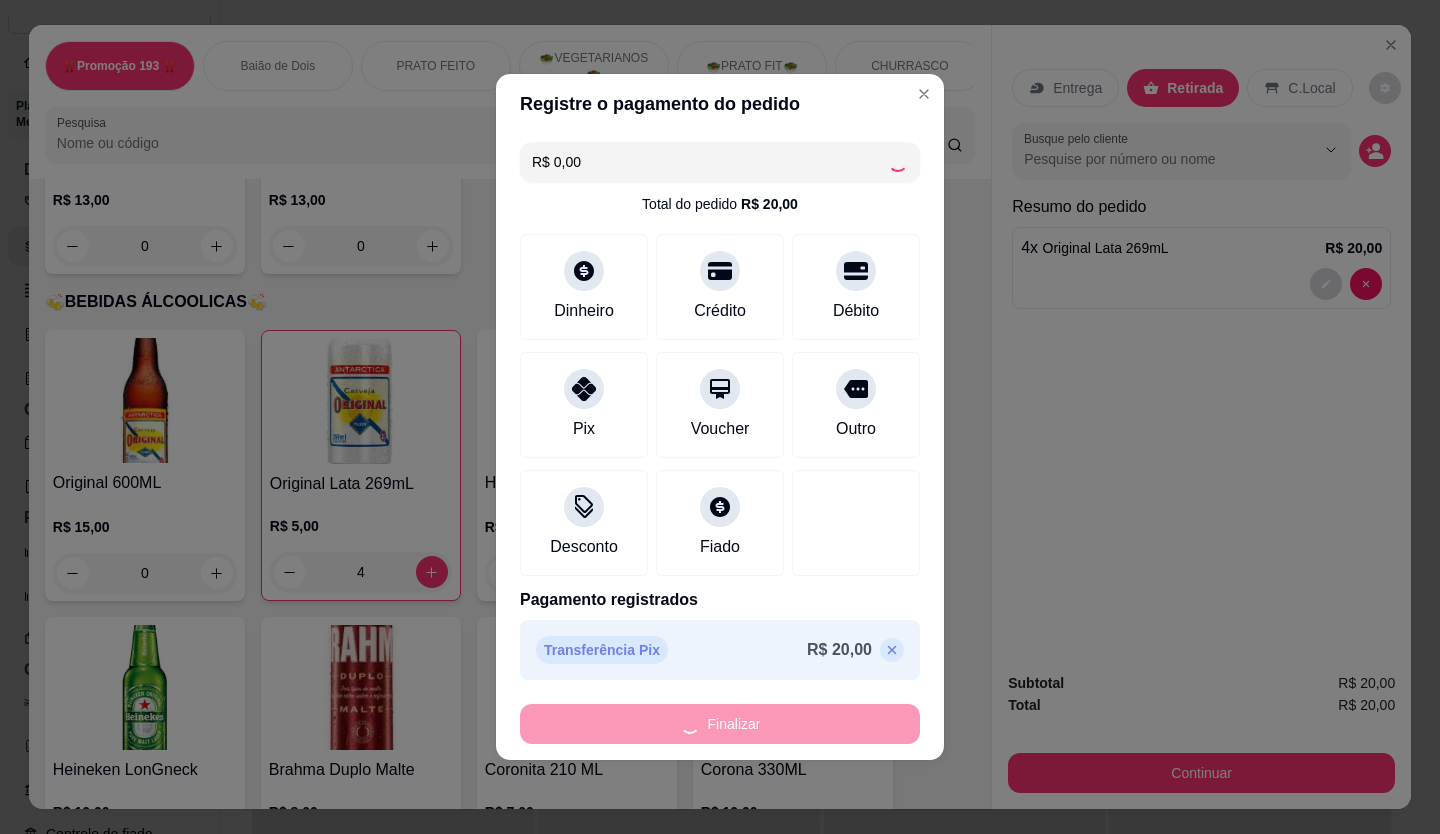 type on "0" 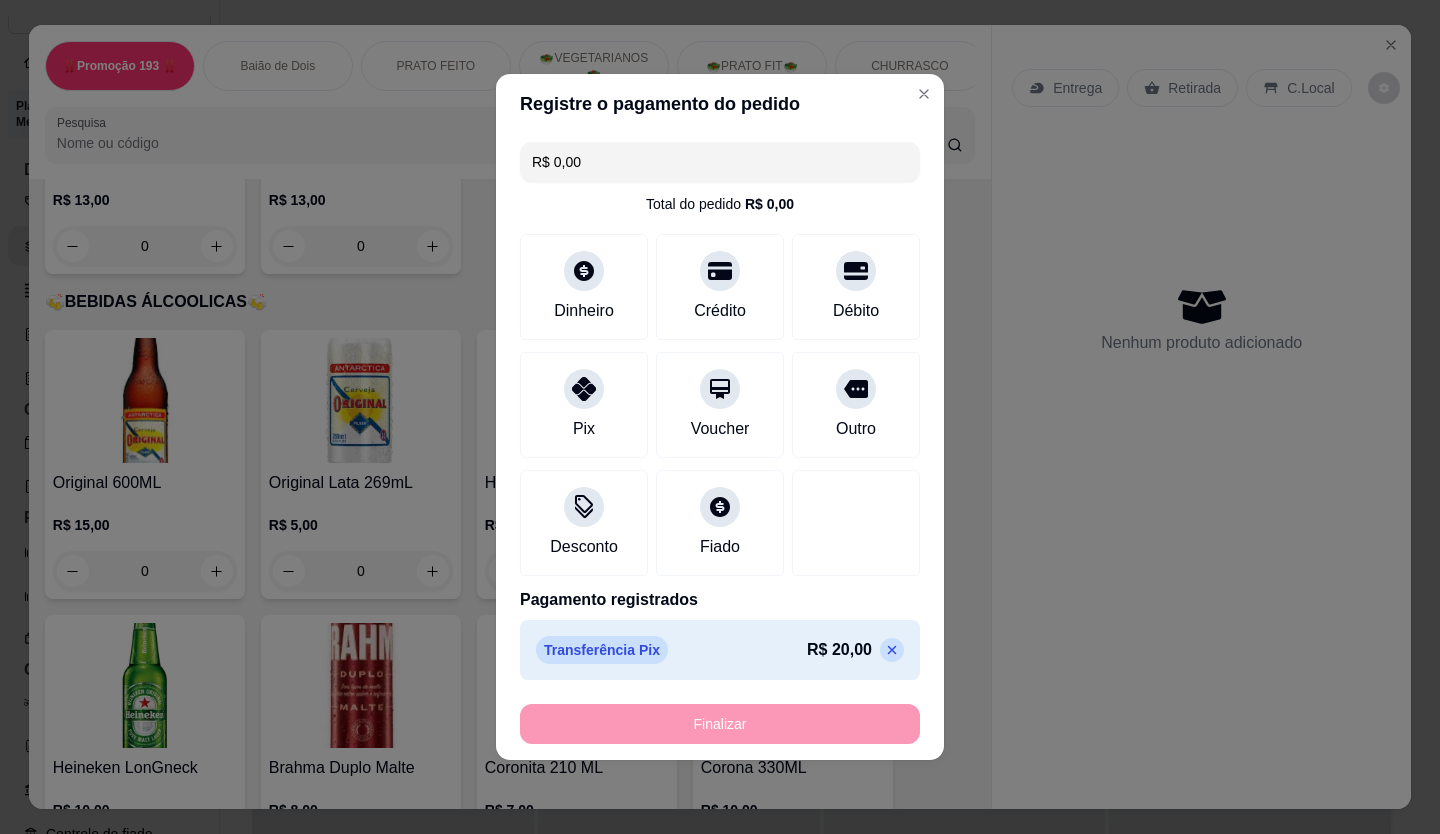 type on "-R$ 20,00" 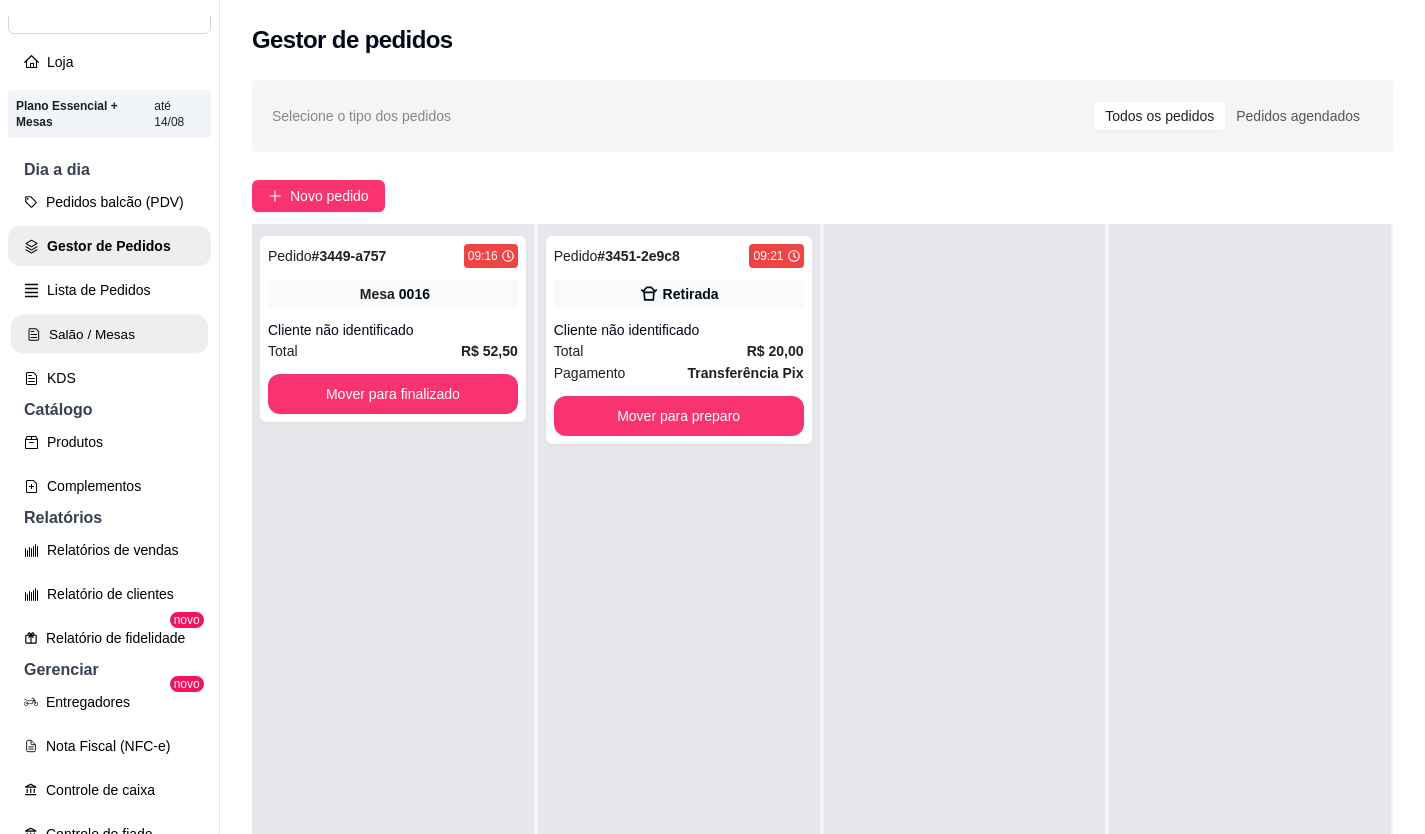 click on "Salão / Mesas" at bounding box center [109, 334] 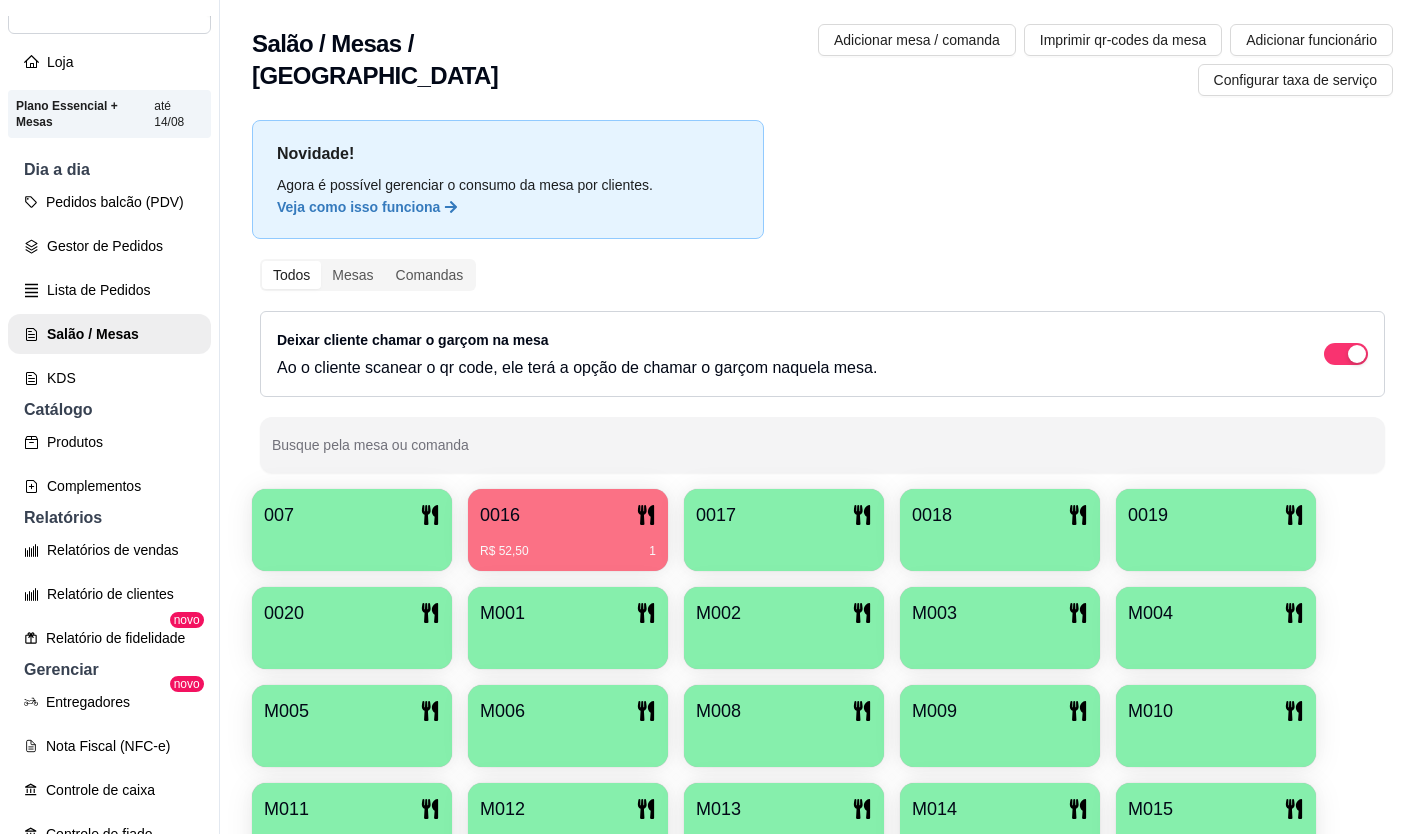 click on "007 0016 R$ 52,50 1 0017 0018 0019 0020 M001 M002 M003 M004 M005 M006 M008 M009 M010 M011 M012 M013 M014 M015" at bounding box center [822, 677] 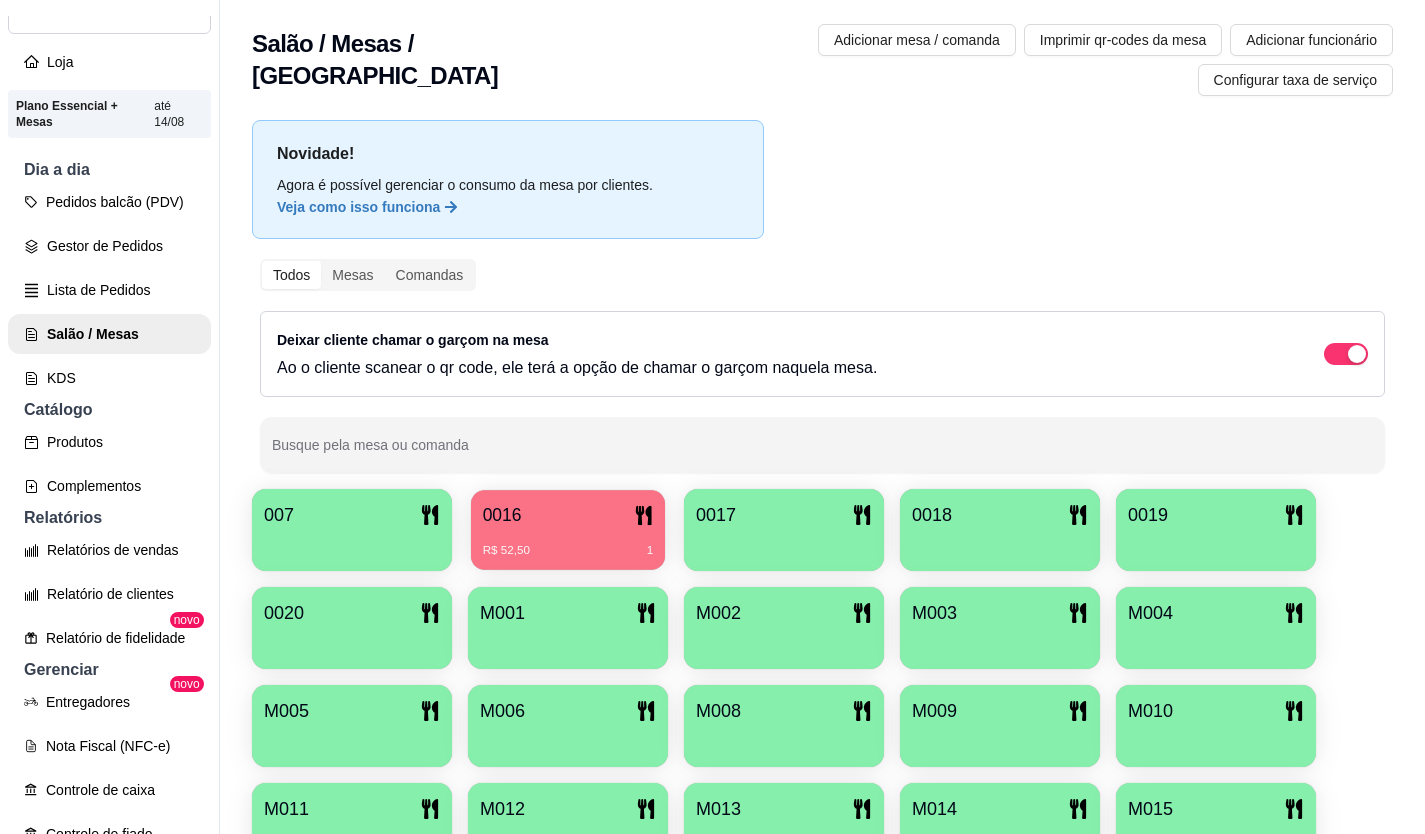 click on "0016" at bounding box center [568, 515] 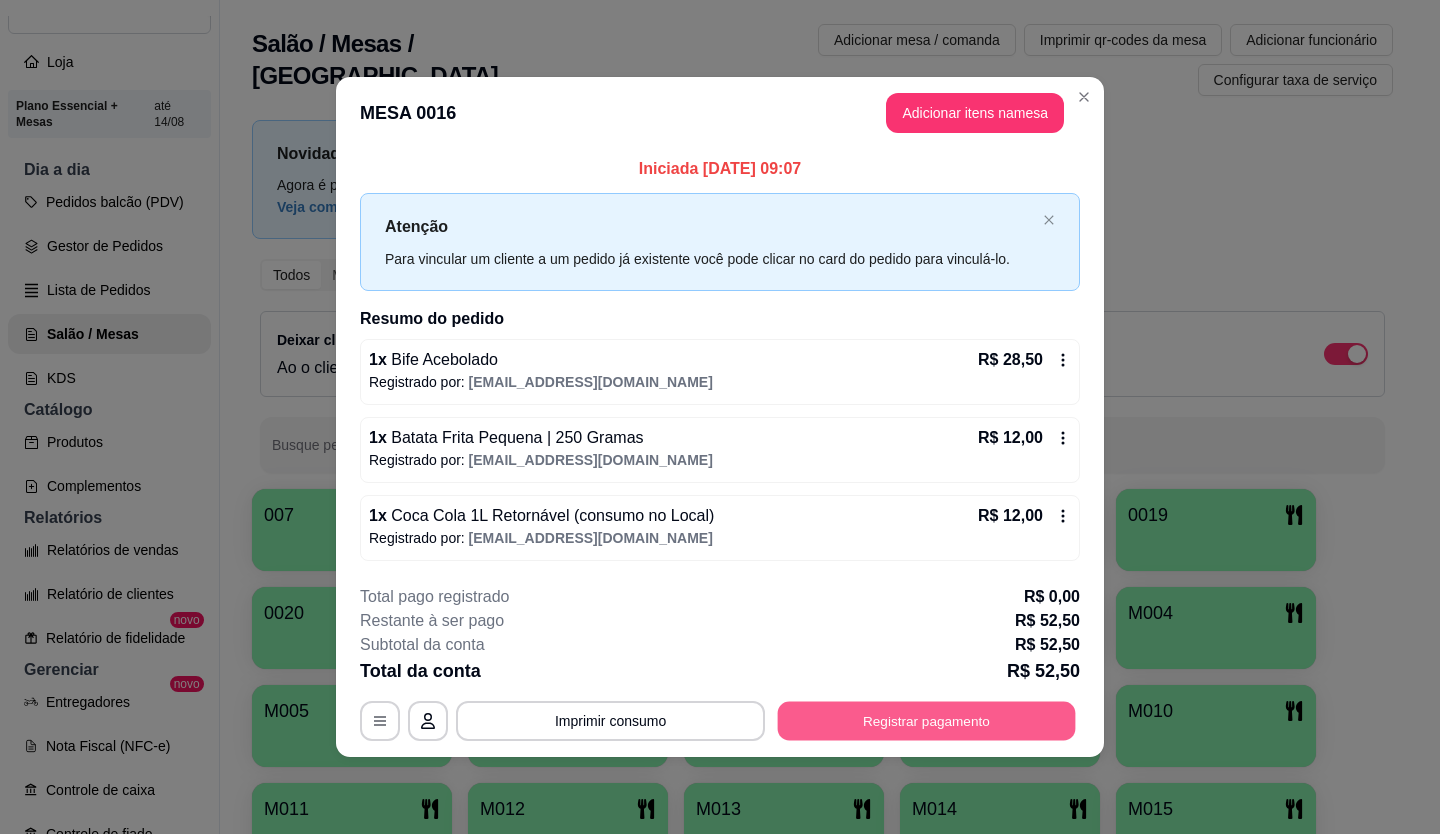 click on "Registrar pagamento" at bounding box center (927, 720) 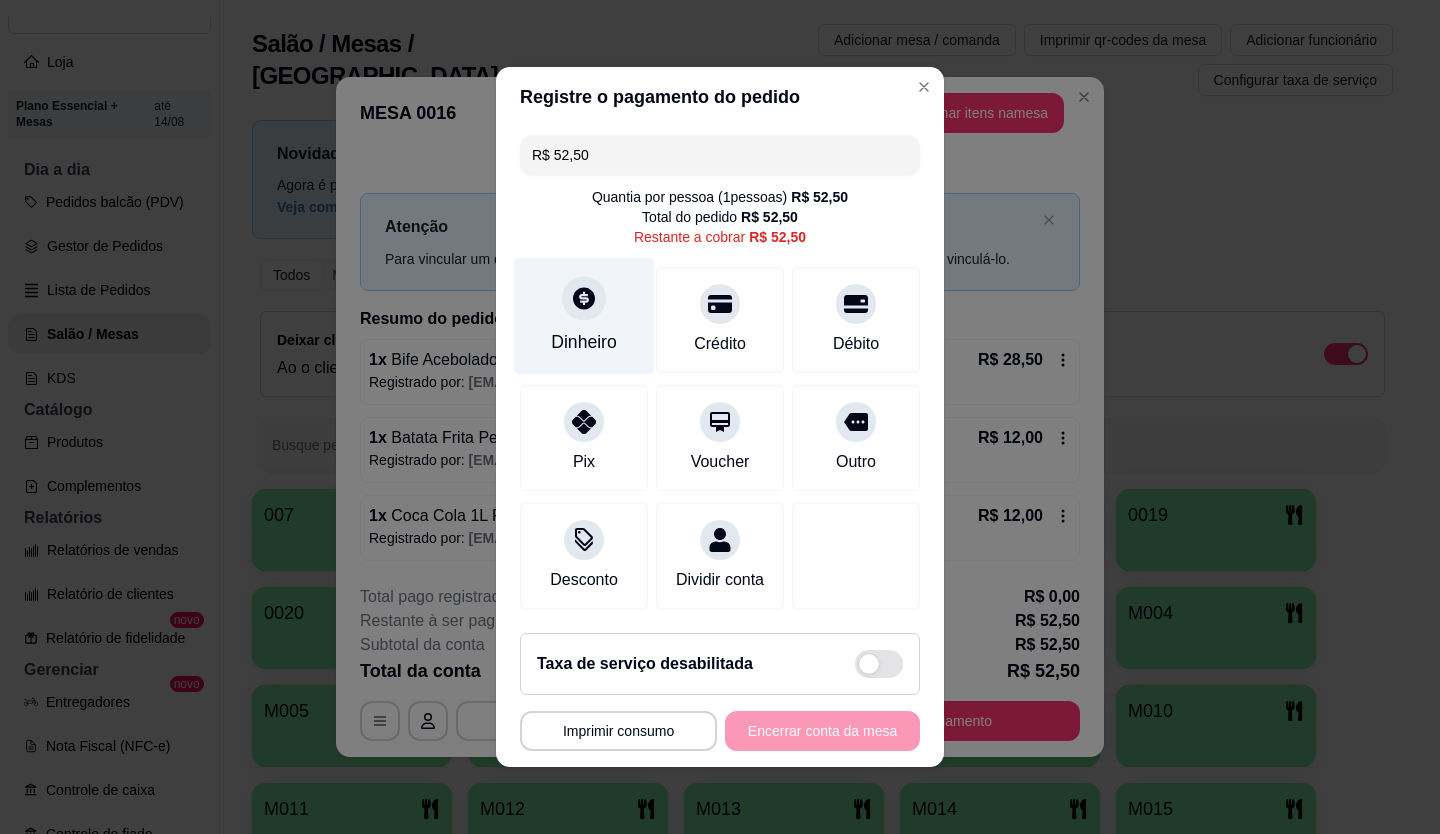 click on "Dinheiro" at bounding box center (584, 316) 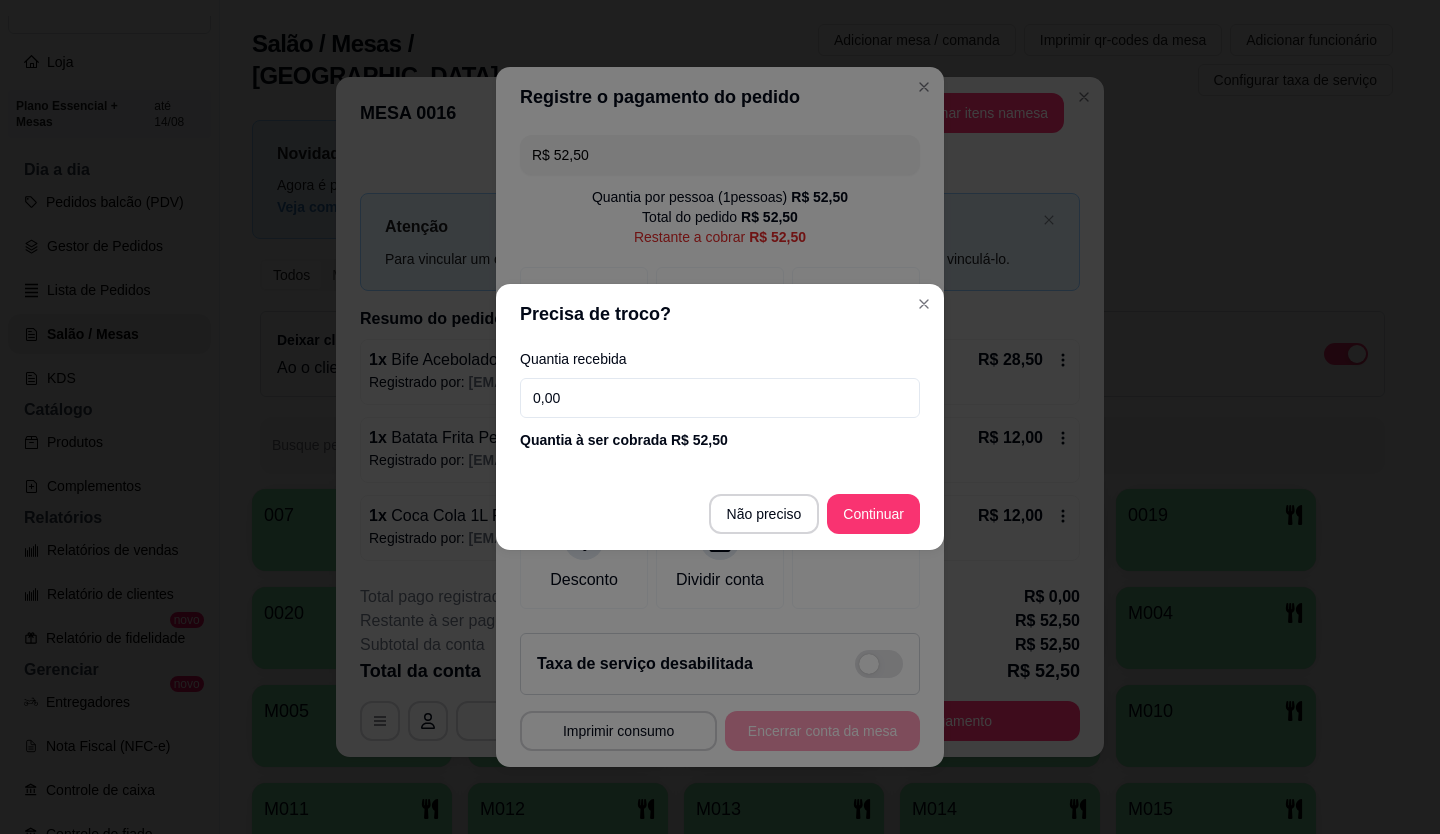 drag, startPoint x: 692, startPoint y: 401, endPoint x: 404, endPoint y: 402, distance: 288.00174 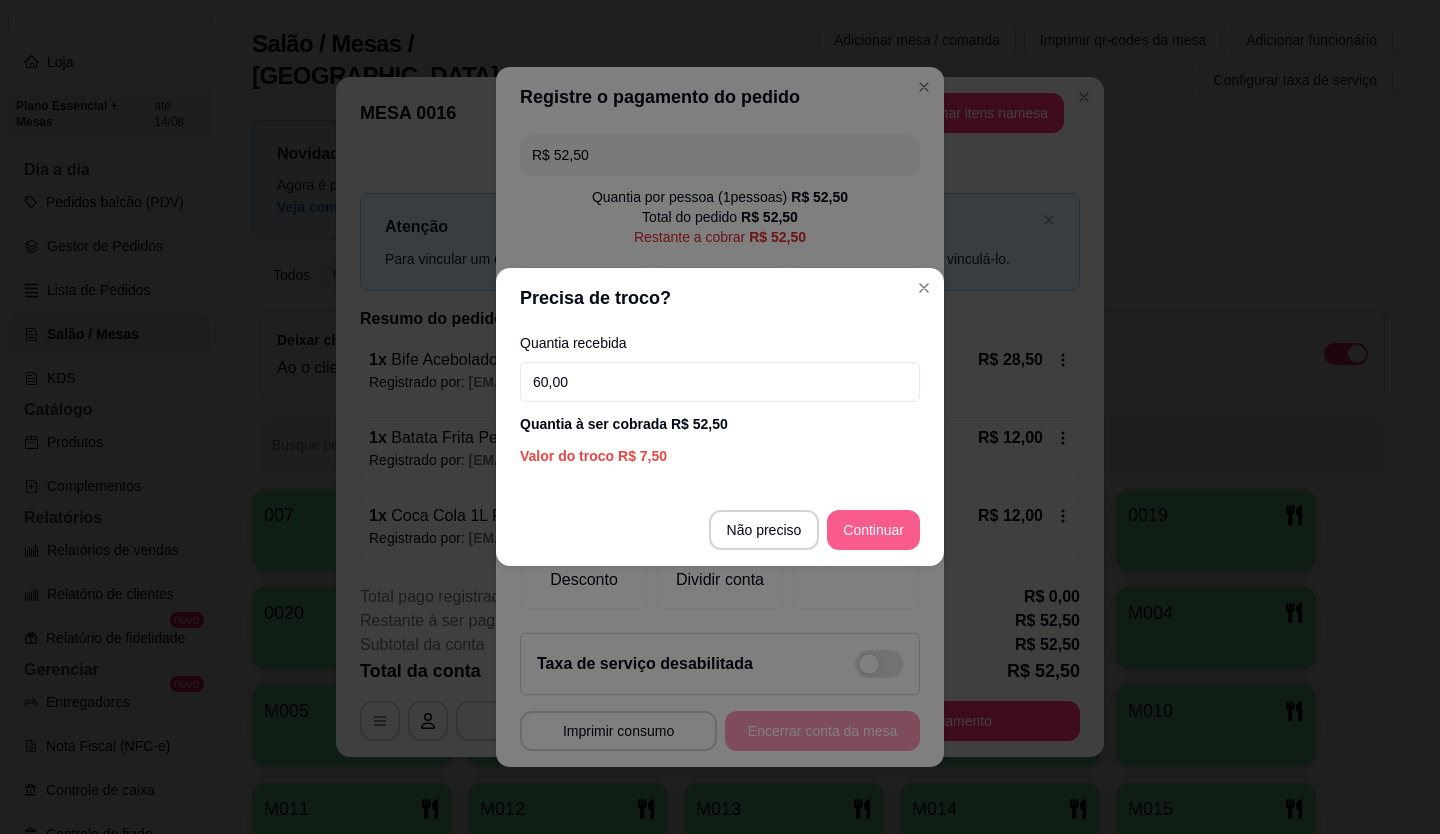 type on "60,00" 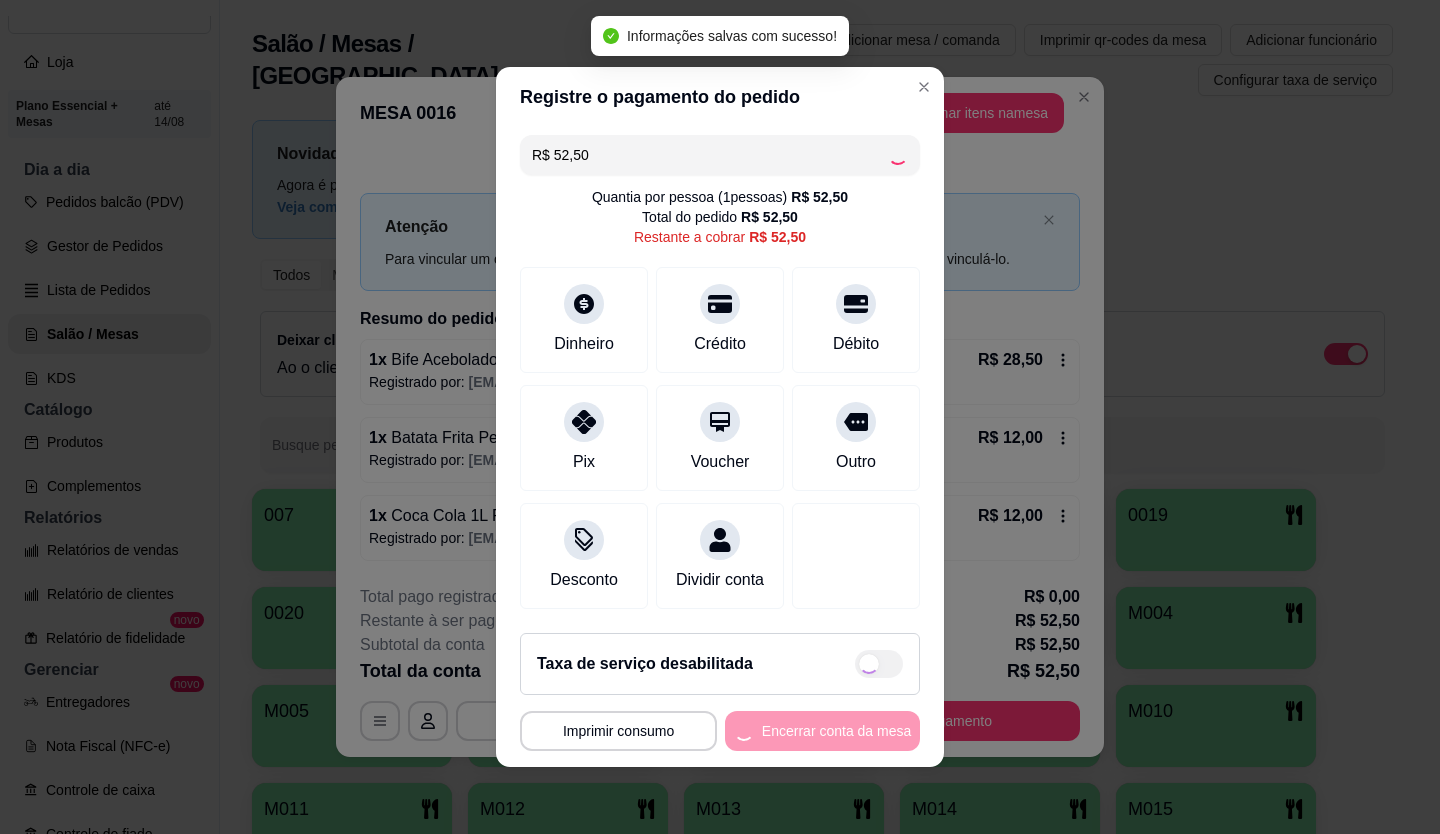 type on "R$ 0,00" 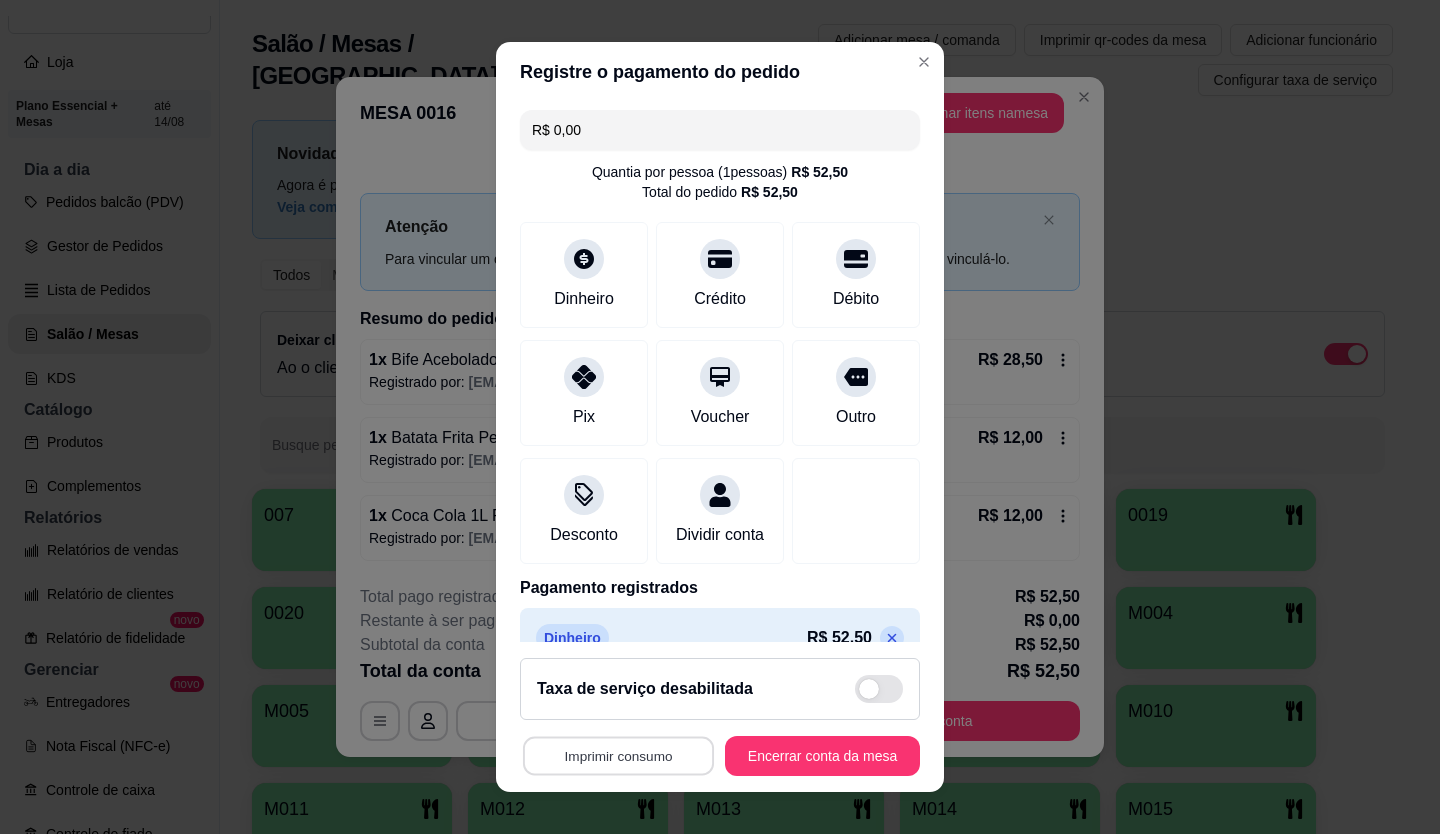 click on "Imprimir consumo" at bounding box center (618, 756) 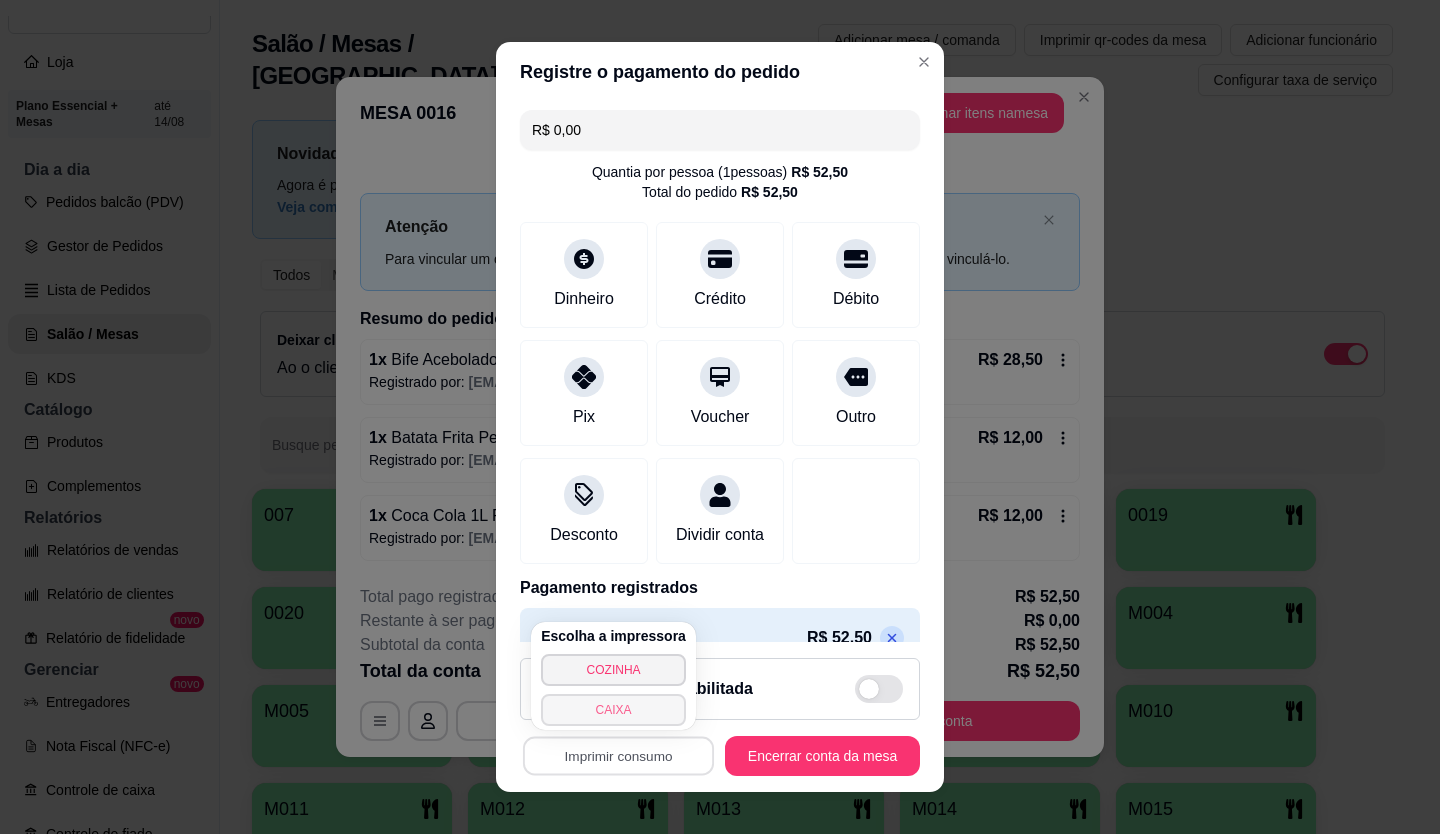 click on "CAIXA" at bounding box center (613, 710) 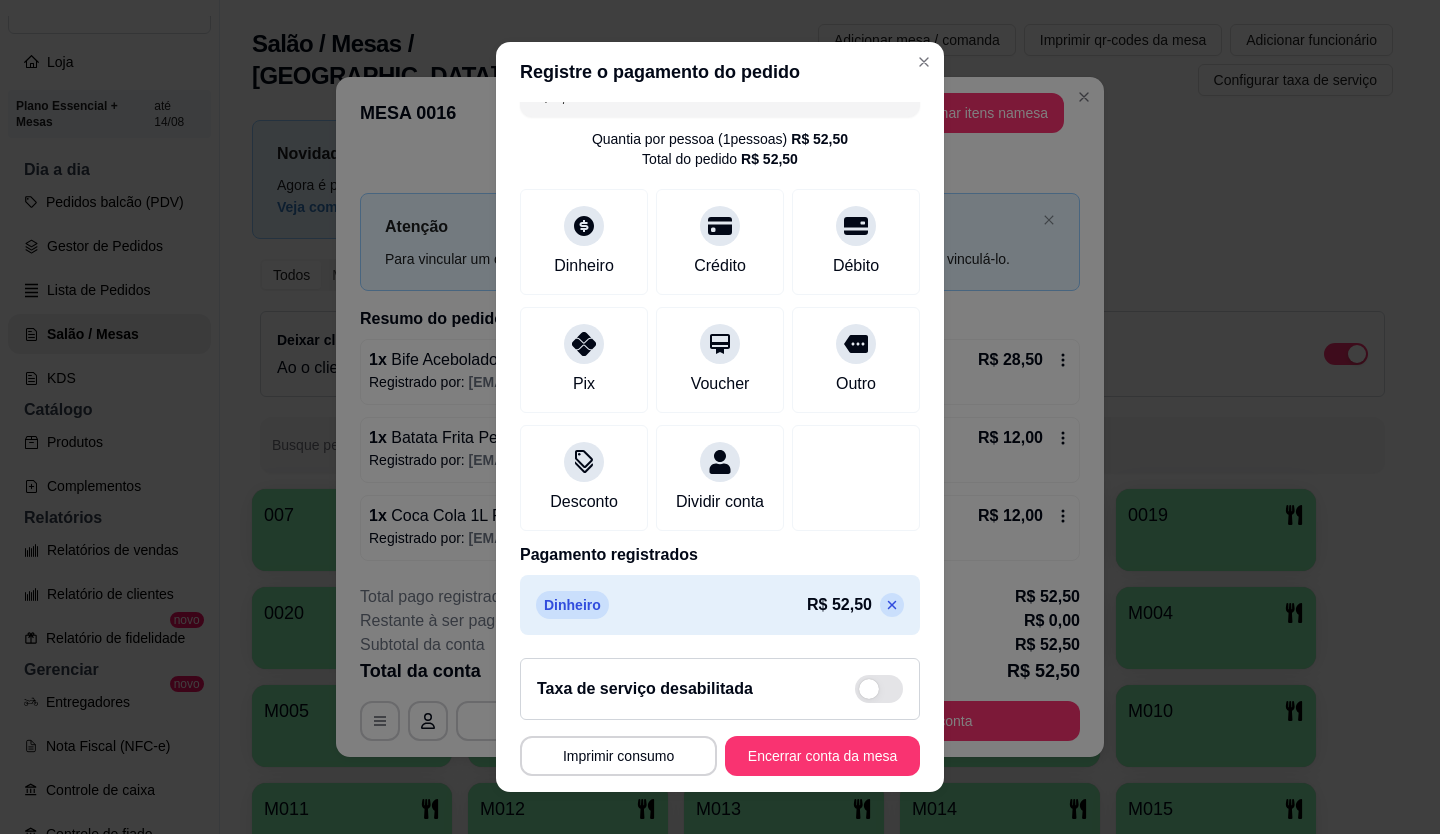 scroll, scrollTop: 57, scrollLeft: 0, axis: vertical 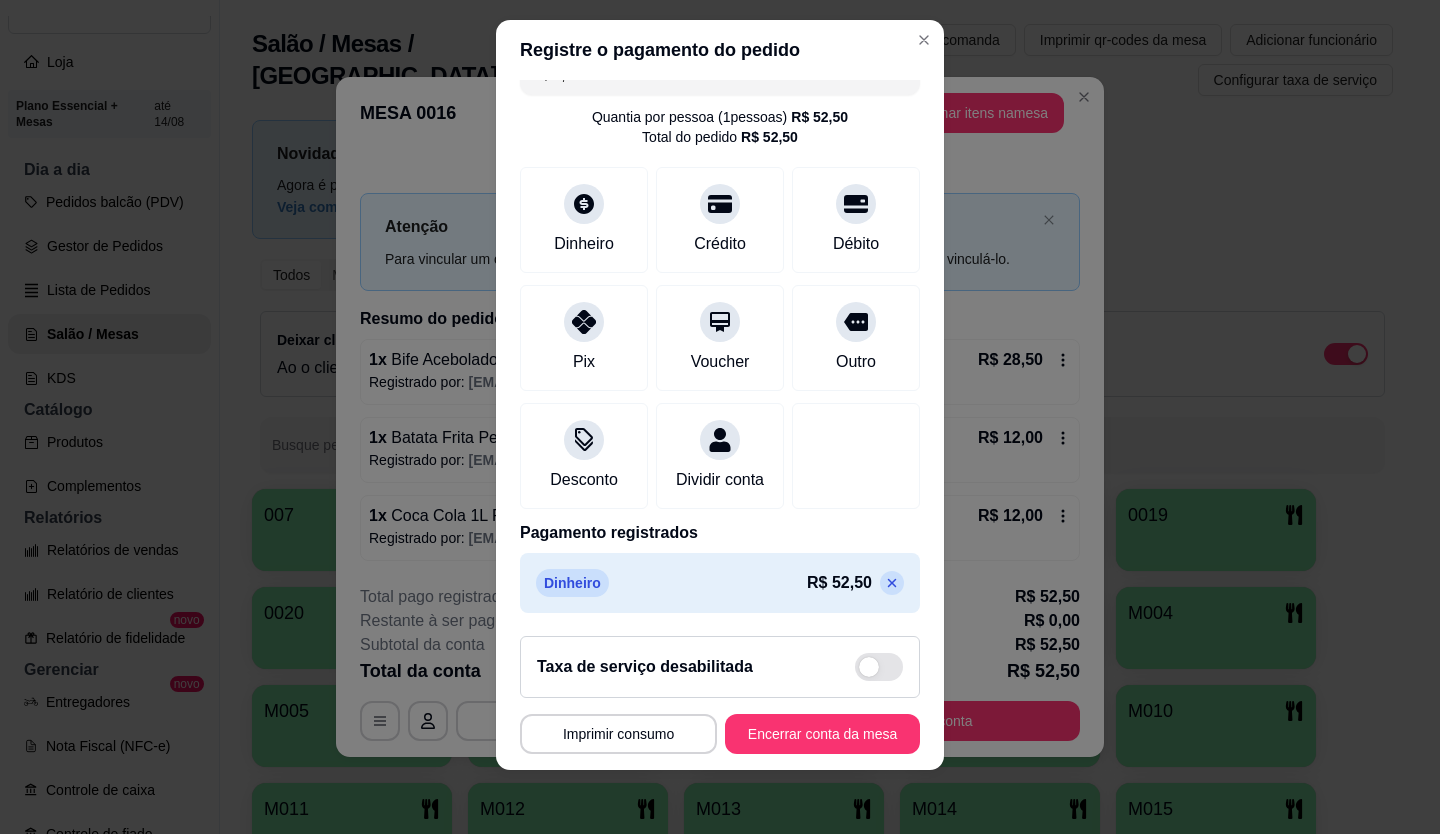 click on "Dinheiro R$ 52,50" at bounding box center (720, 583) 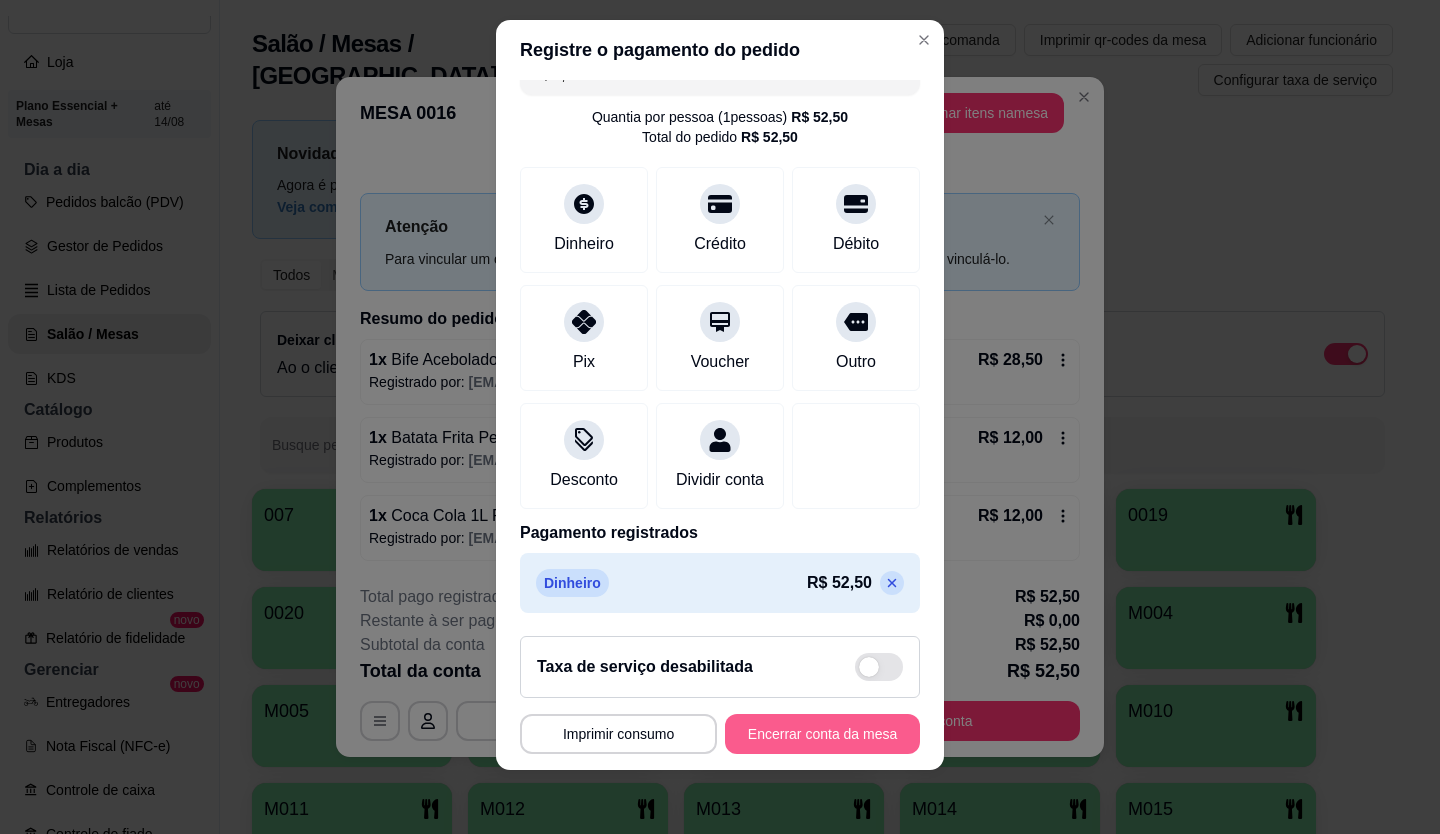 click on "Encerrar conta da mesa" at bounding box center (822, 734) 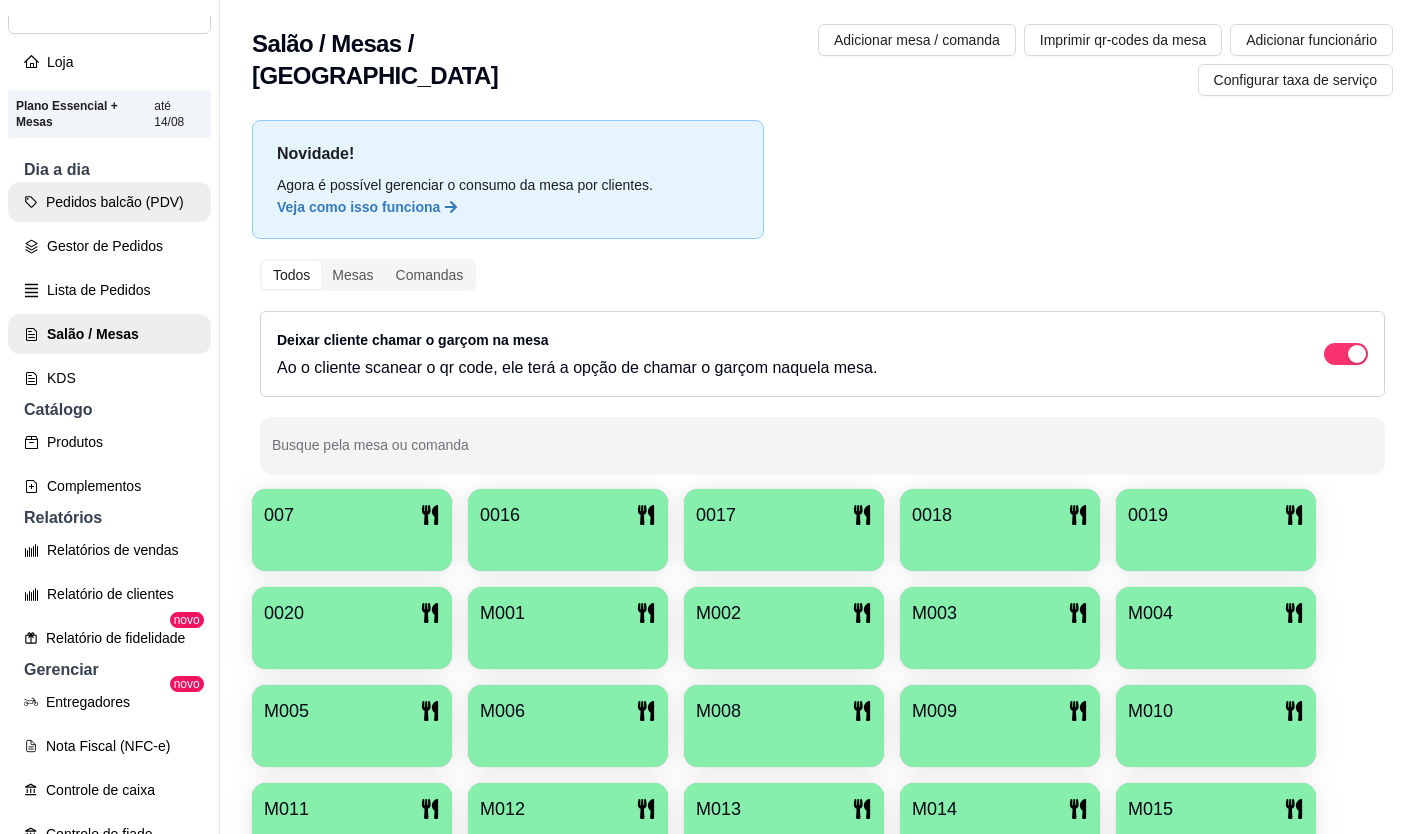 click on "Pedidos balcão (PDV)" at bounding box center [109, 202] 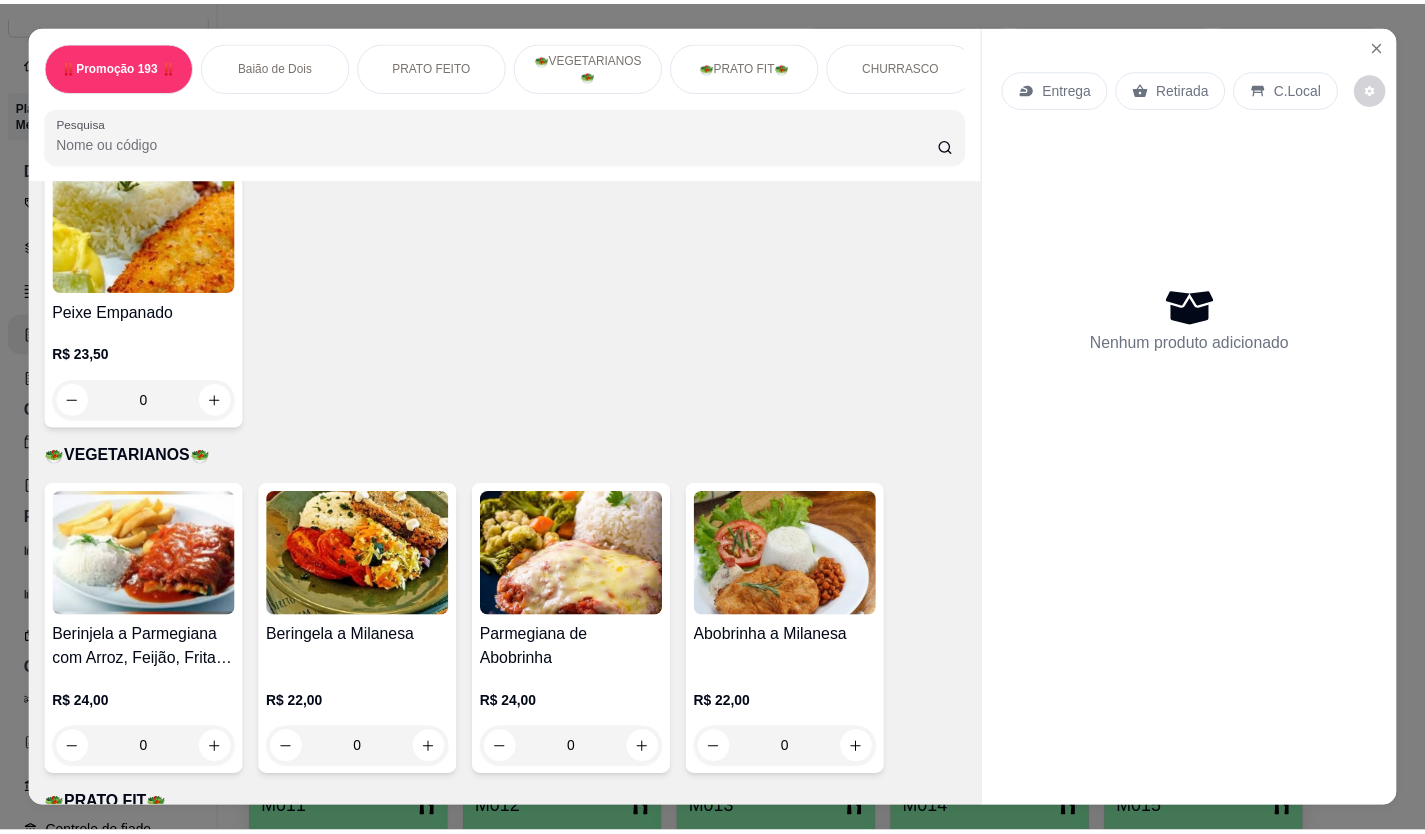 scroll, scrollTop: 2600, scrollLeft: 0, axis: vertical 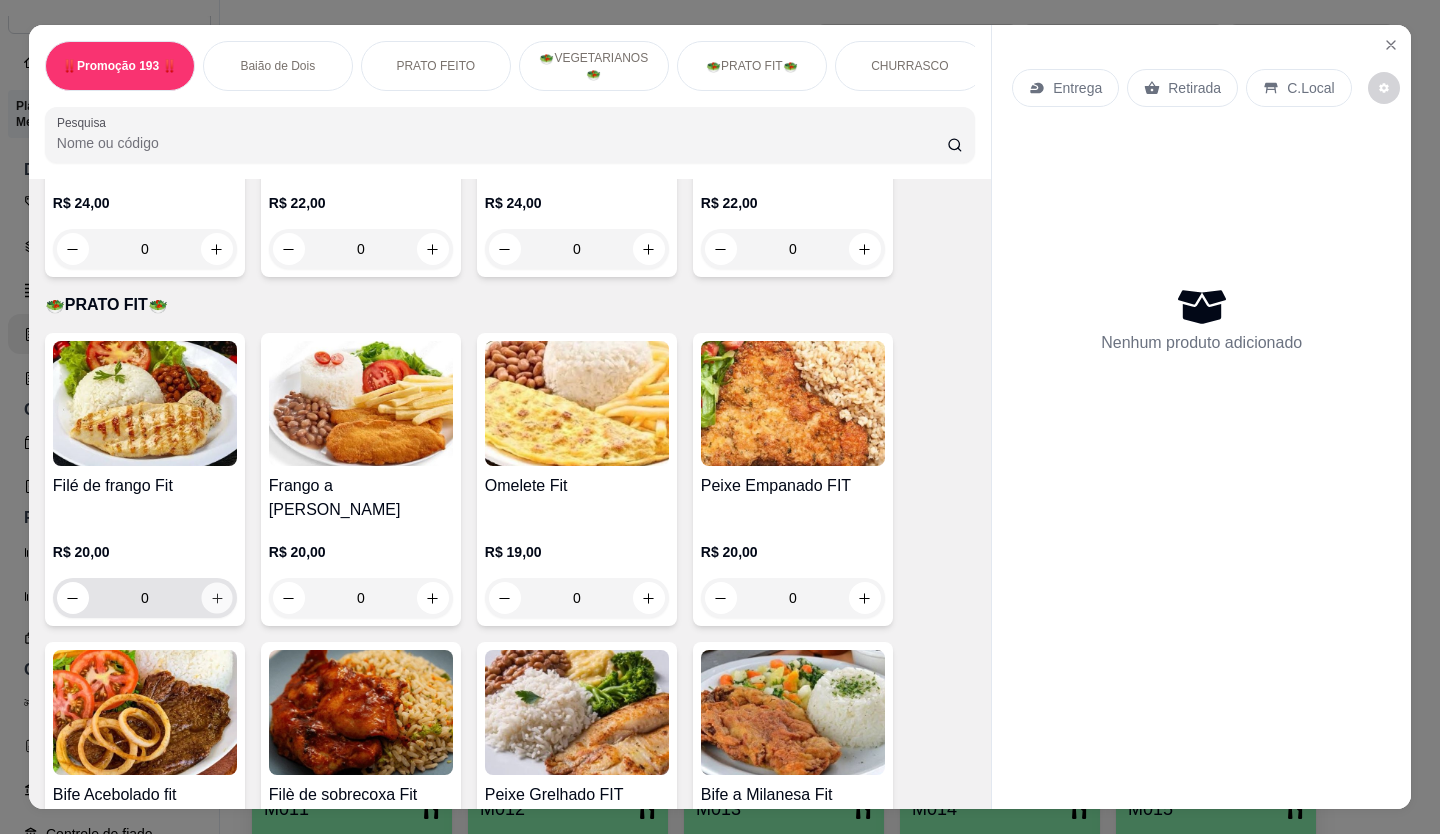 click 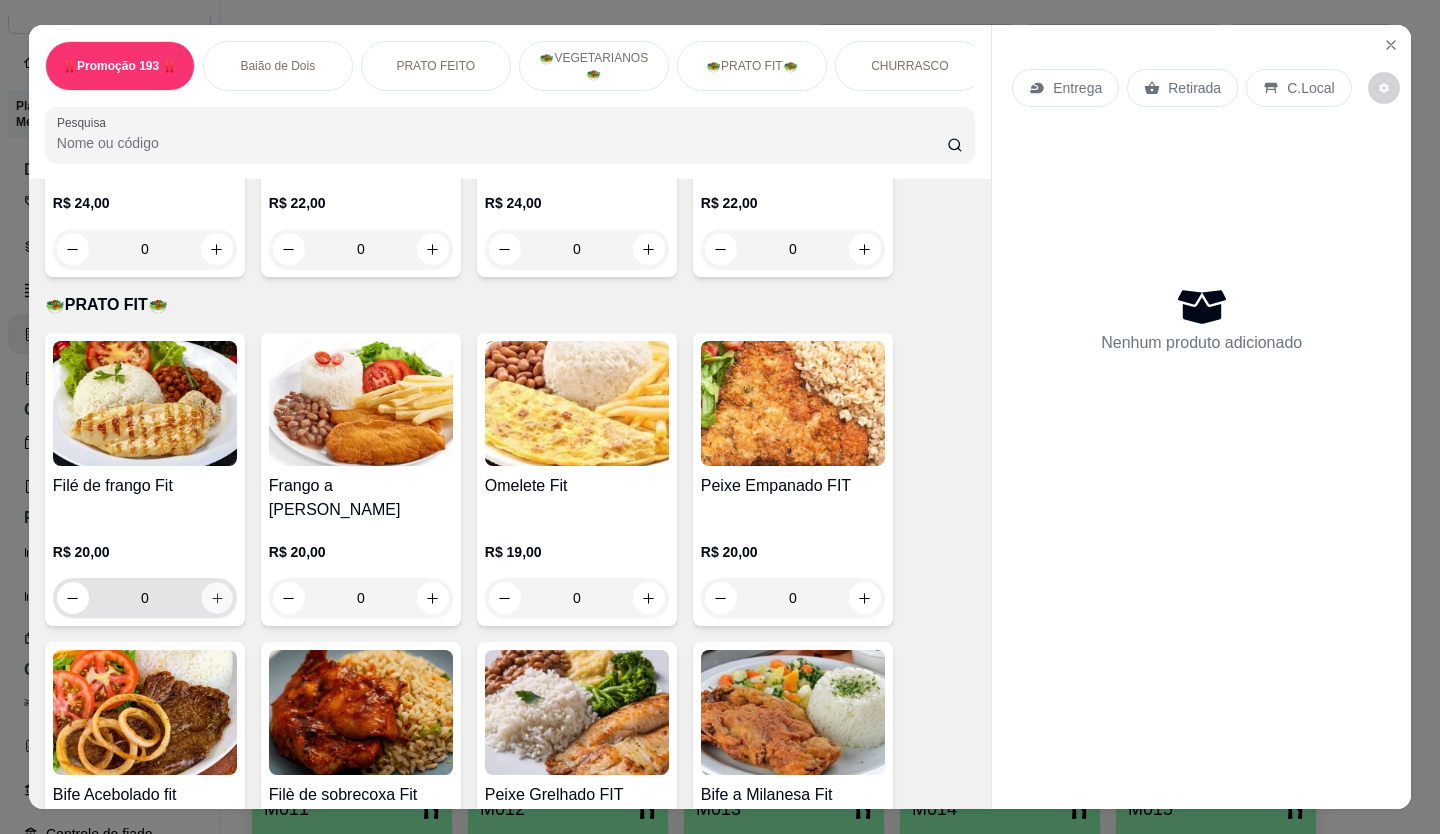 type on "1" 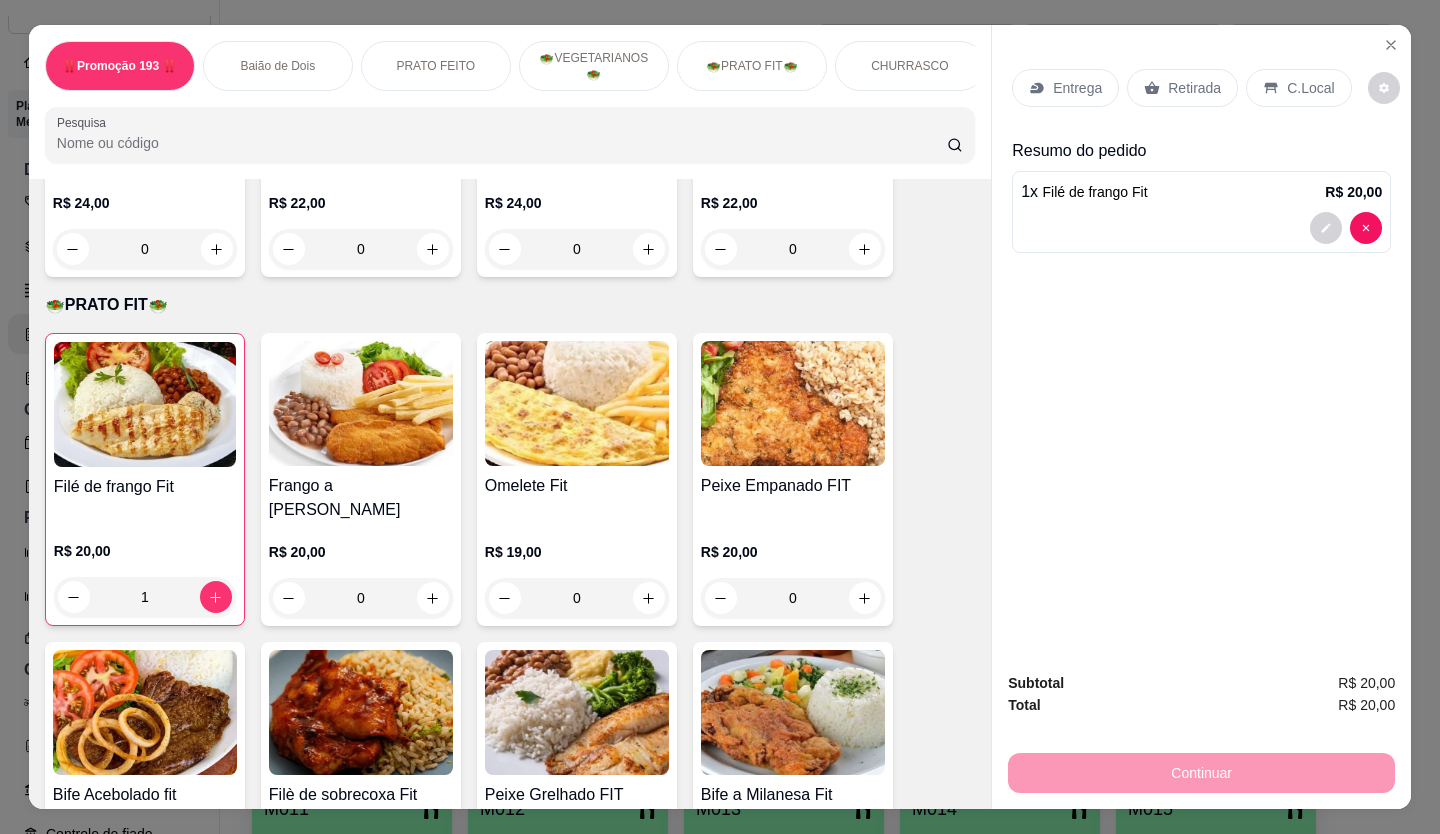 click 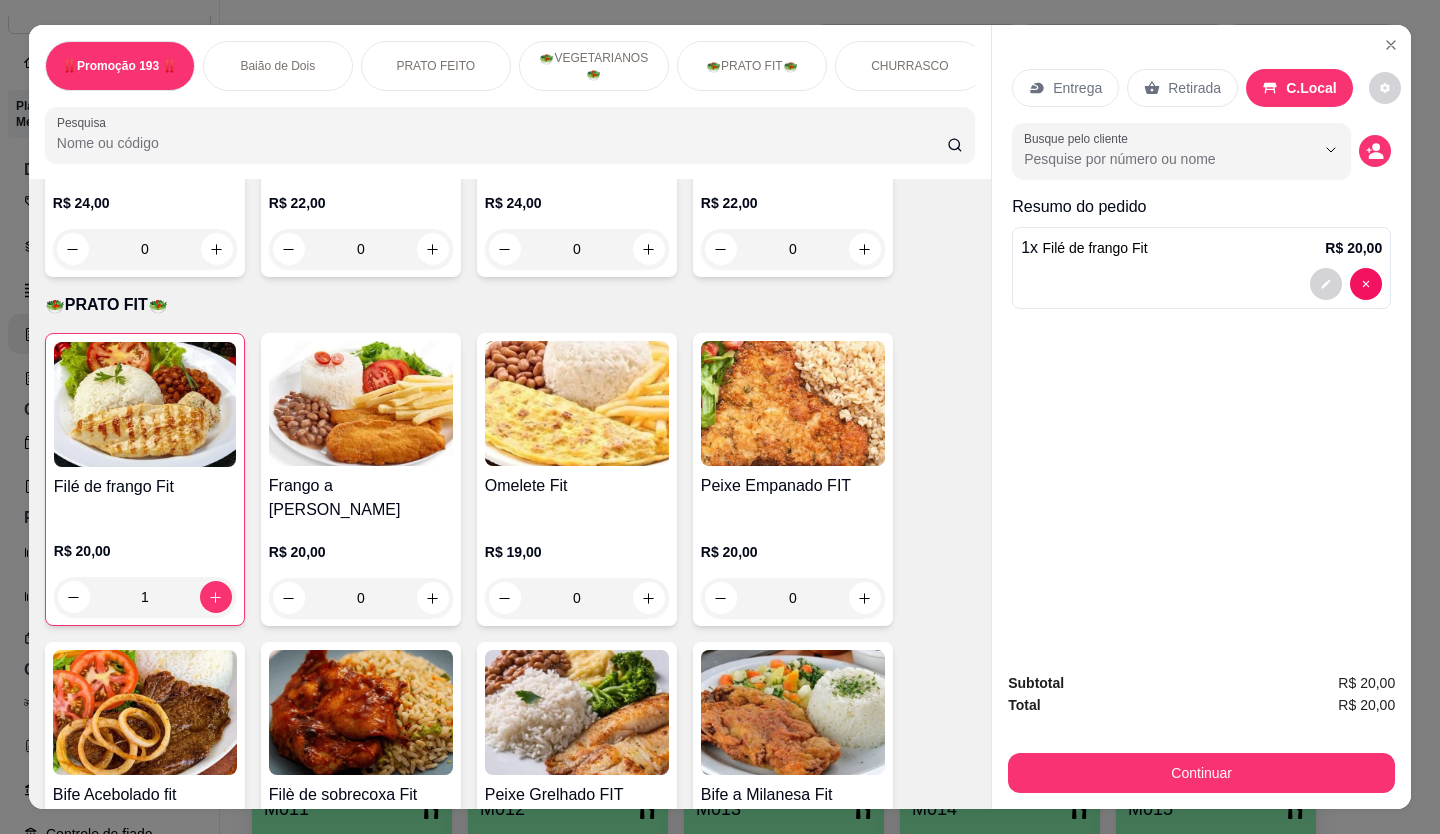 click on "C.Local" at bounding box center [1299, 88] 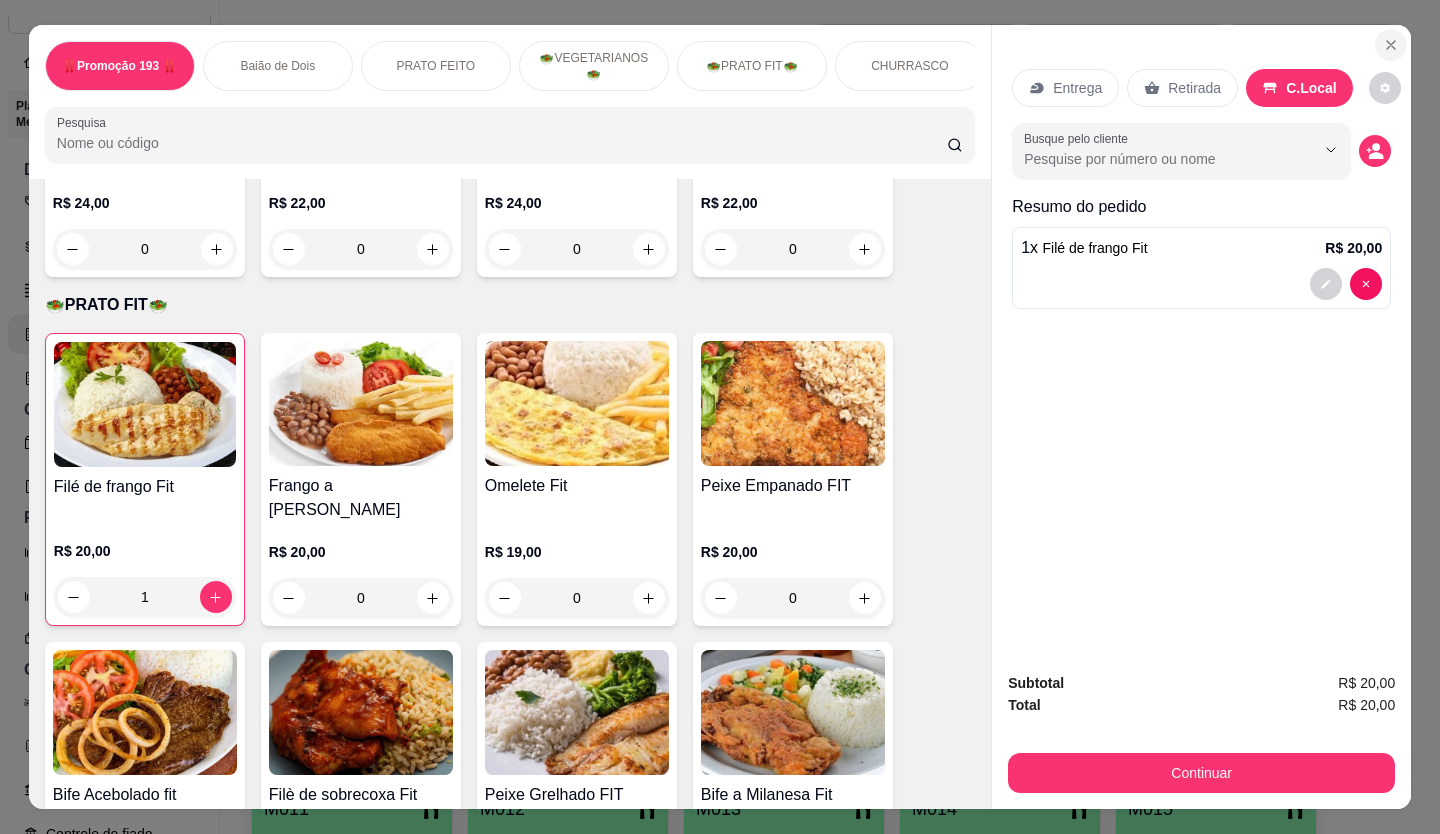 click 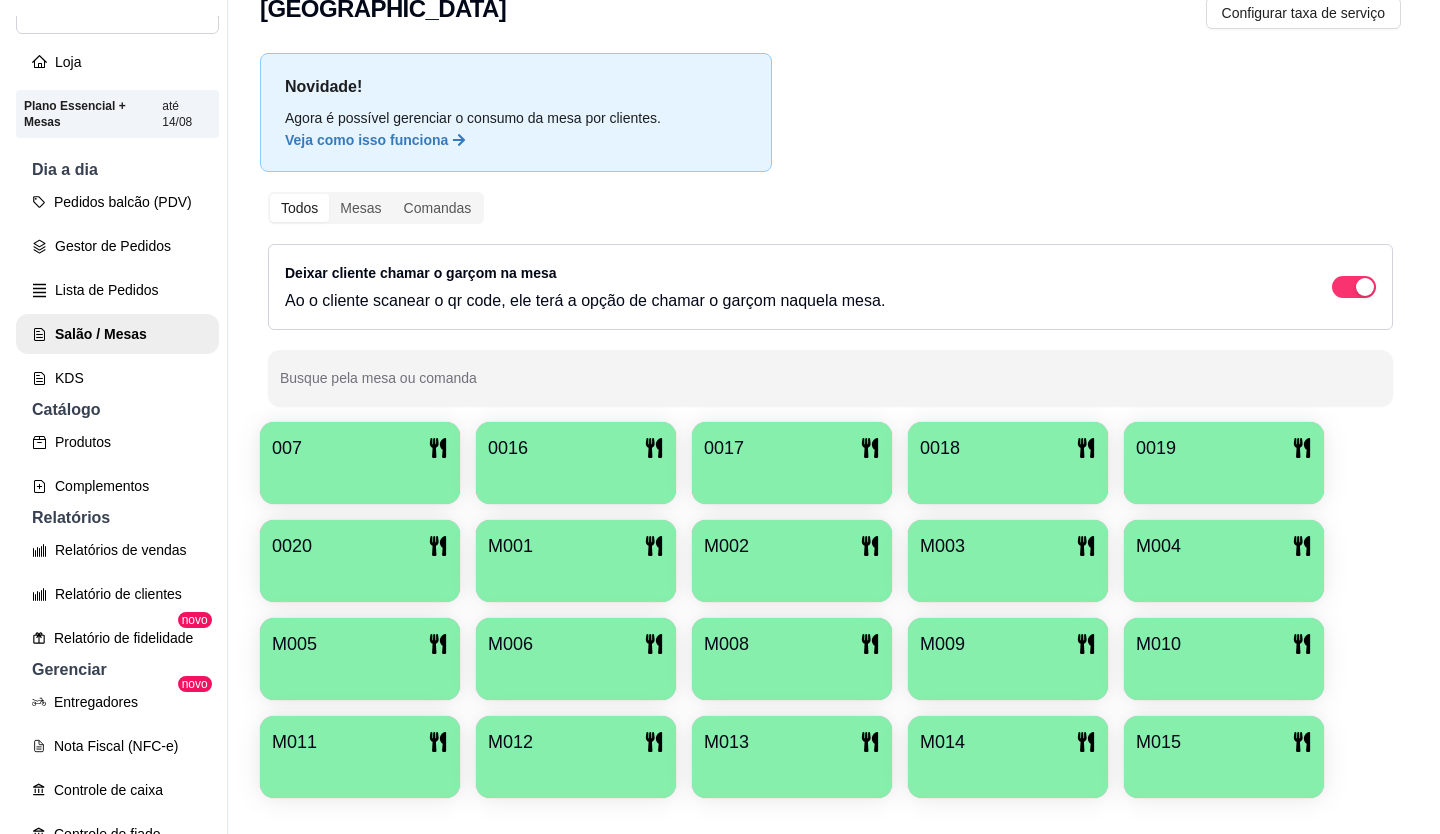scroll, scrollTop: 86, scrollLeft: 0, axis: vertical 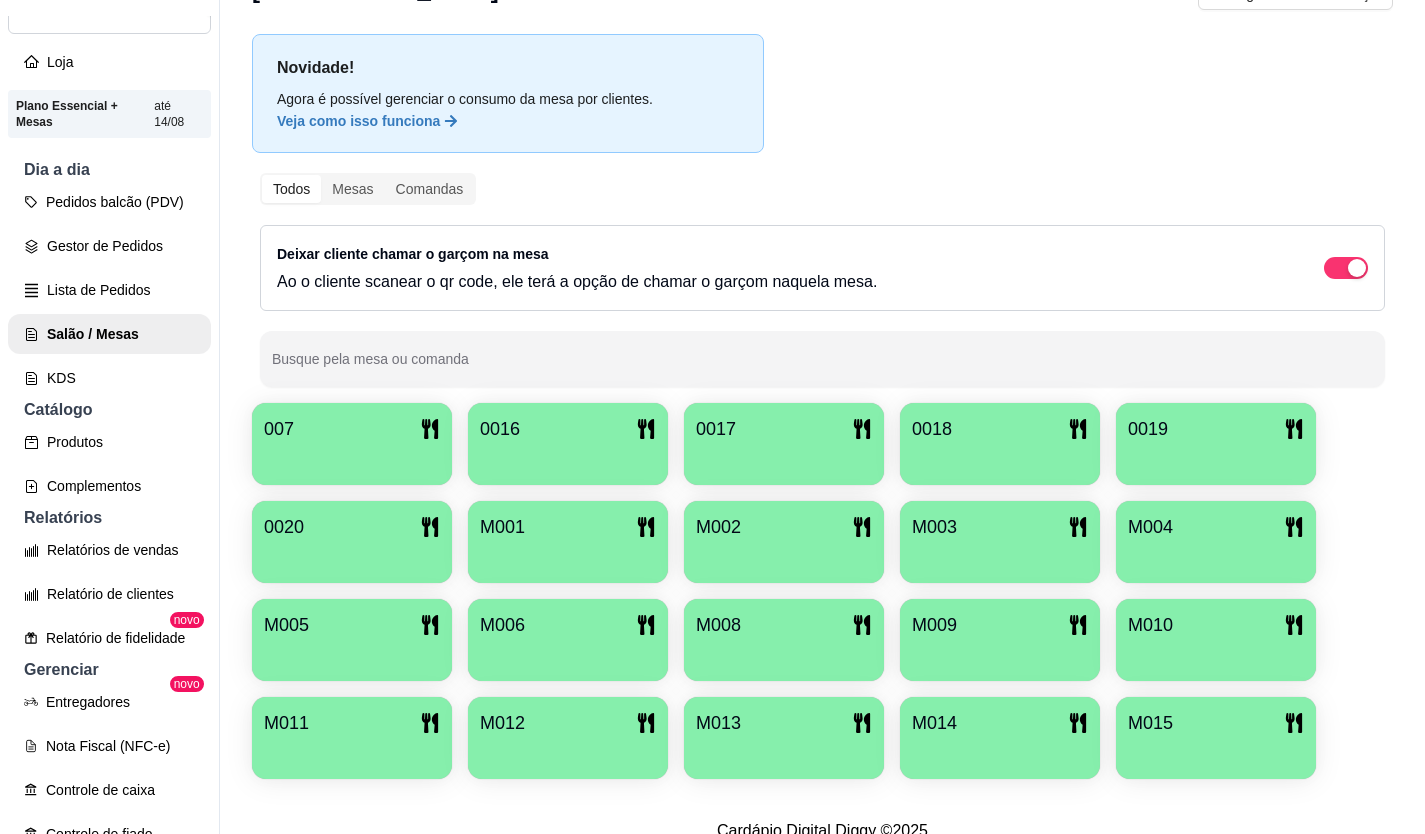 click at bounding box center [352, 458] 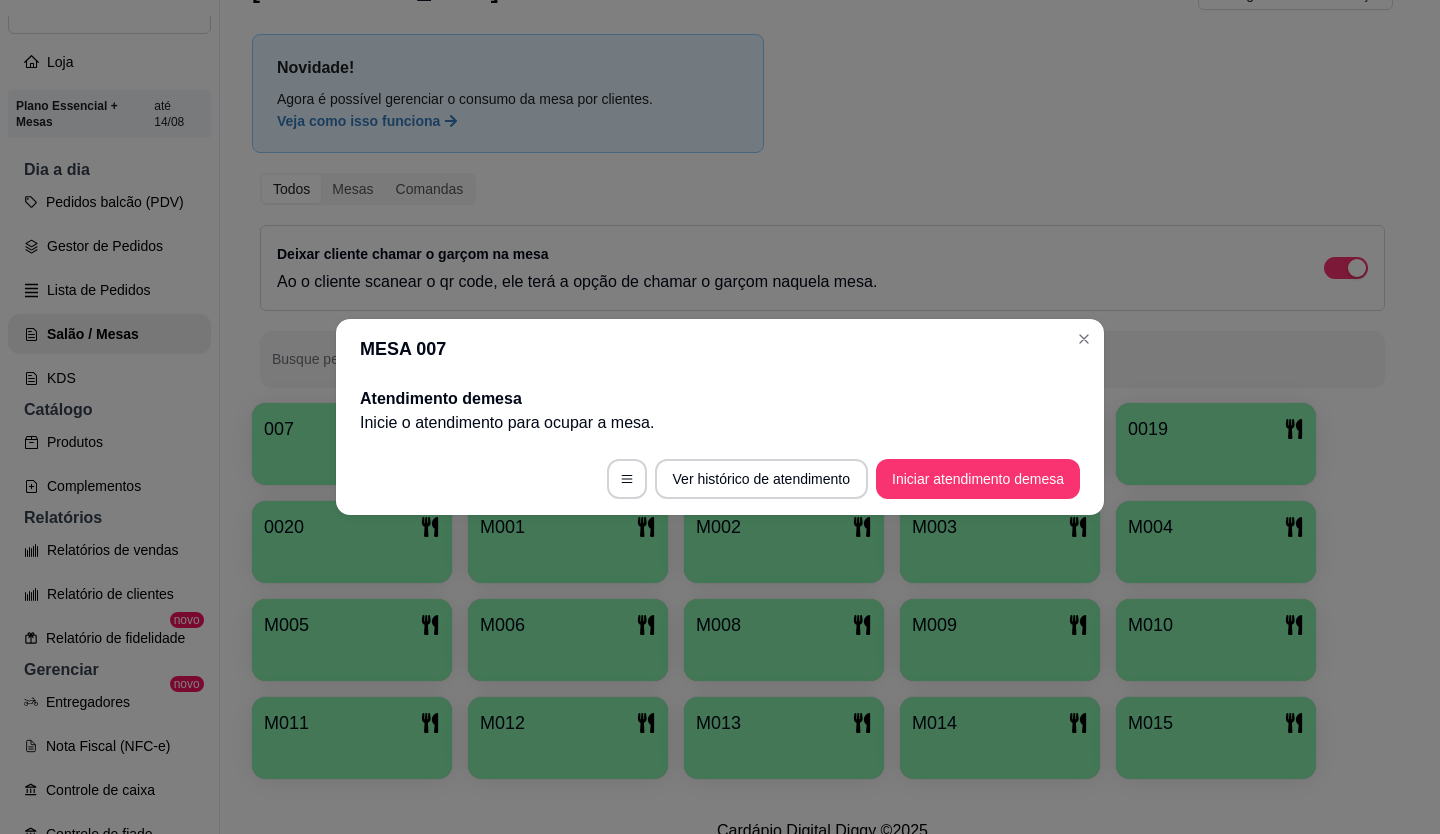 click on "Iniciar atendimento de  mesa" at bounding box center [978, 479] 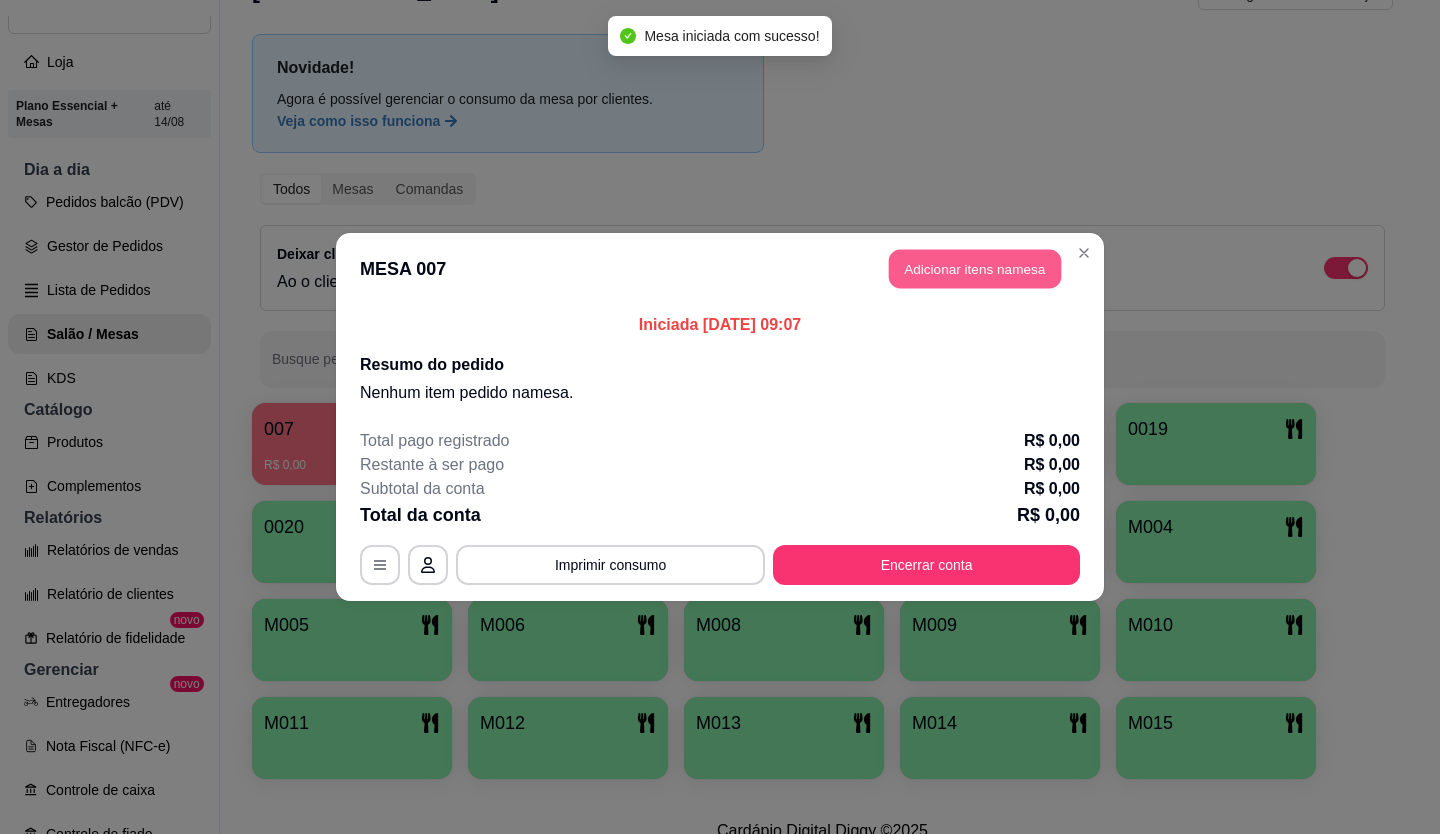 click on "Adicionar itens na  mesa" at bounding box center [975, 269] 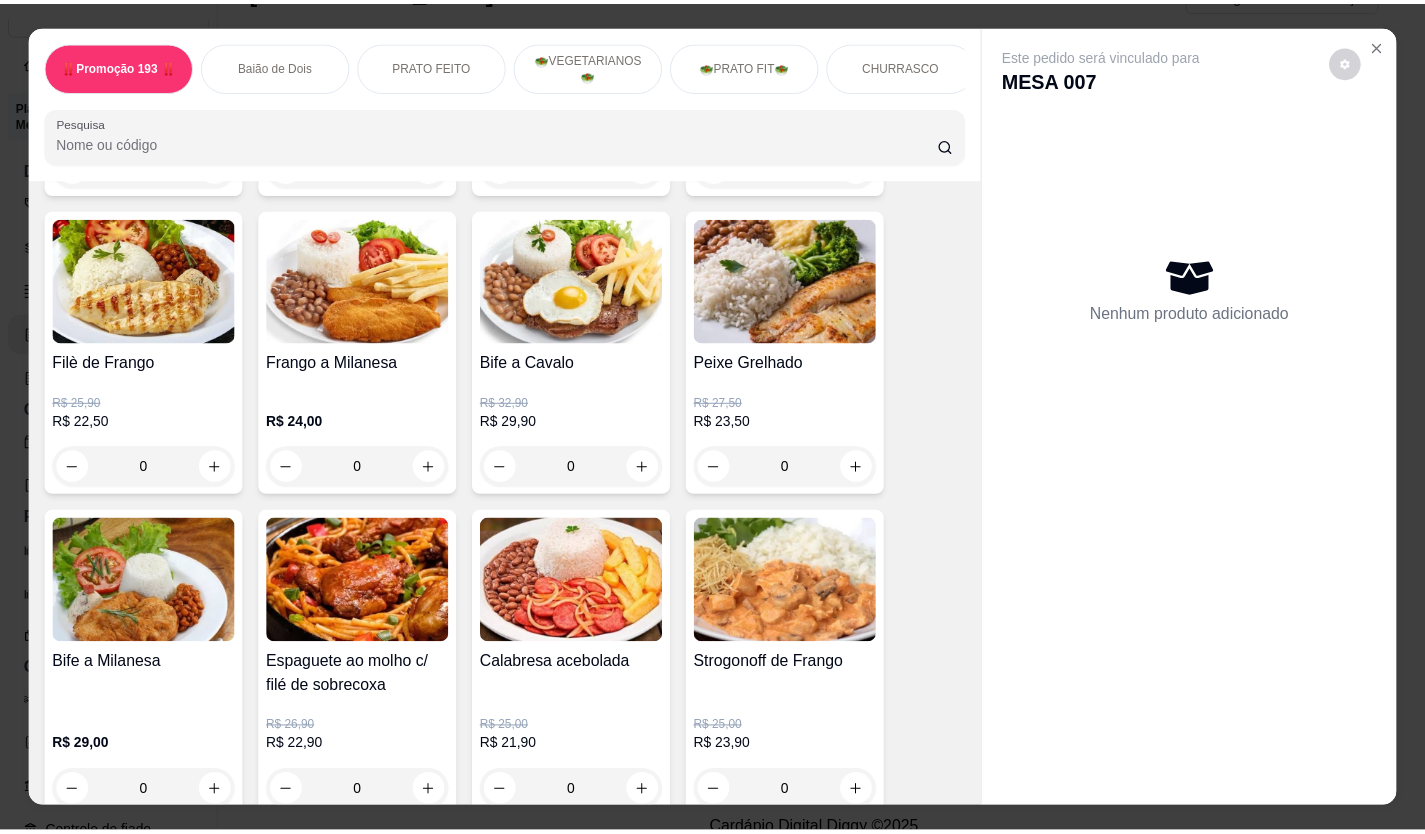 scroll, scrollTop: 1100, scrollLeft: 0, axis: vertical 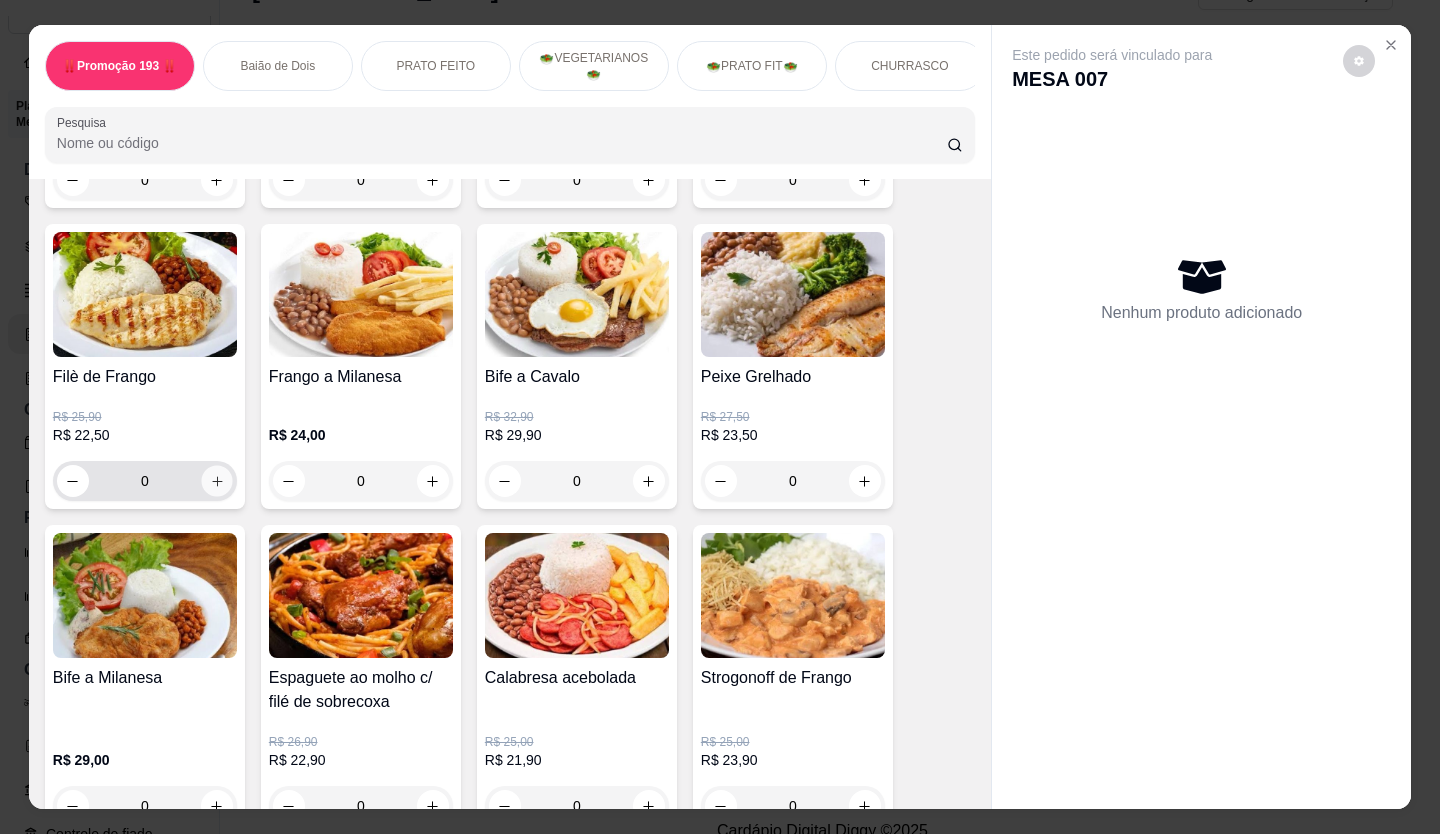 click 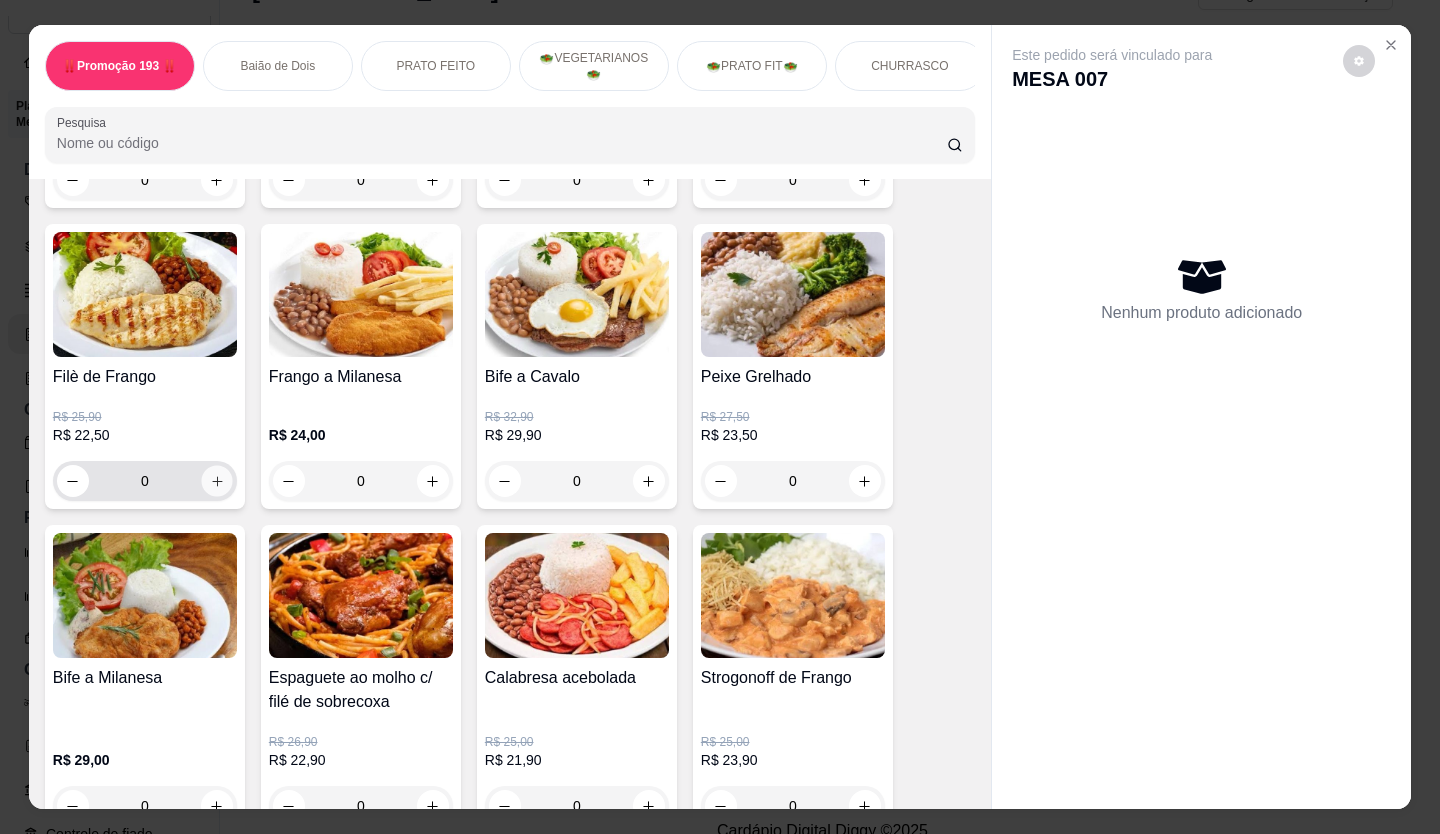 type on "1" 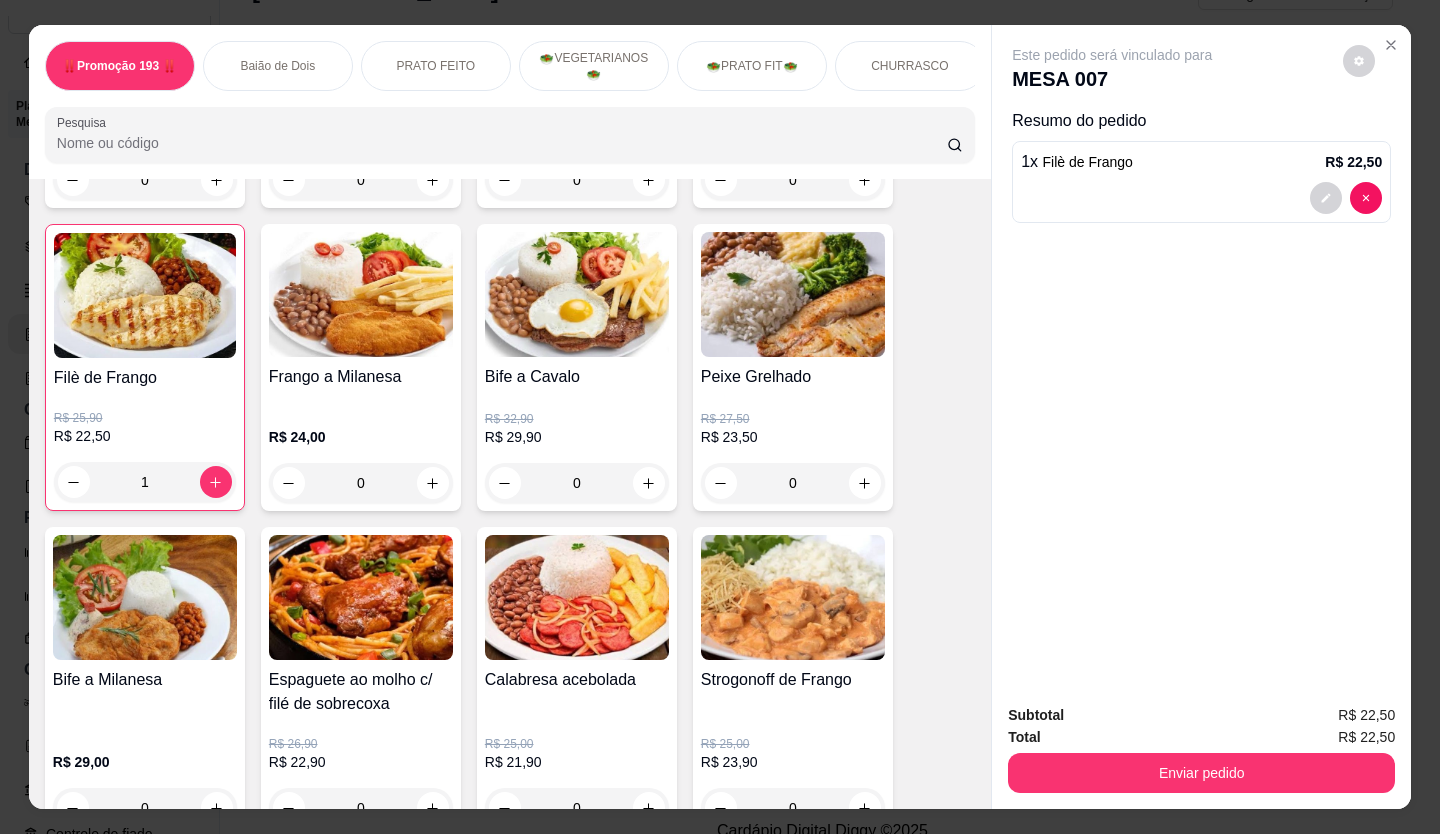 drag, startPoint x: 1050, startPoint y: 733, endPoint x: 1058, endPoint y: 744, distance: 13.601471 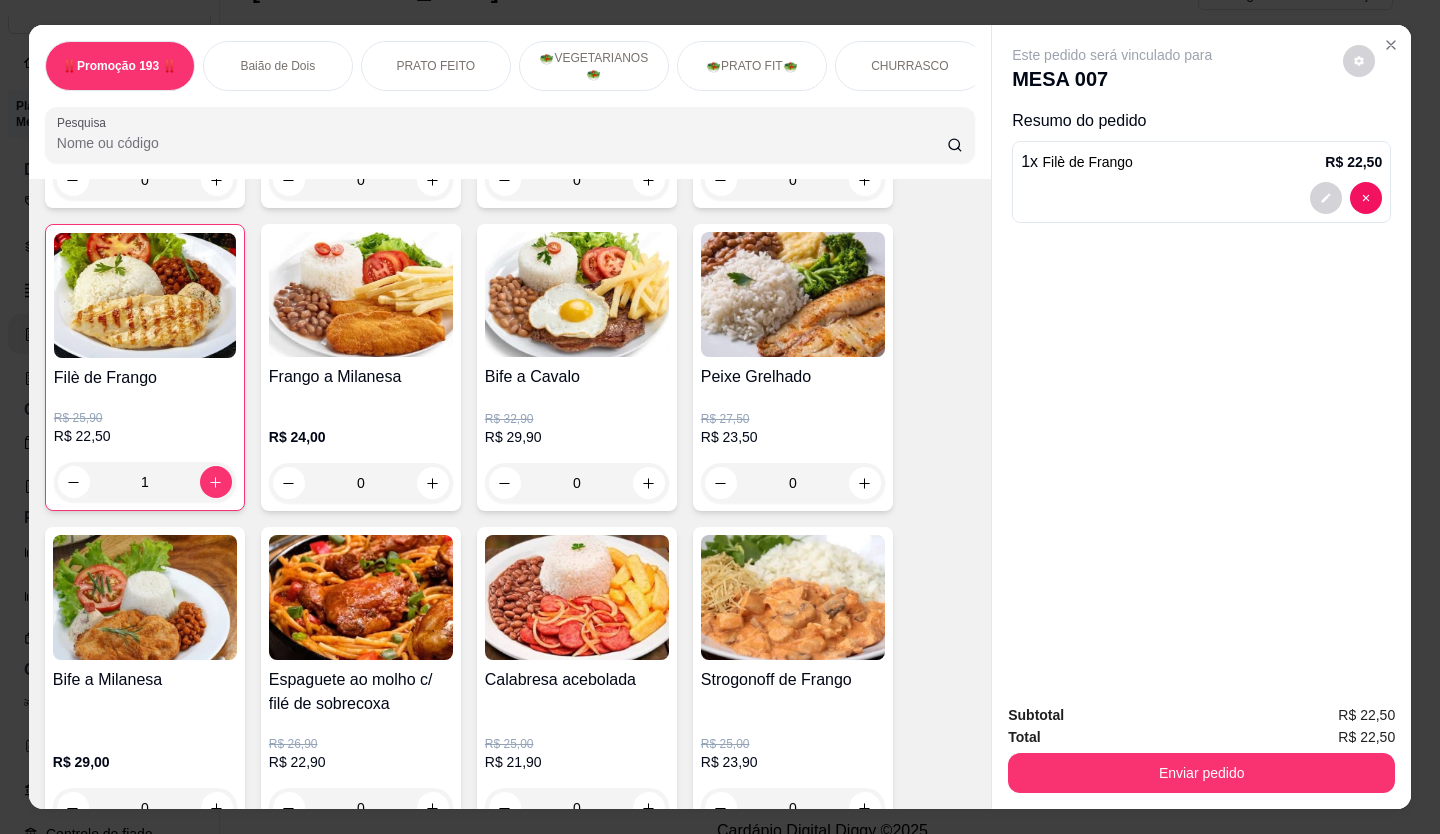 click on "Total R$ 22,50" at bounding box center [1201, 737] 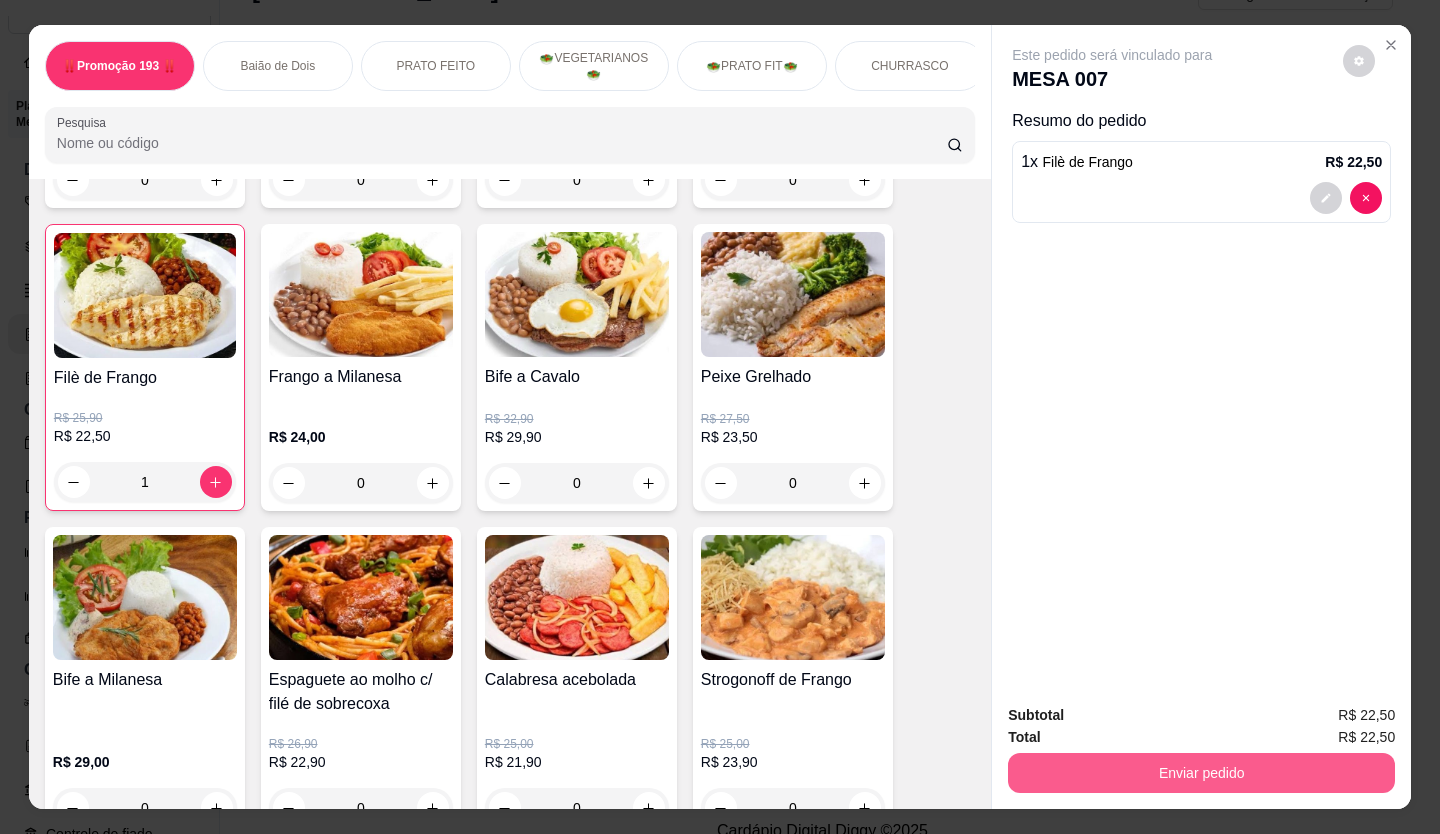 click on "Enviar pedido" at bounding box center [1201, 773] 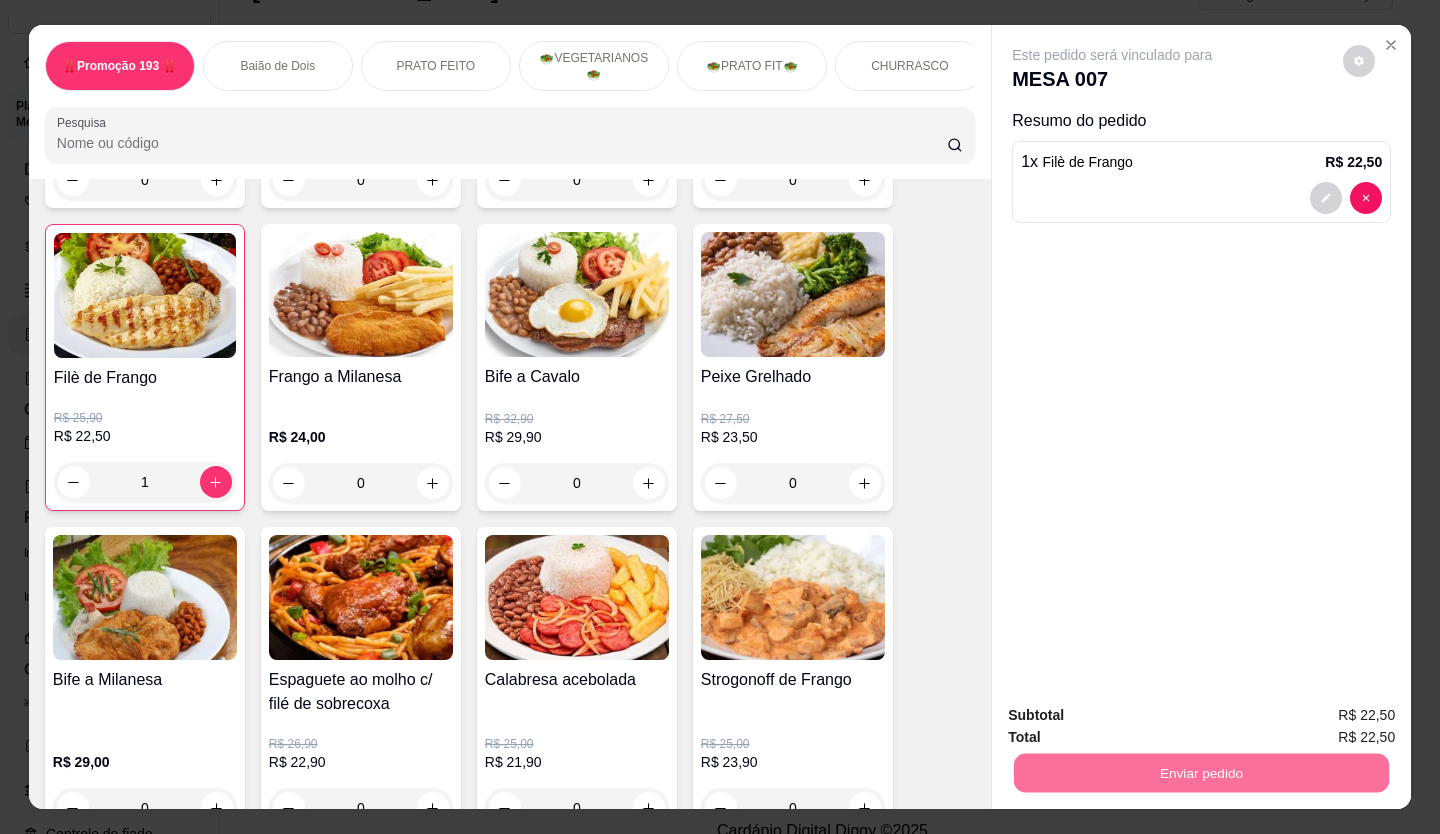 click on "Não registrar e enviar pedido" at bounding box center [1135, 716] 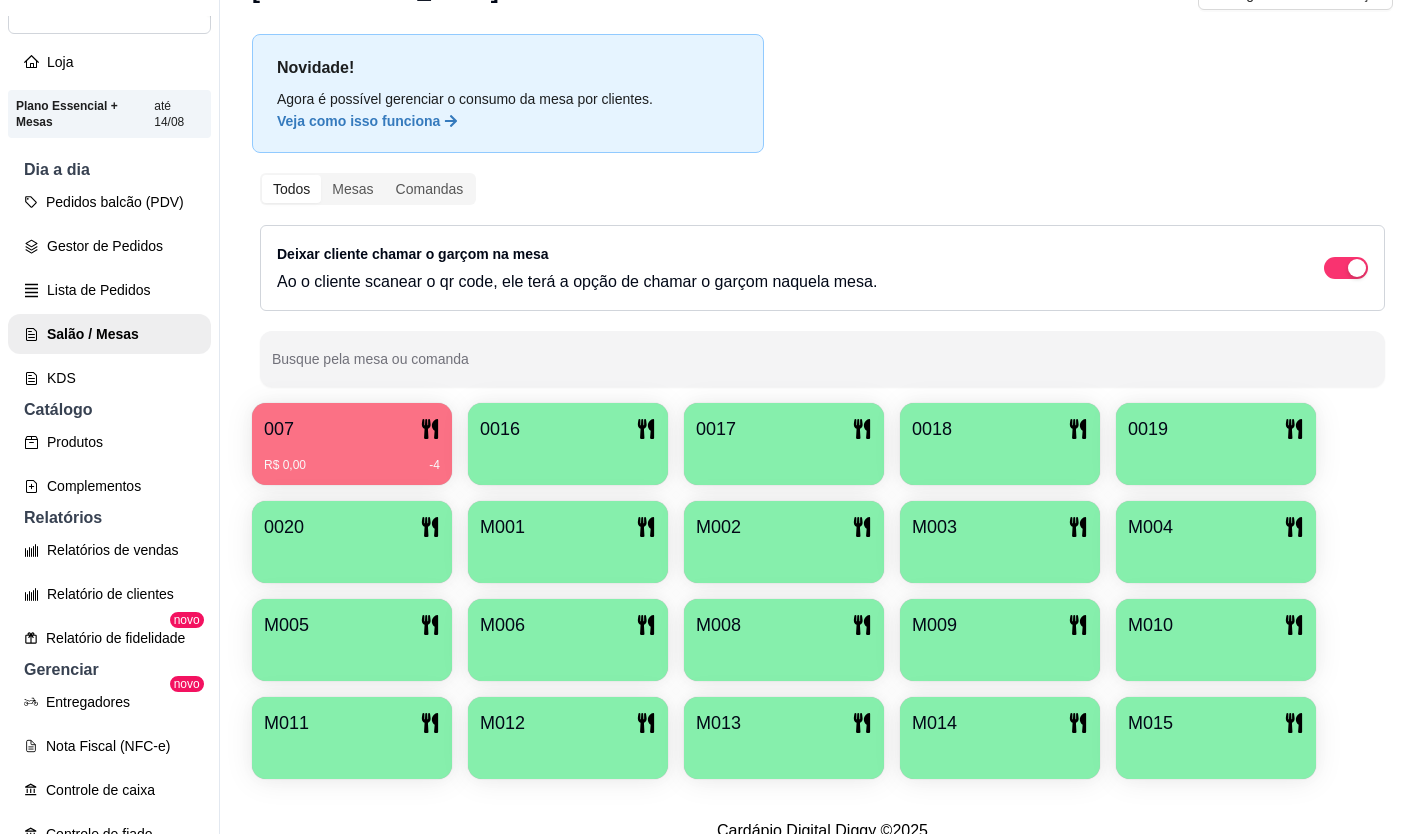 click on "007 R$ 0,00 -4" at bounding box center (352, 444) 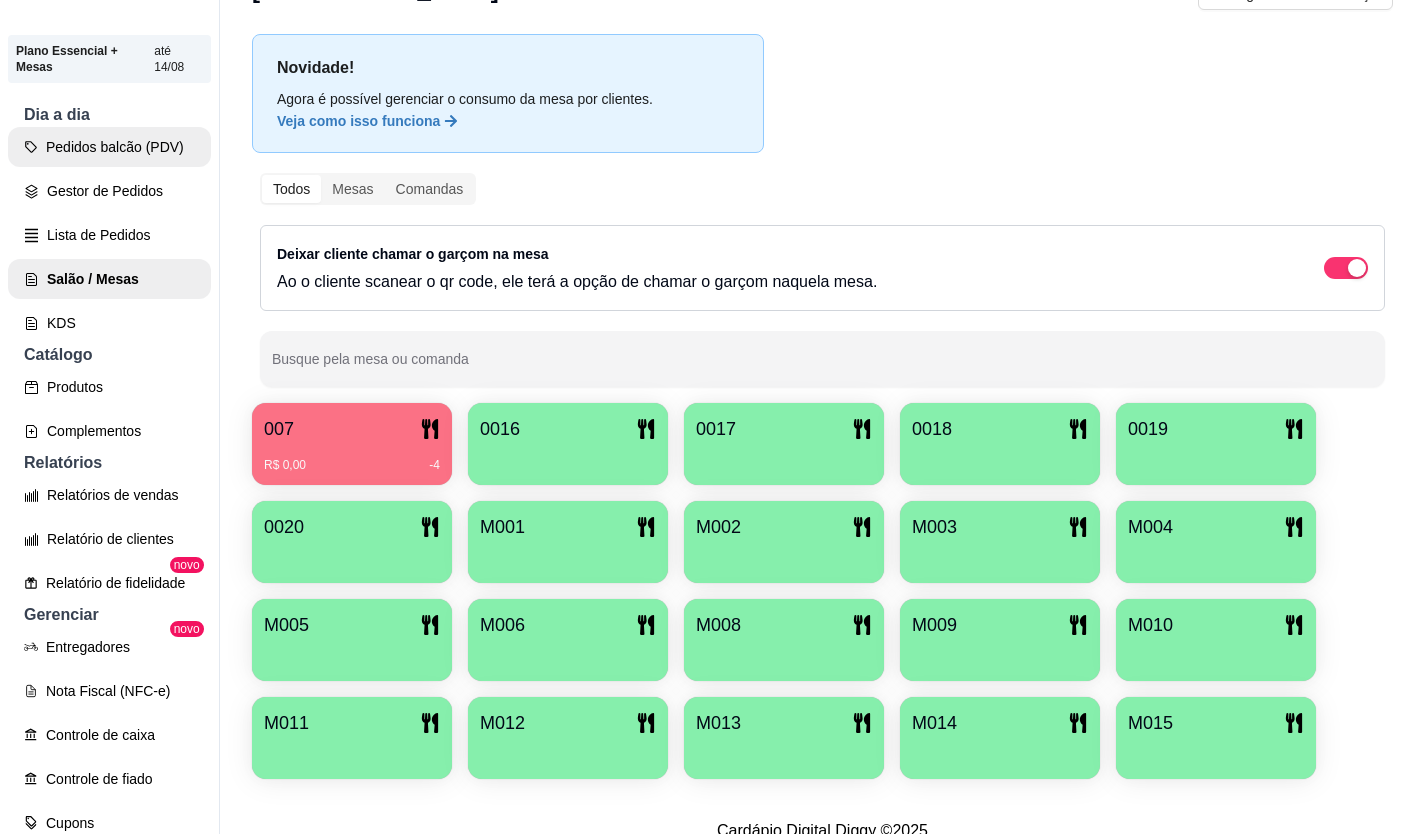 scroll, scrollTop: 200, scrollLeft: 0, axis: vertical 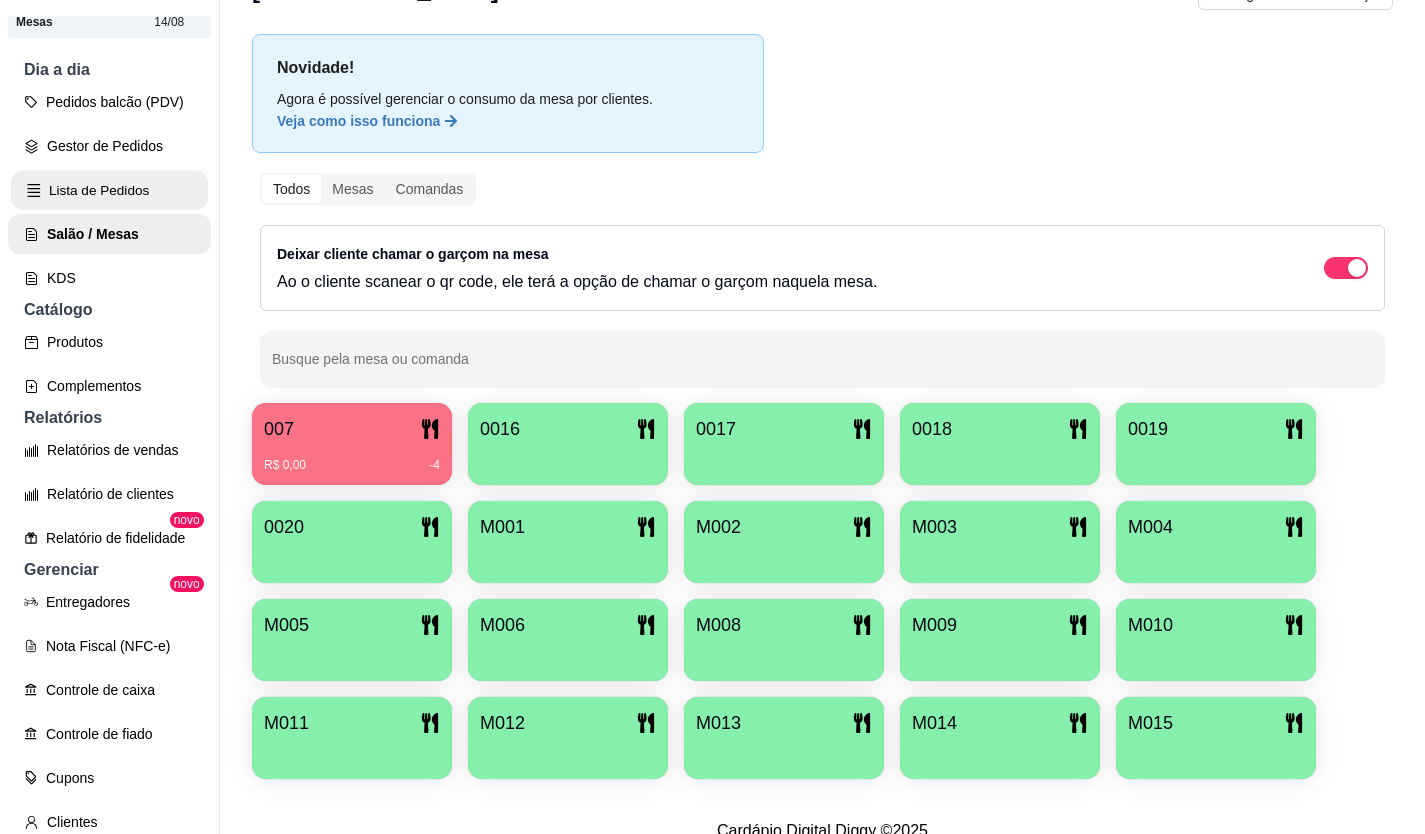 click on "Lista de Pedidos" at bounding box center (109, 190) 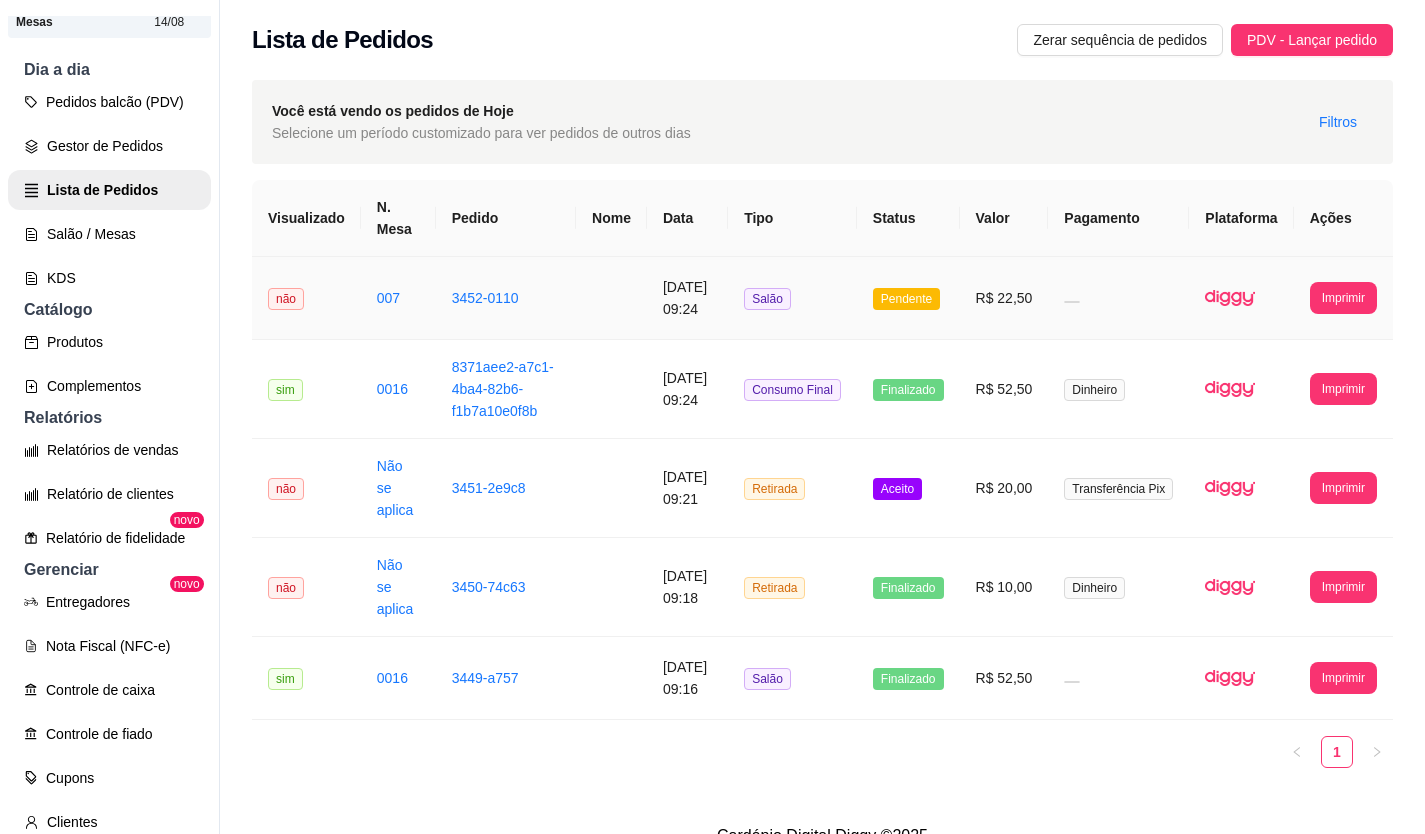click on "[DATE] 09:24" at bounding box center [687, 298] 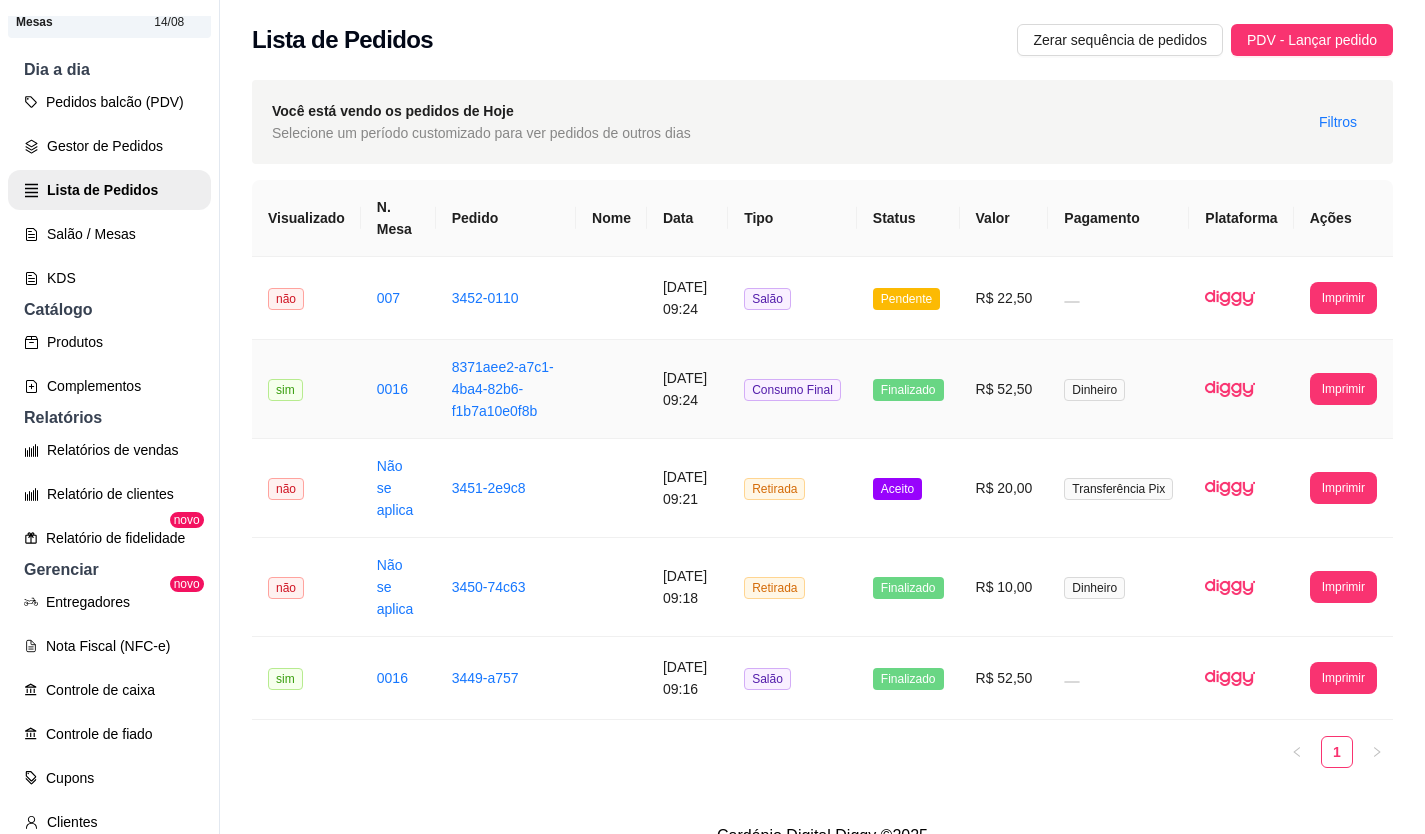 click on "[DATE] 09:24" at bounding box center [687, 389] 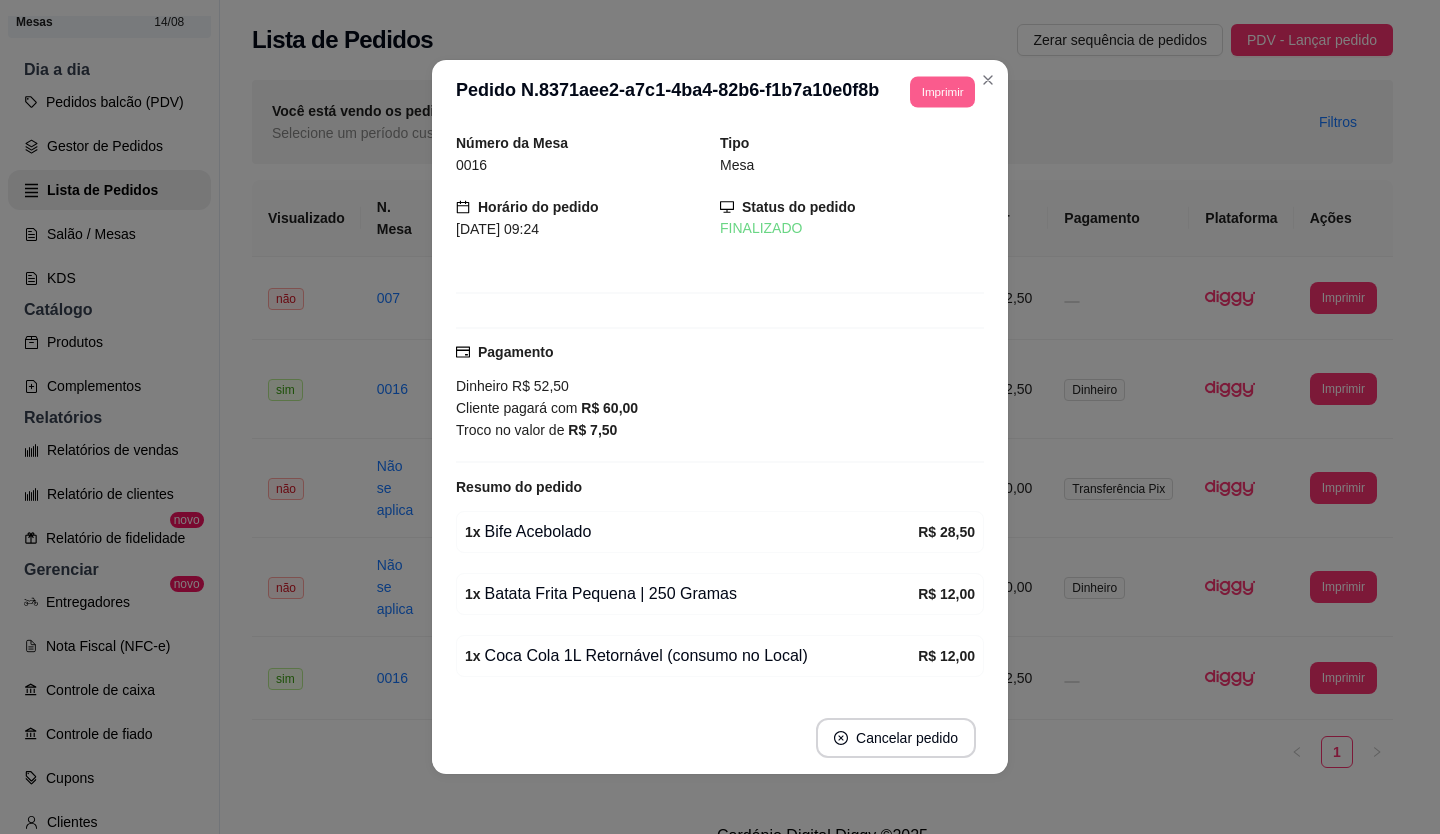 click on "Imprimir" at bounding box center (942, 91) 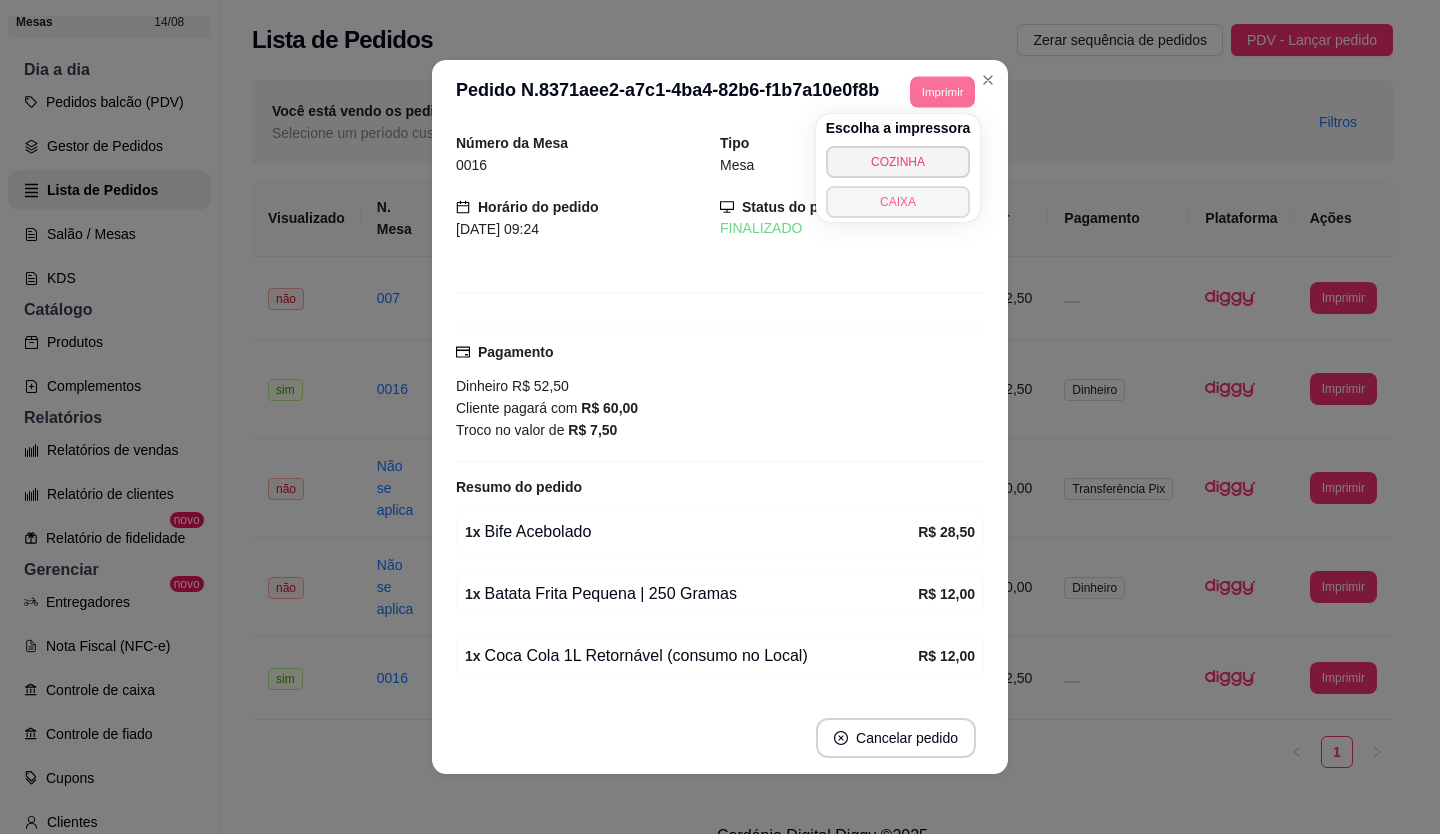 click on "CAIXA" at bounding box center [898, 202] 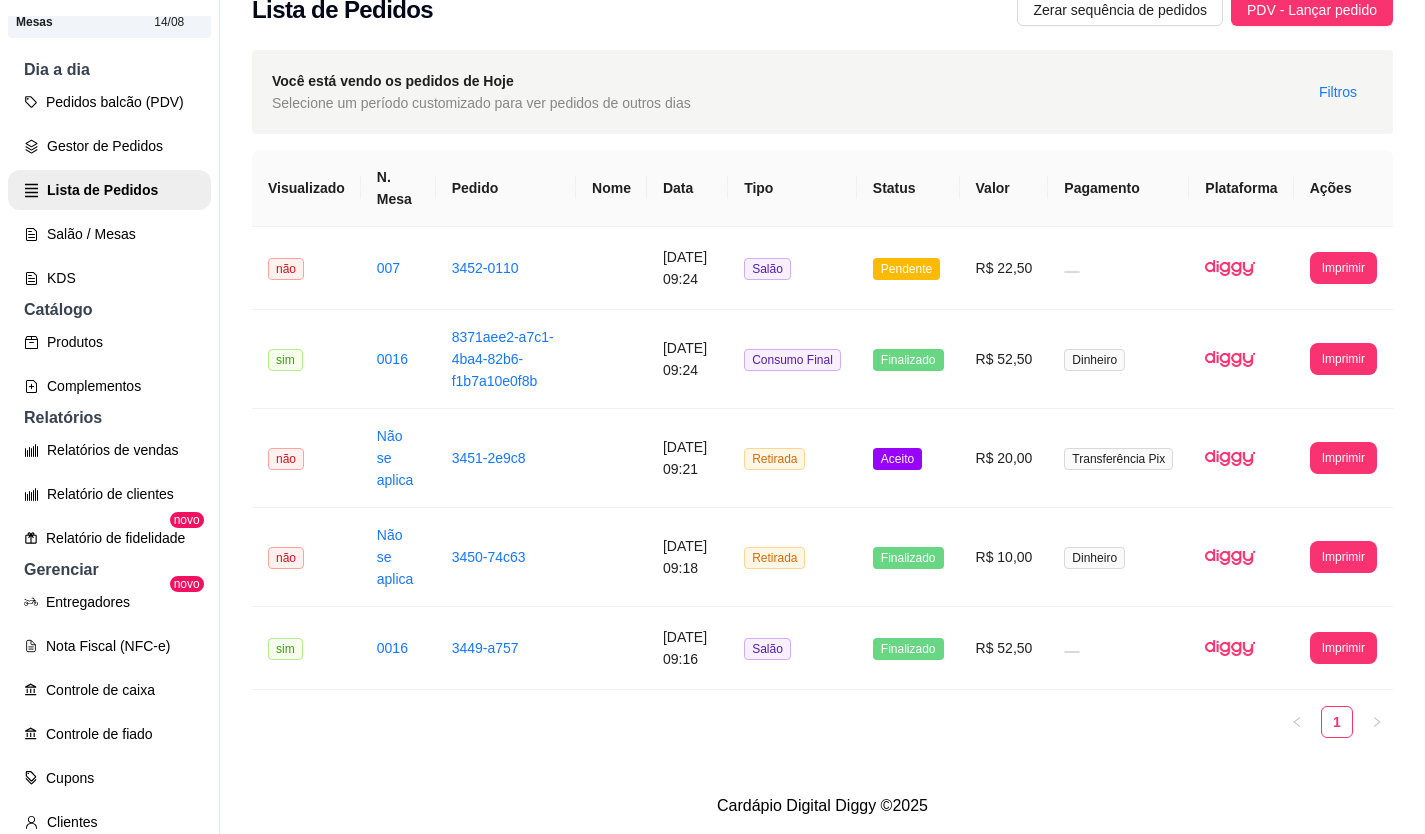 scroll, scrollTop: 67, scrollLeft: 0, axis: vertical 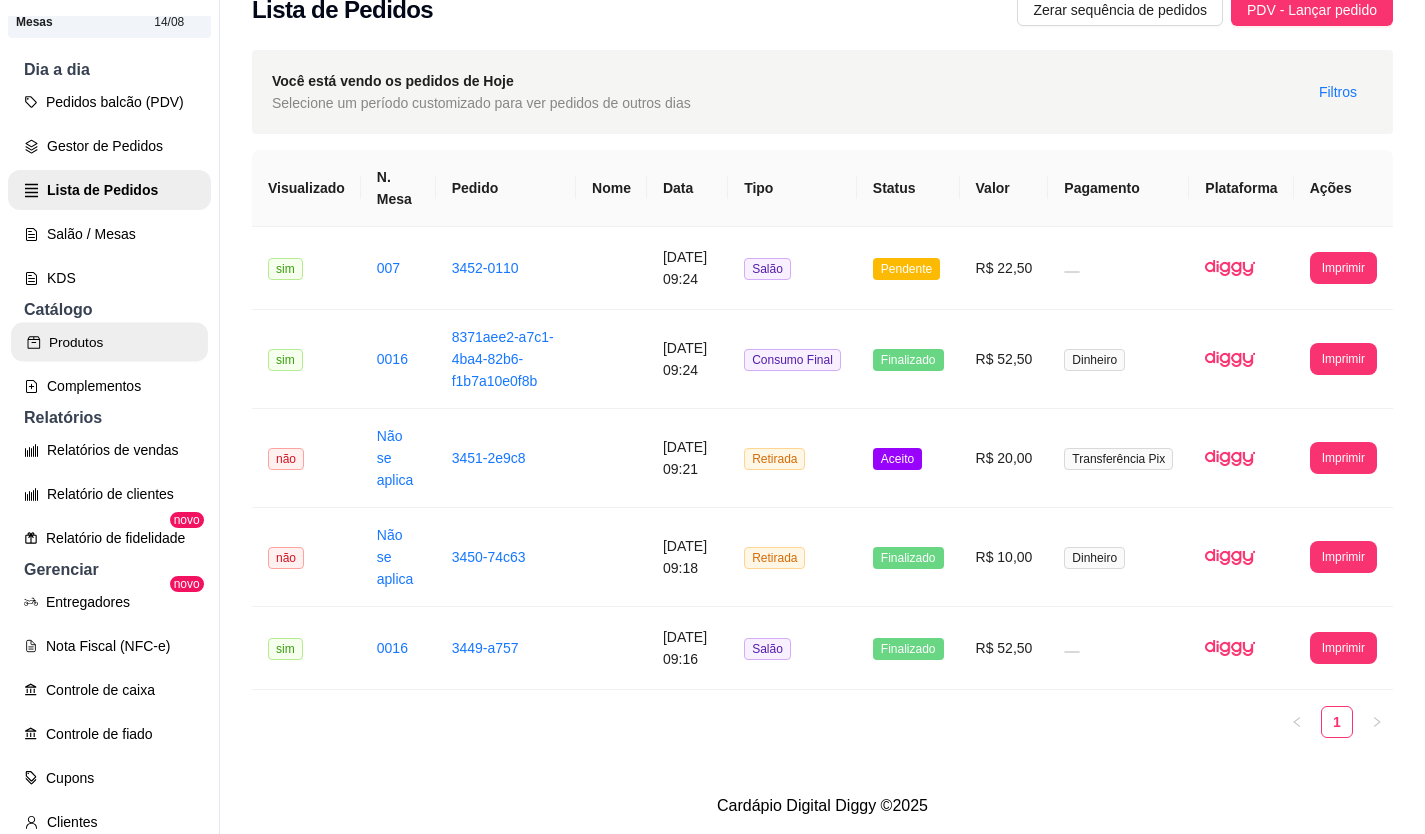 click on "Produtos" at bounding box center [109, 342] 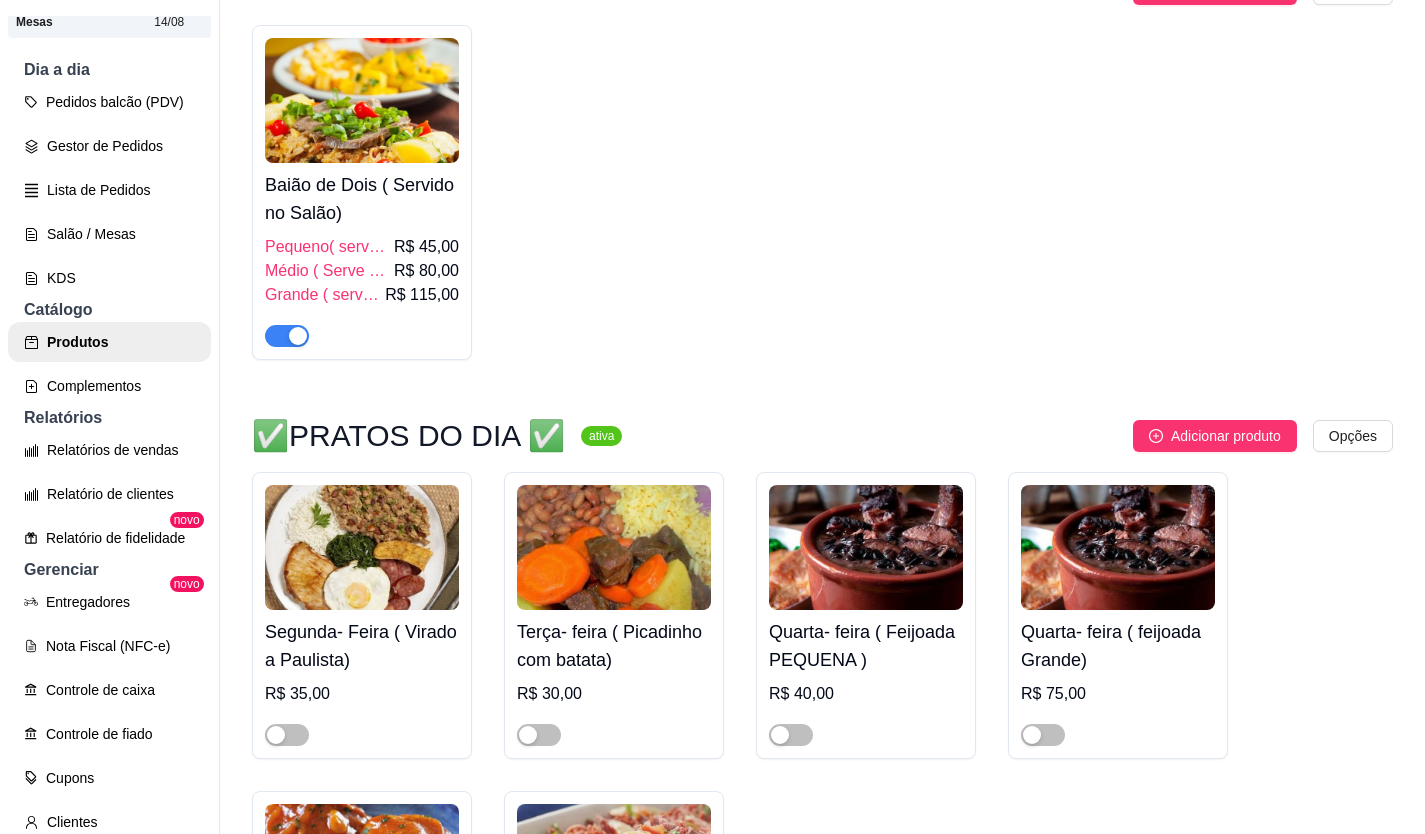 scroll, scrollTop: 700, scrollLeft: 0, axis: vertical 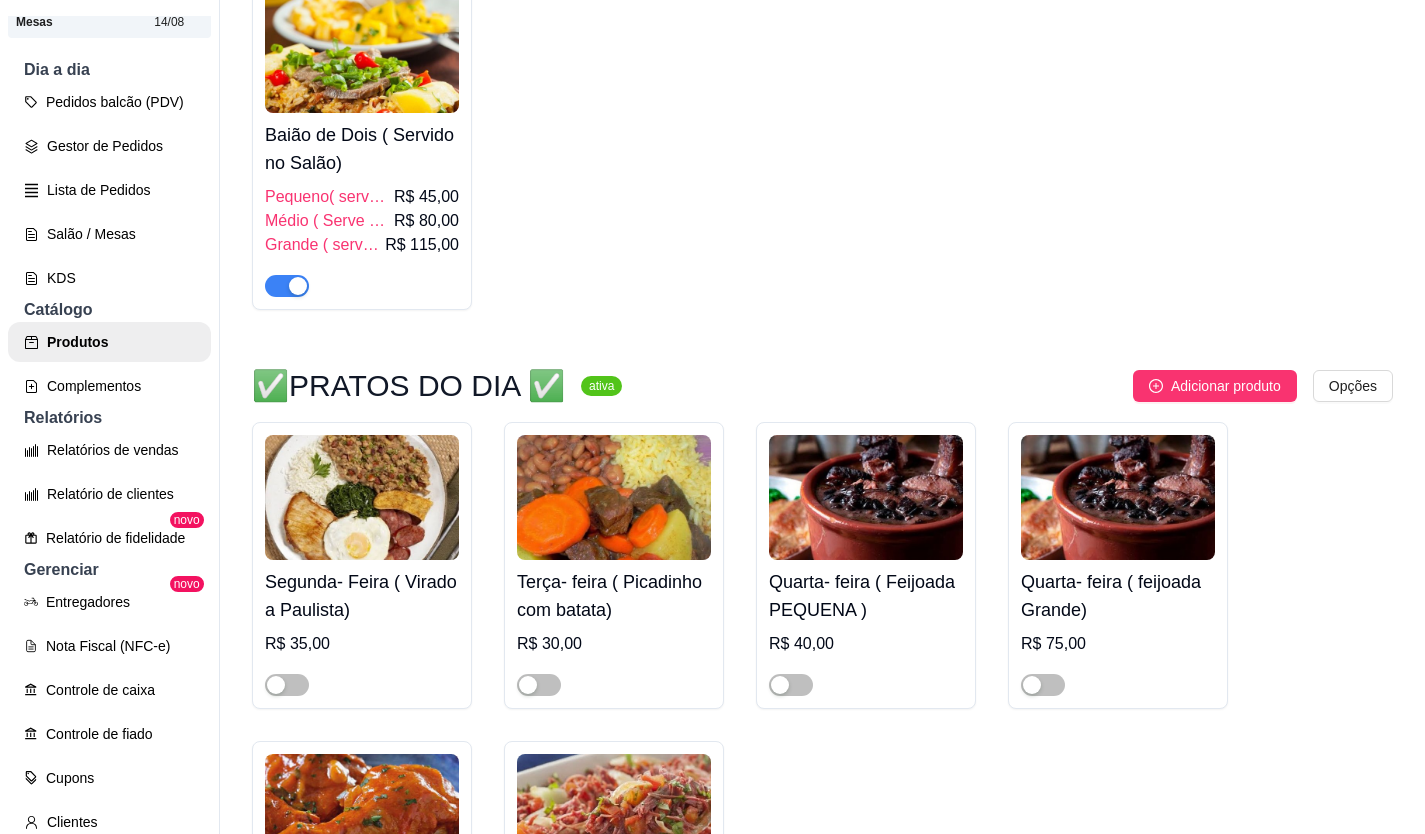click at bounding box center [287, 286] 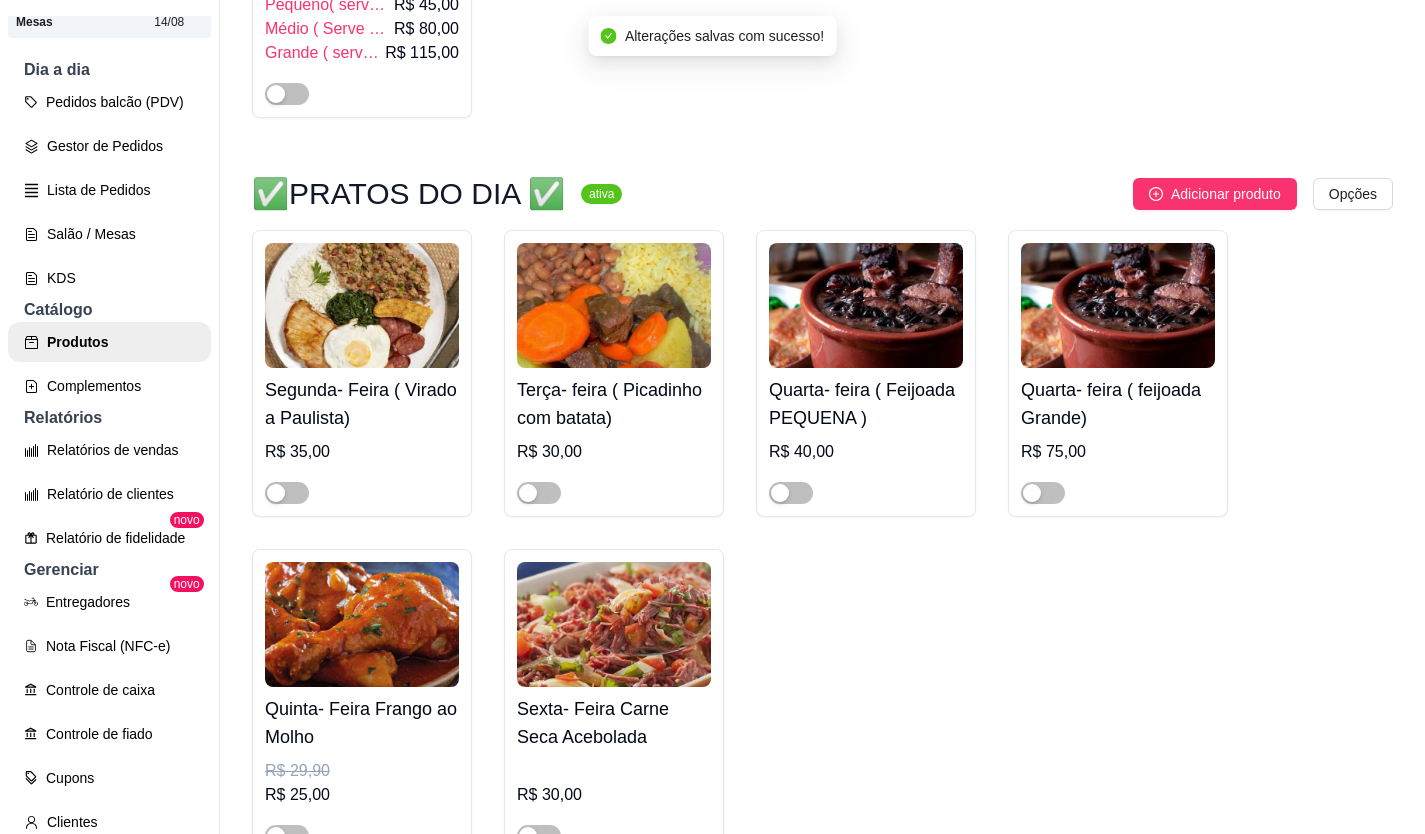 scroll, scrollTop: 900, scrollLeft: 0, axis: vertical 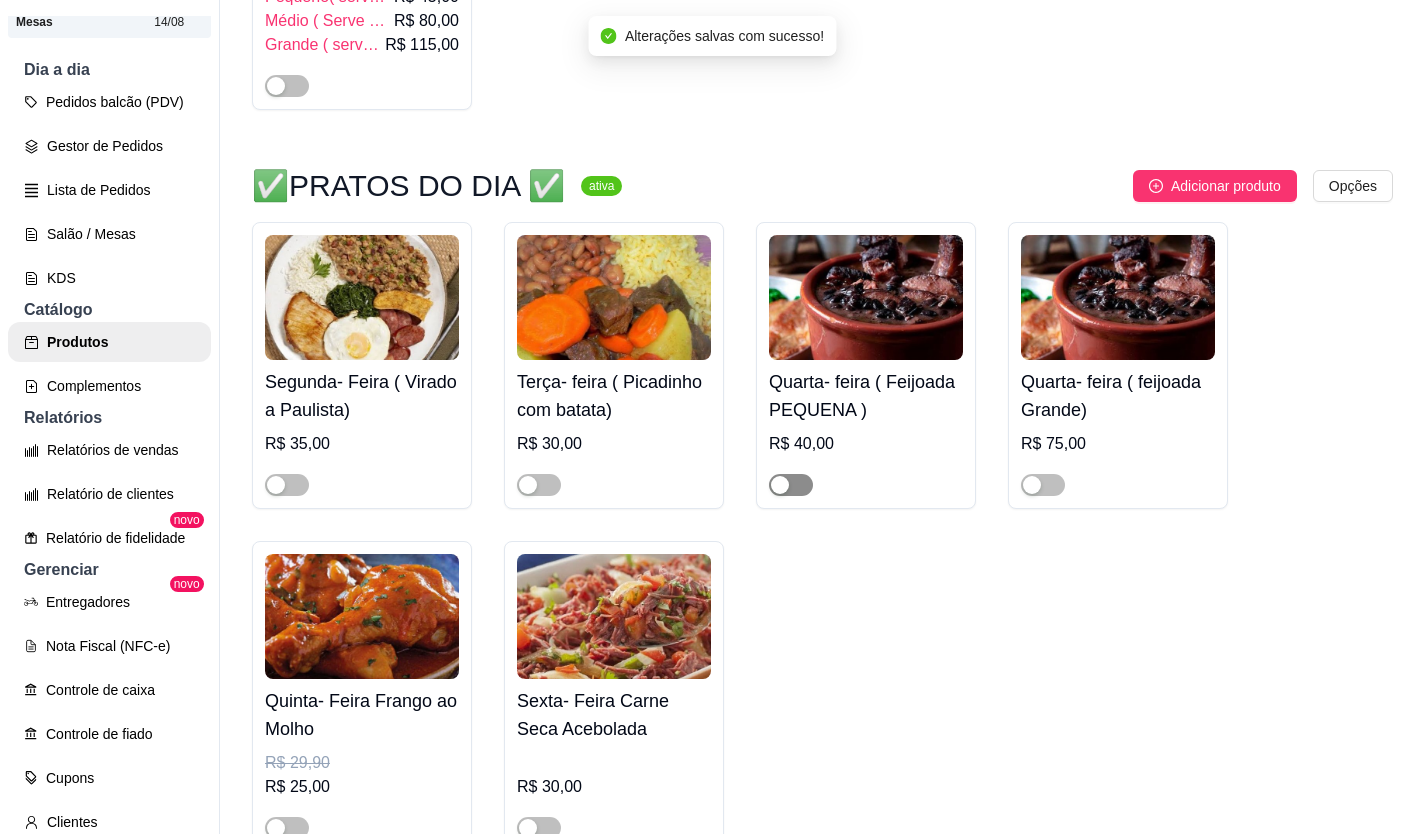click at bounding box center [791, 485] 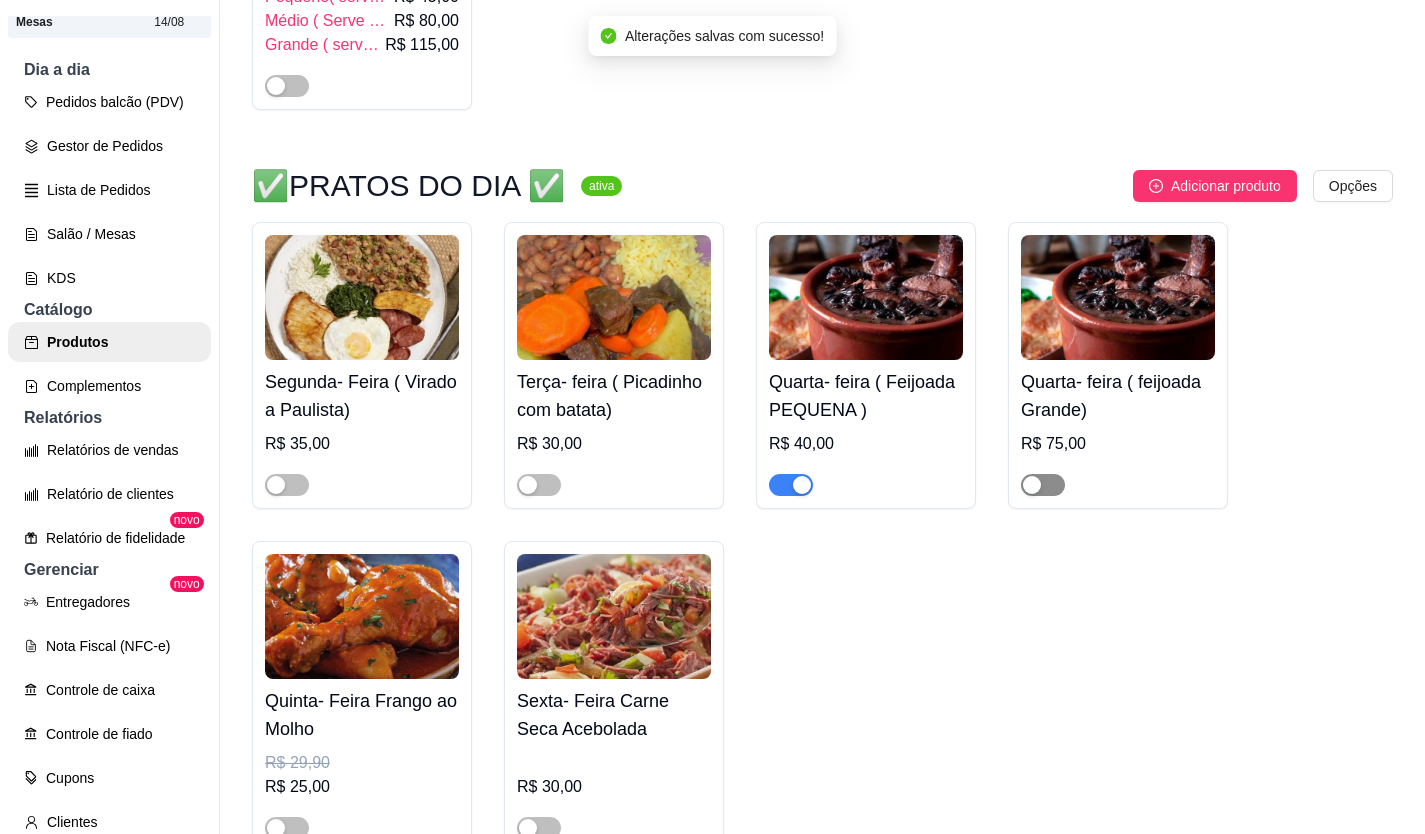 click at bounding box center (1032, 485) 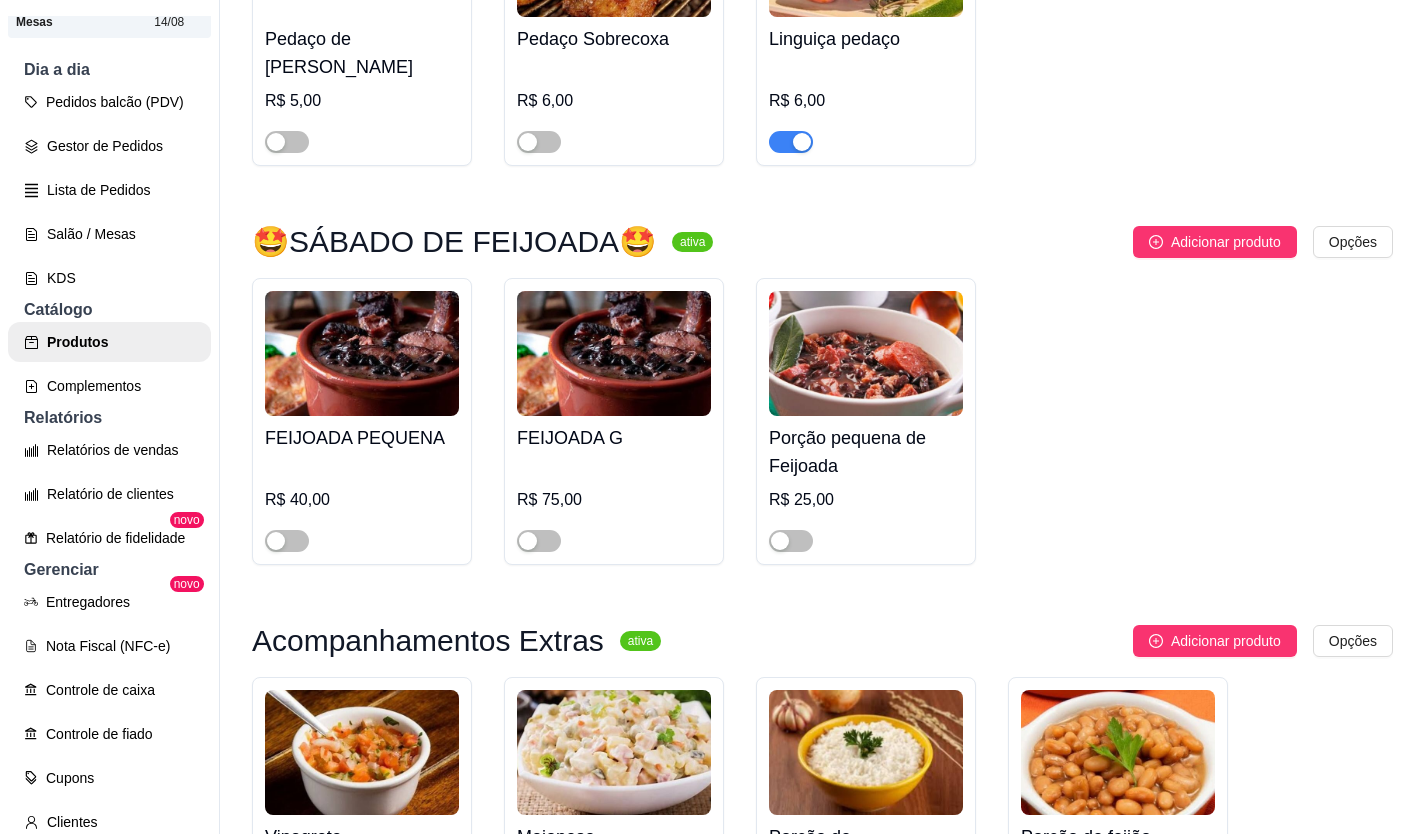 scroll, scrollTop: 5400, scrollLeft: 0, axis: vertical 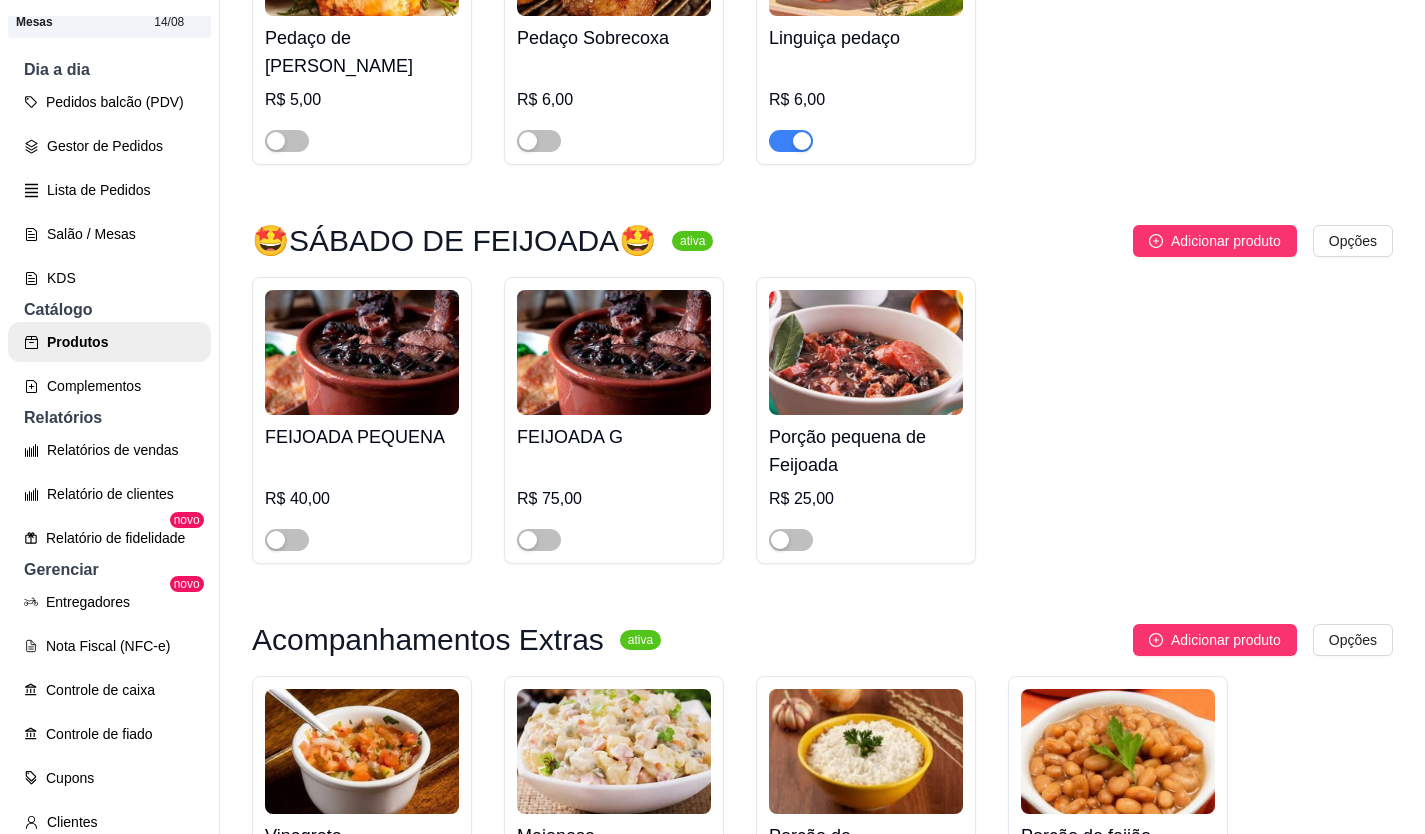 click on "FEIJOADA PEQUENA    R$ 40,00" at bounding box center (362, 420) 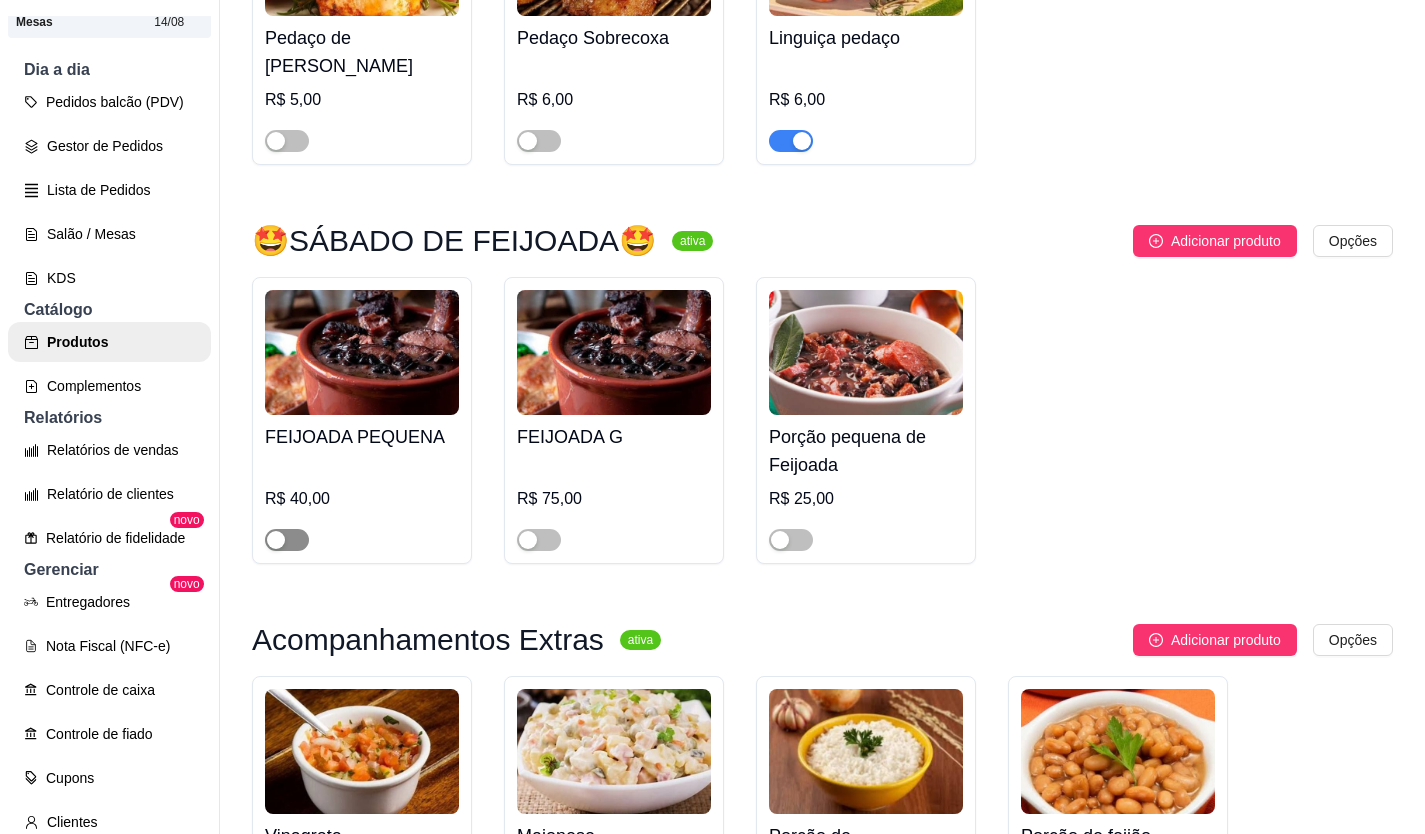 click at bounding box center [287, 540] 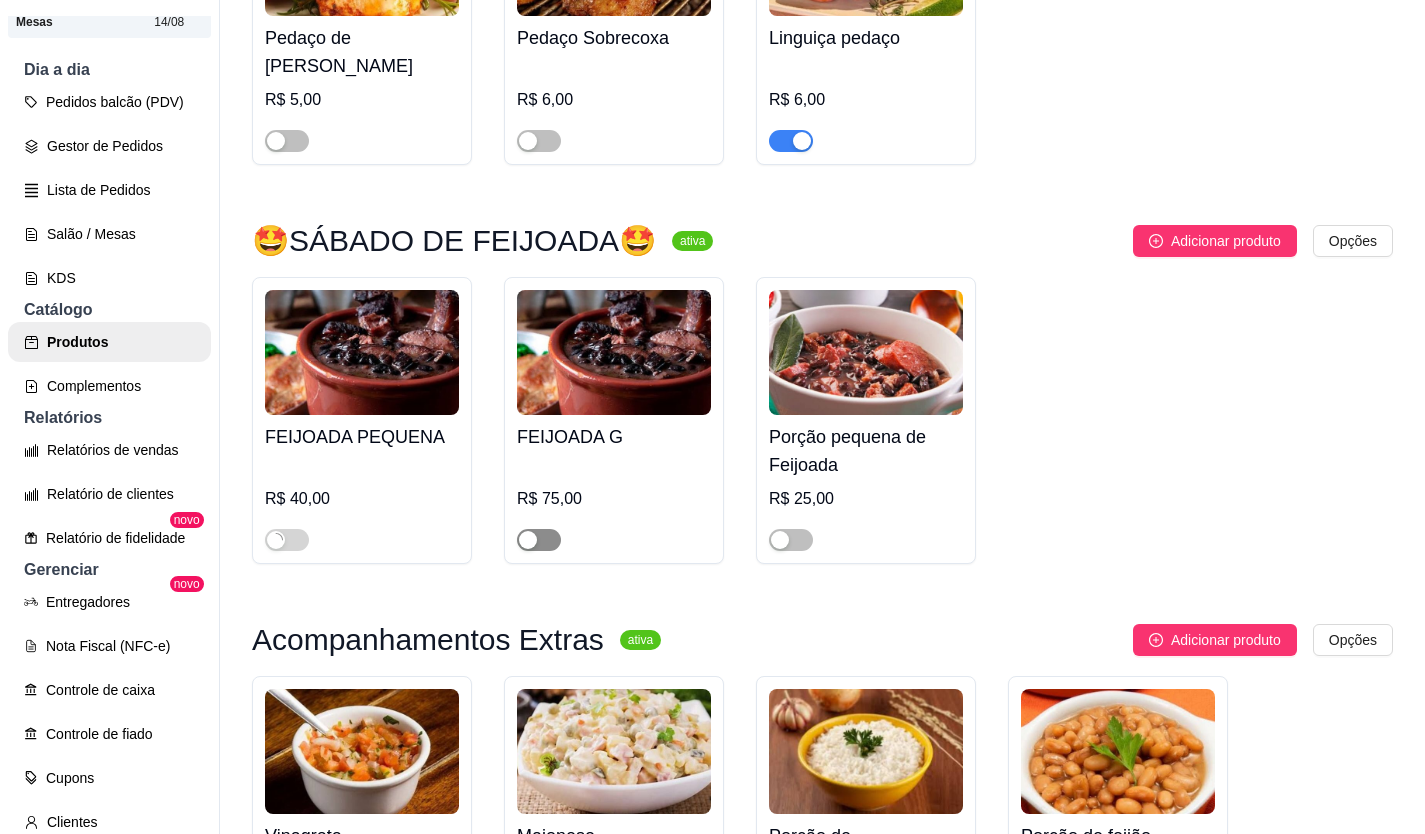 click at bounding box center [539, 540] 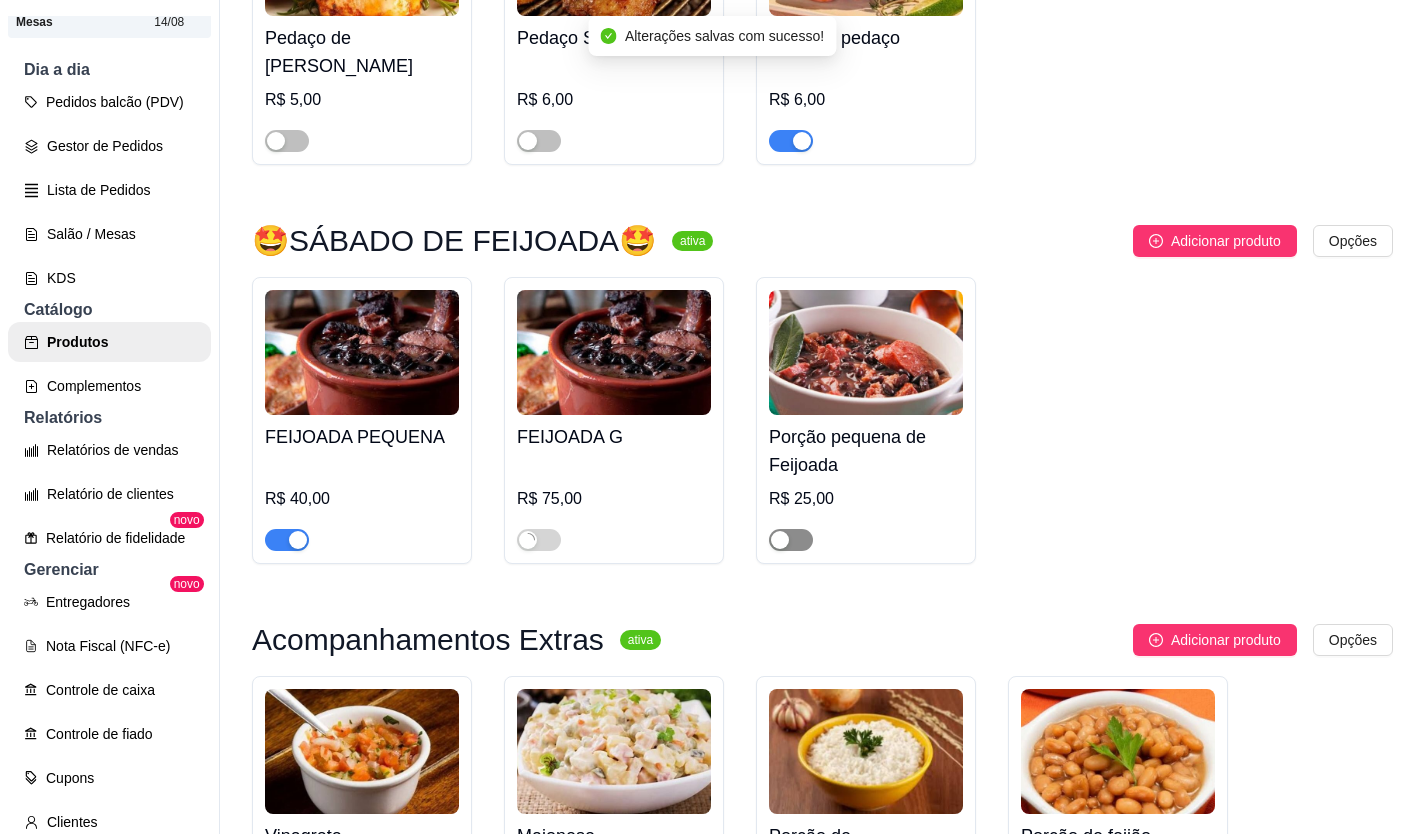 click at bounding box center (791, 540) 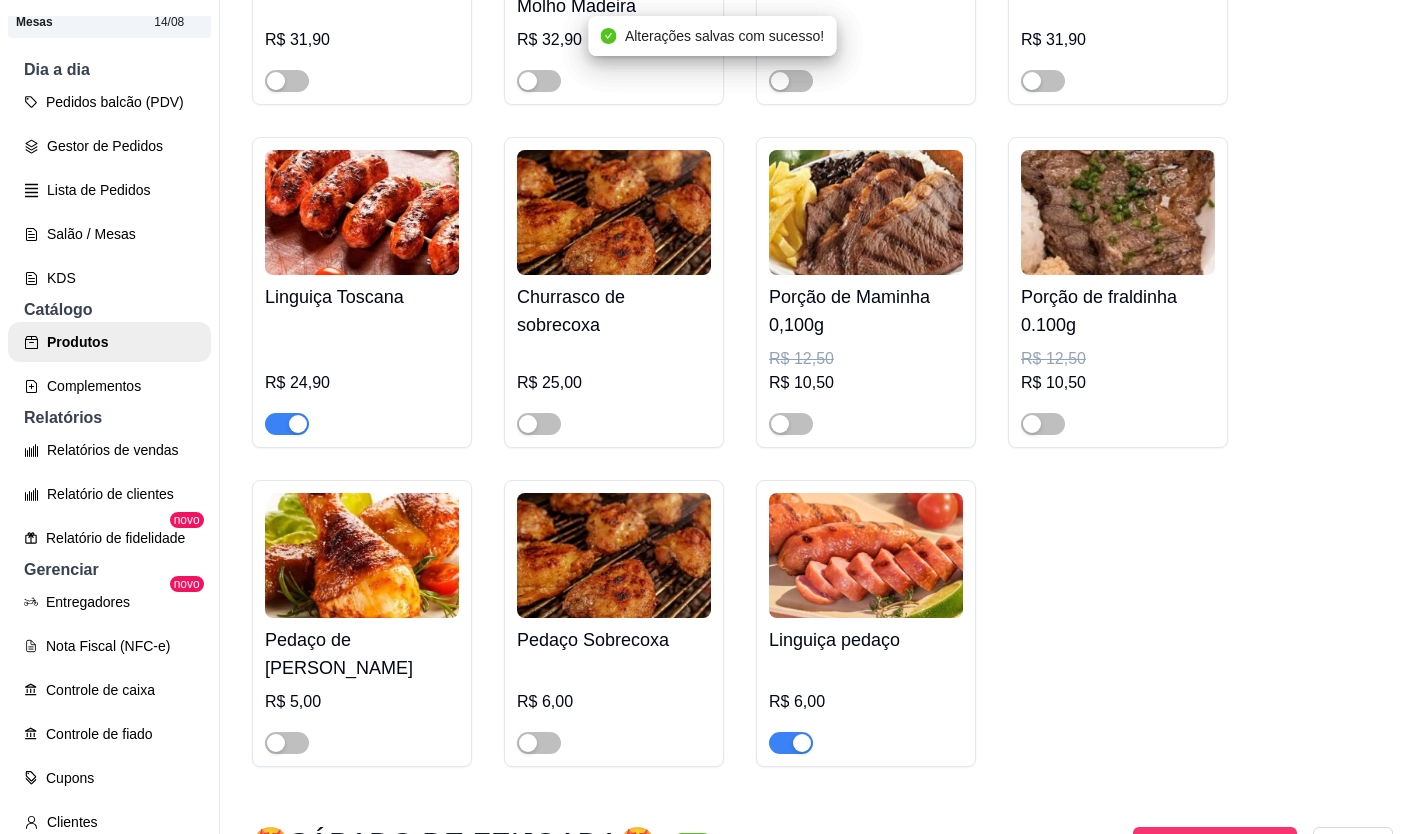scroll, scrollTop: 4500, scrollLeft: 0, axis: vertical 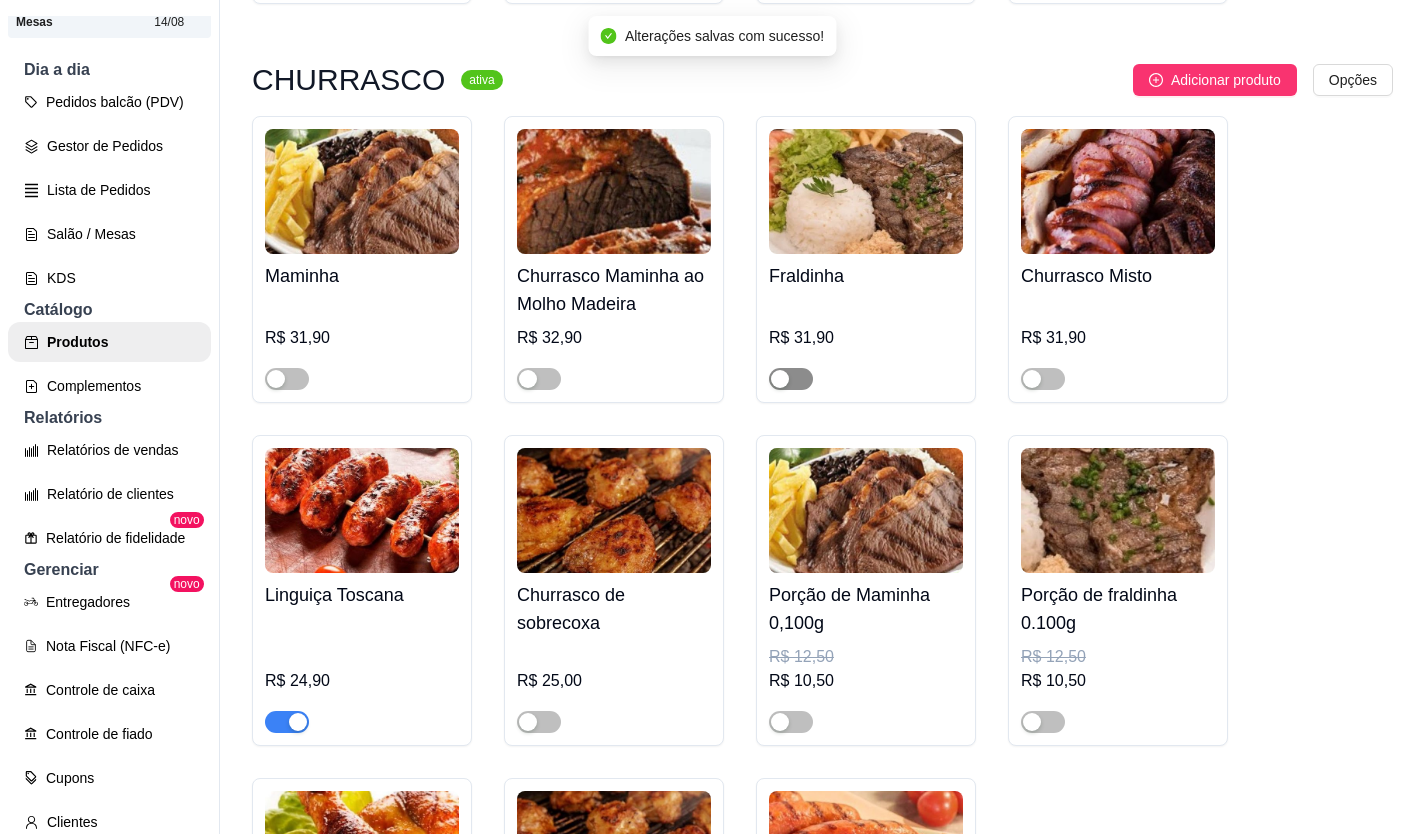 drag, startPoint x: 852, startPoint y: 447, endPoint x: 780, endPoint y: 354, distance: 117.61378 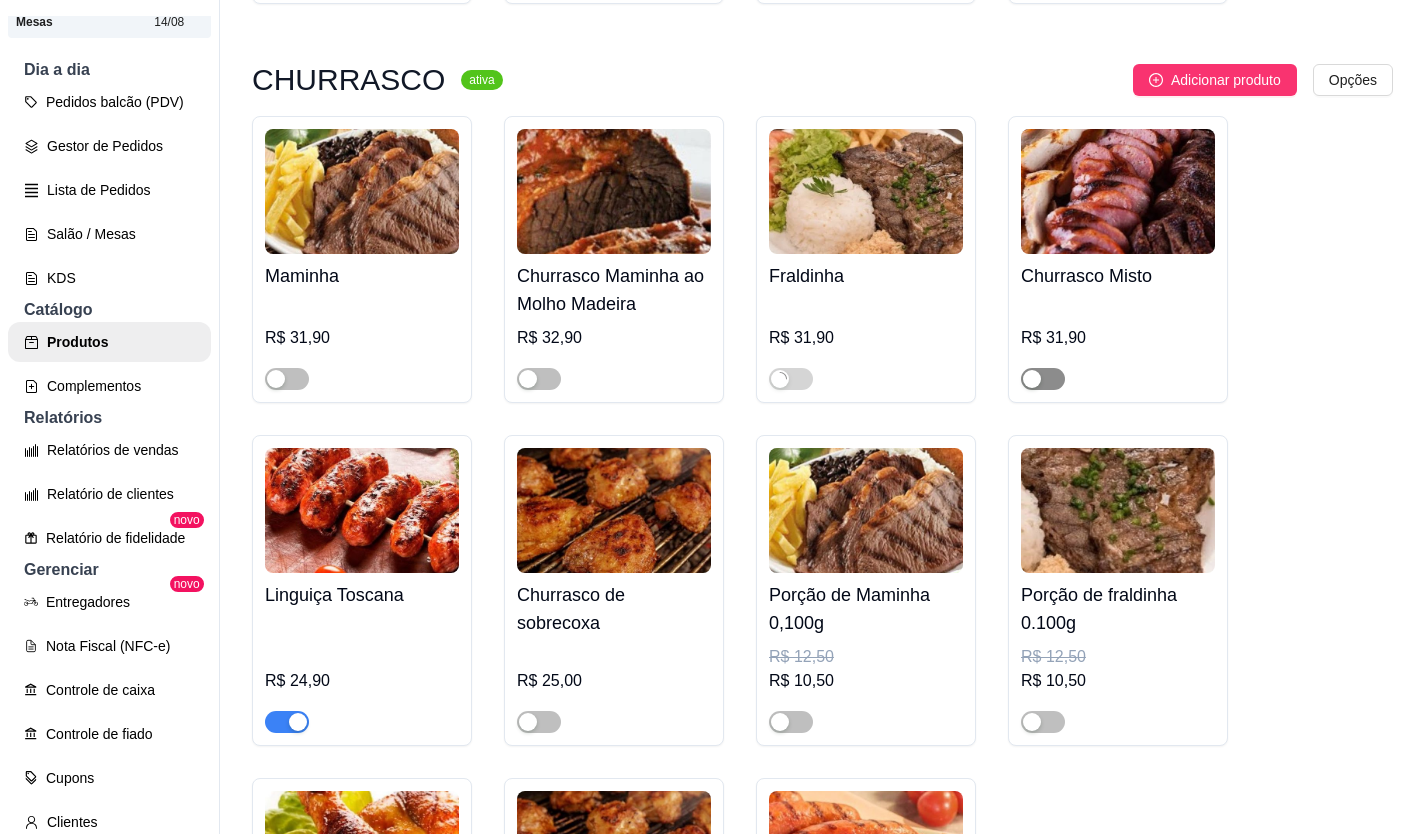 click at bounding box center [1043, 379] 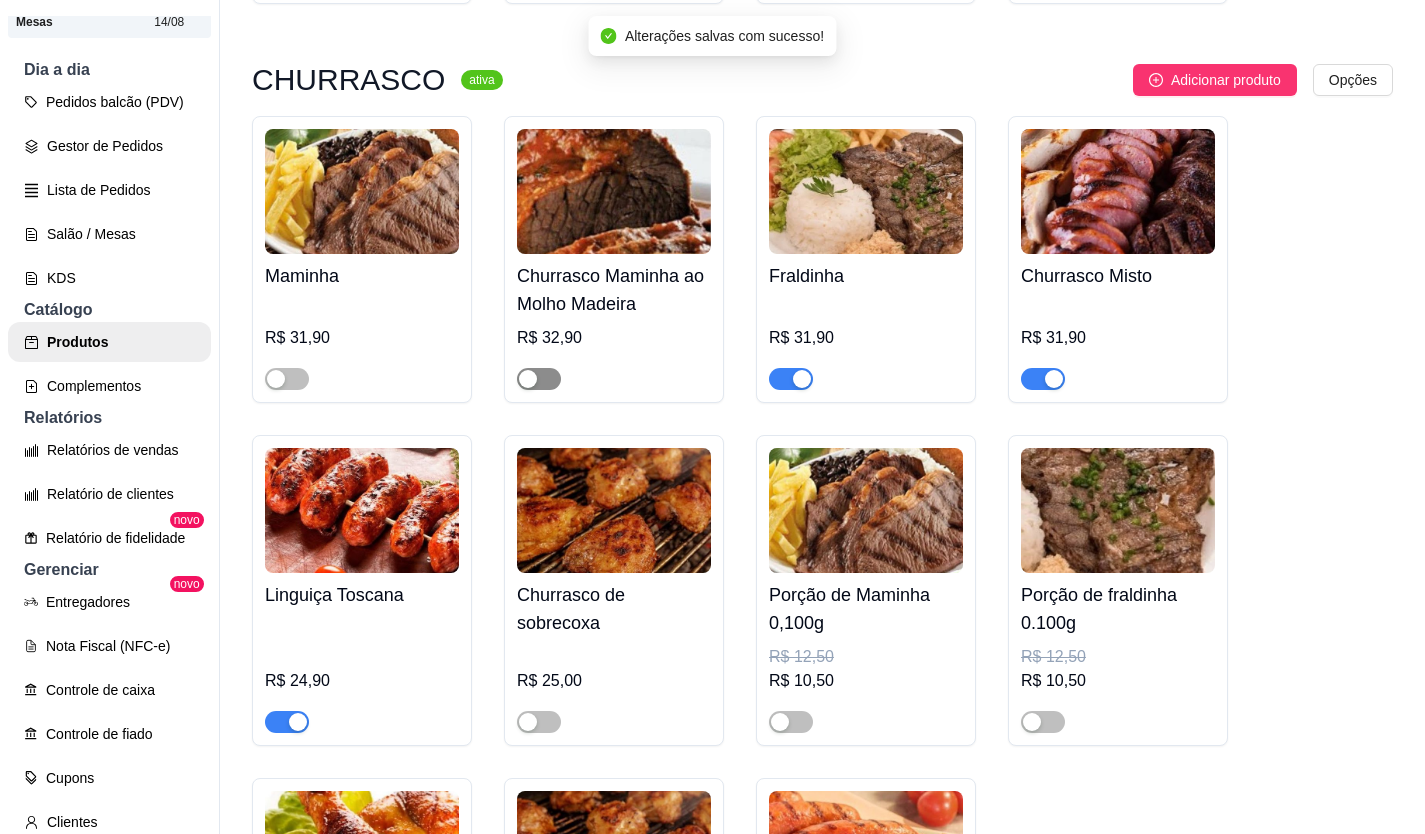 click at bounding box center (528, 379) 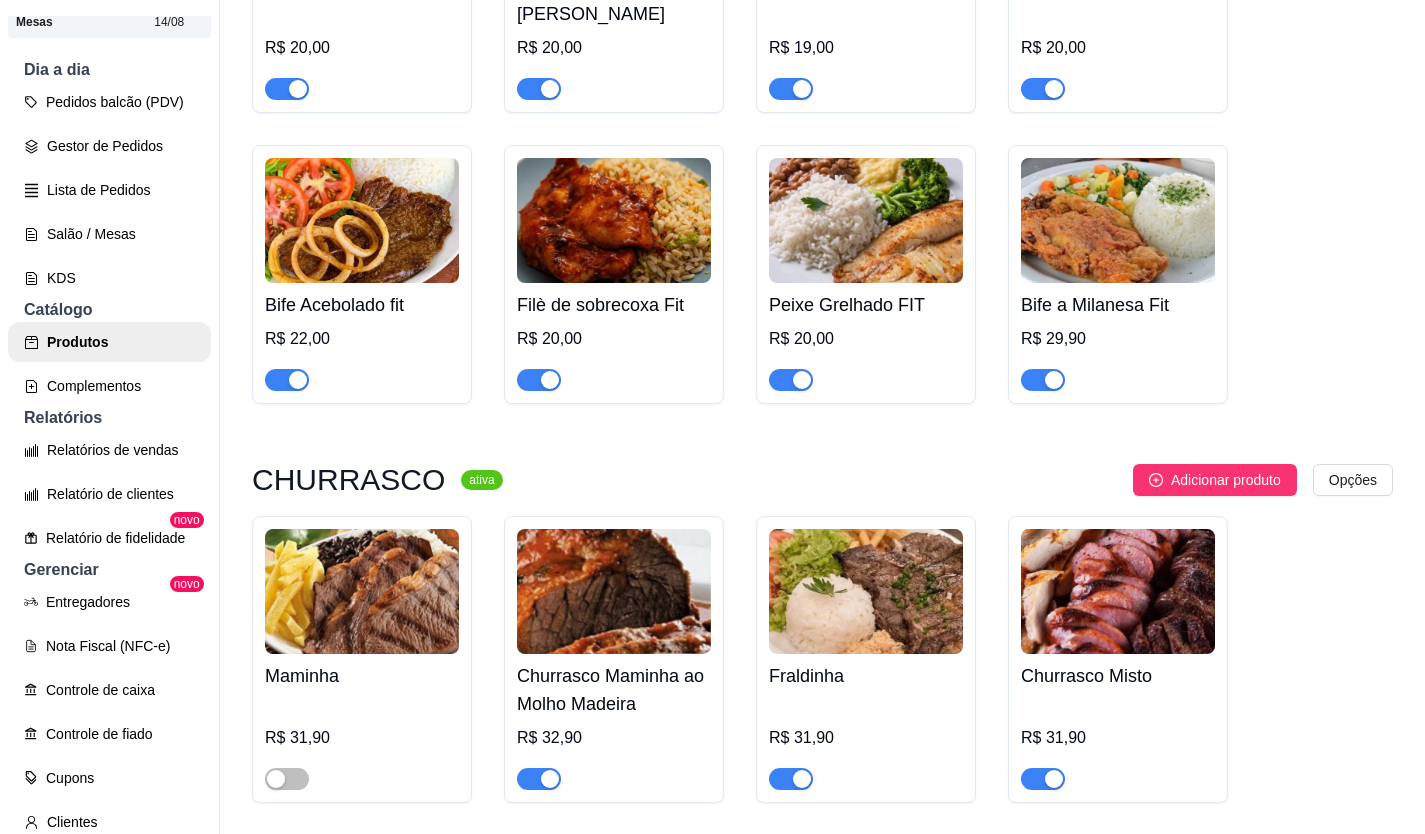 scroll, scrollTop: 4145, scrollLeft: 0, axis: vertical 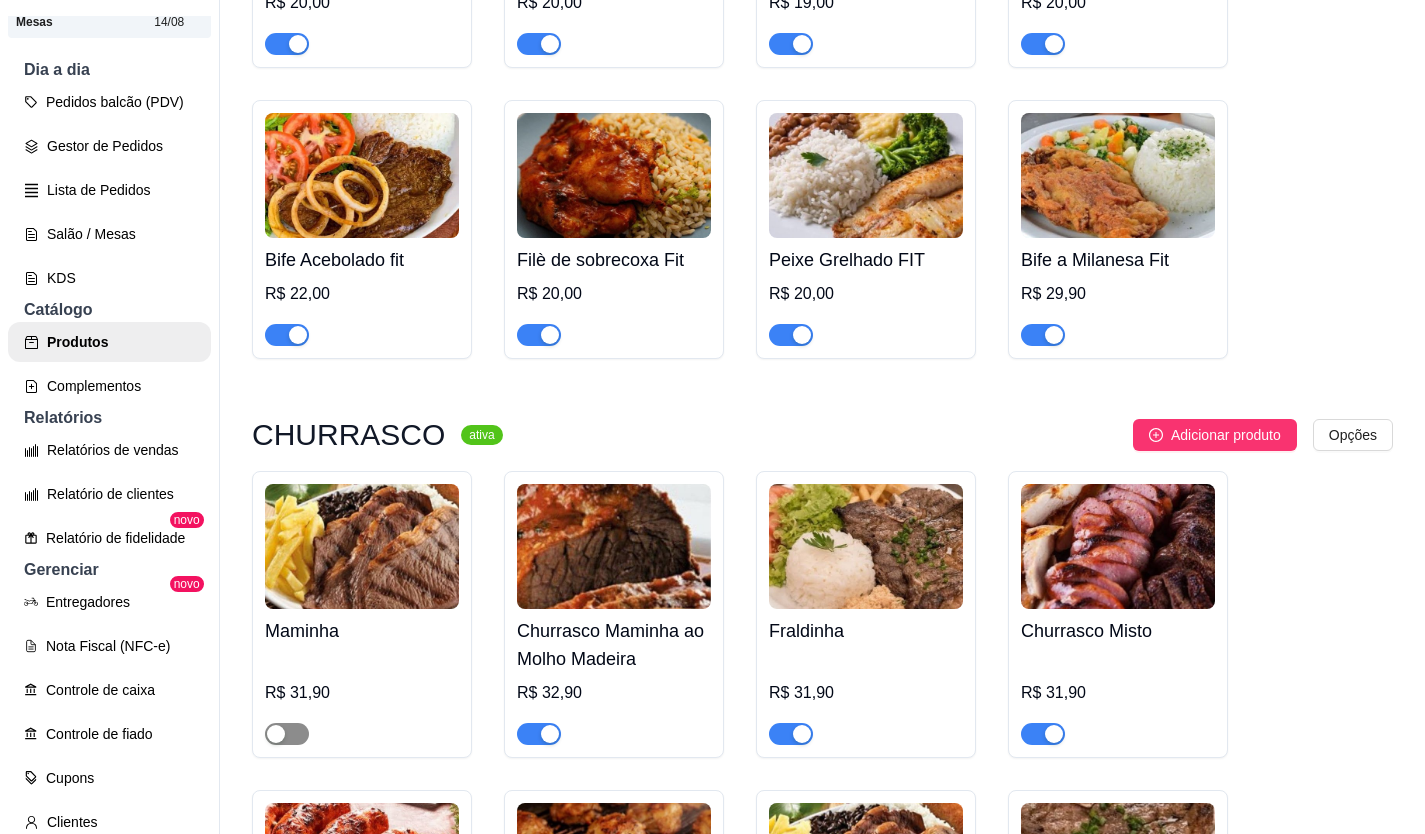 click at bounding box center [287, 734] 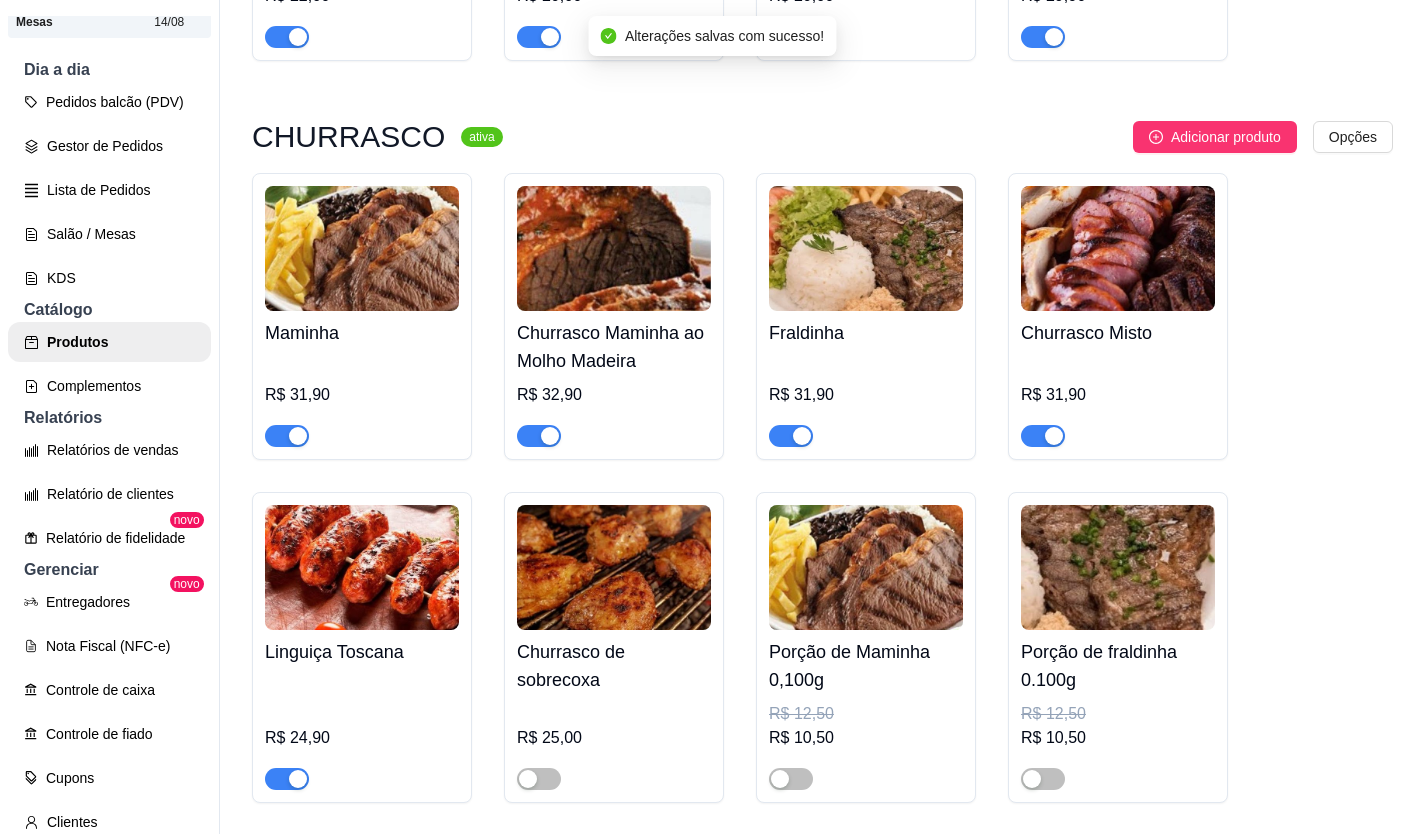 scroll, scrollTop: 4445, scrollLeft: 0, axis: vertical 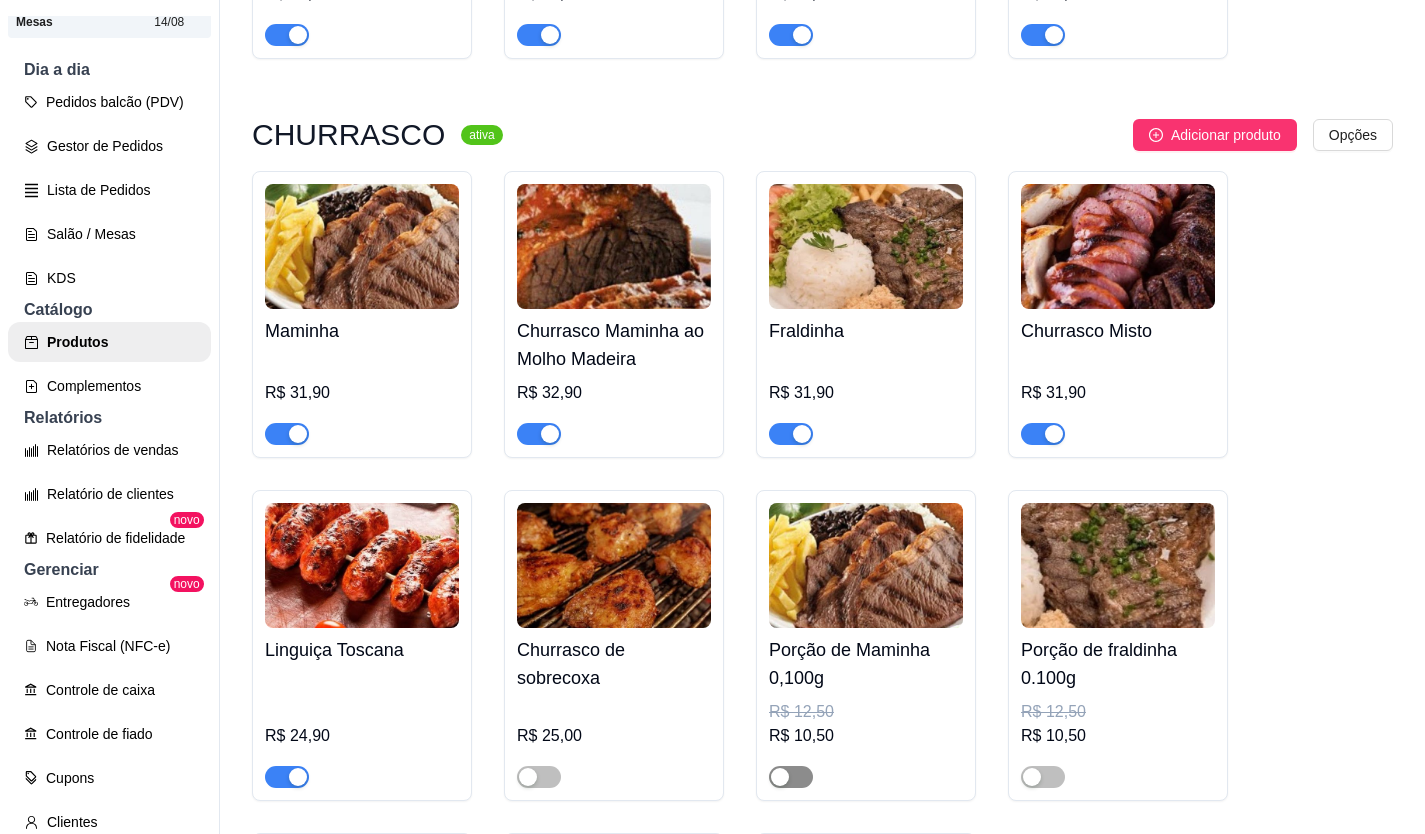 click at bounding box center (791, 777) 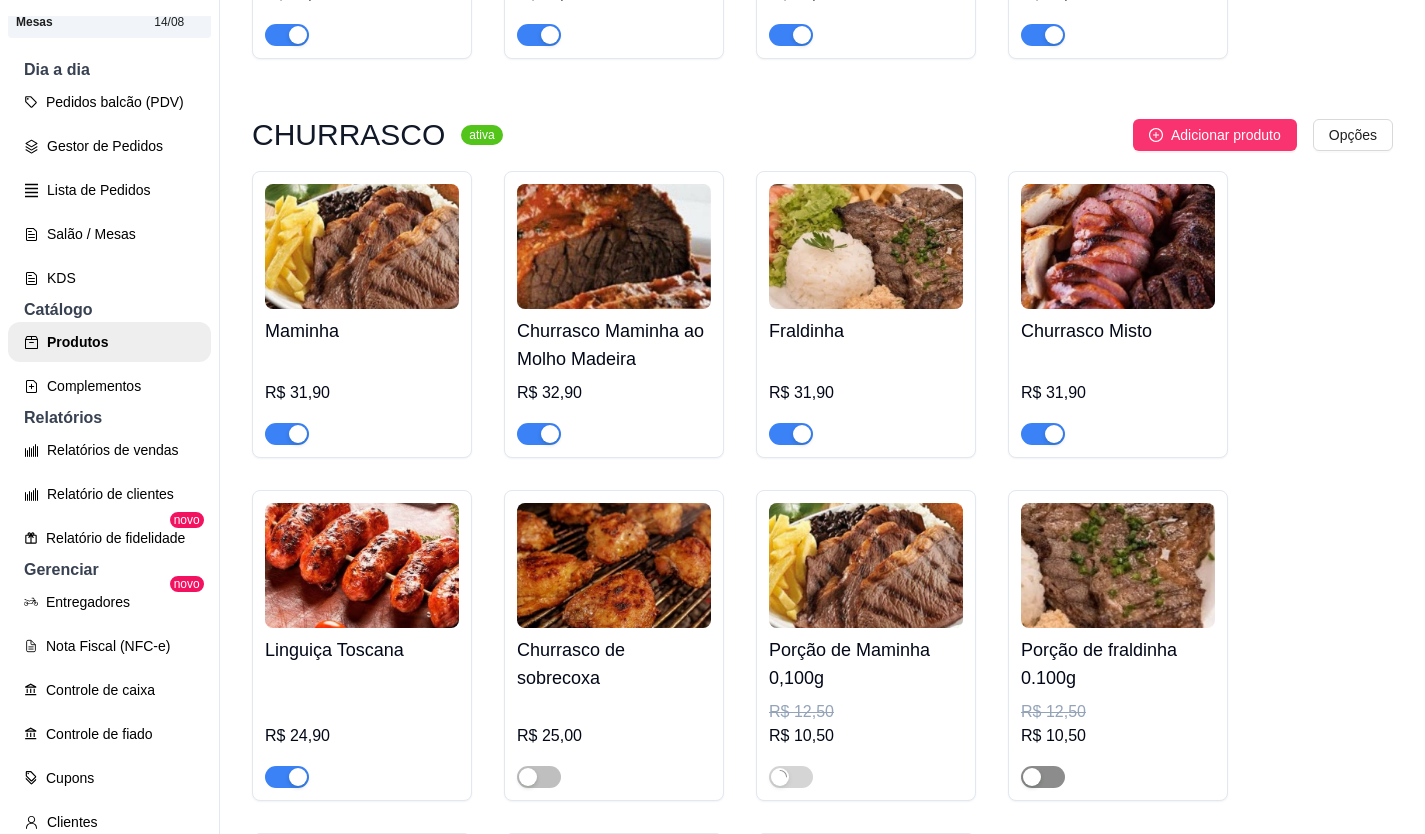 click at bounding box center [1043, 777] 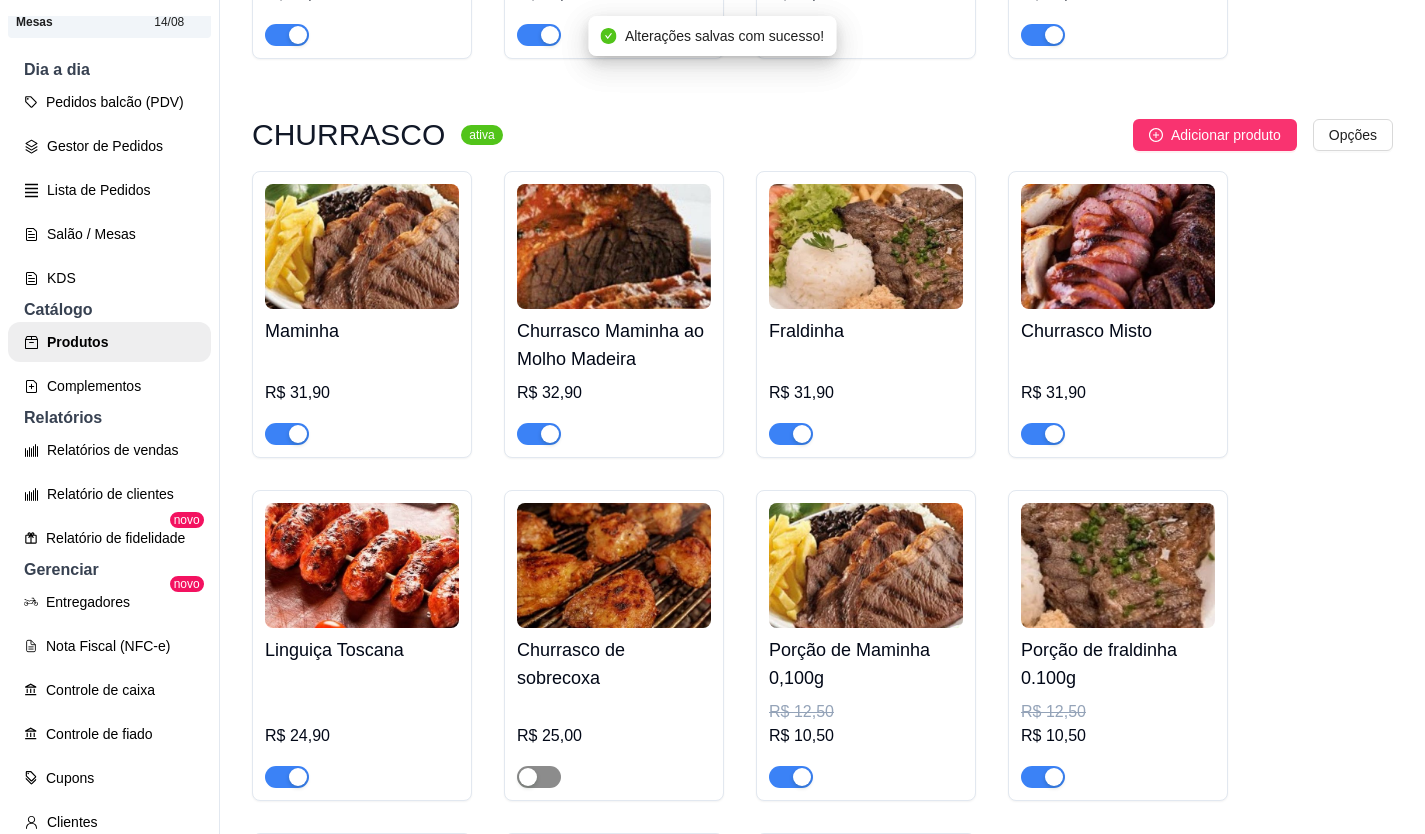 click at bounding box center (528, 777) 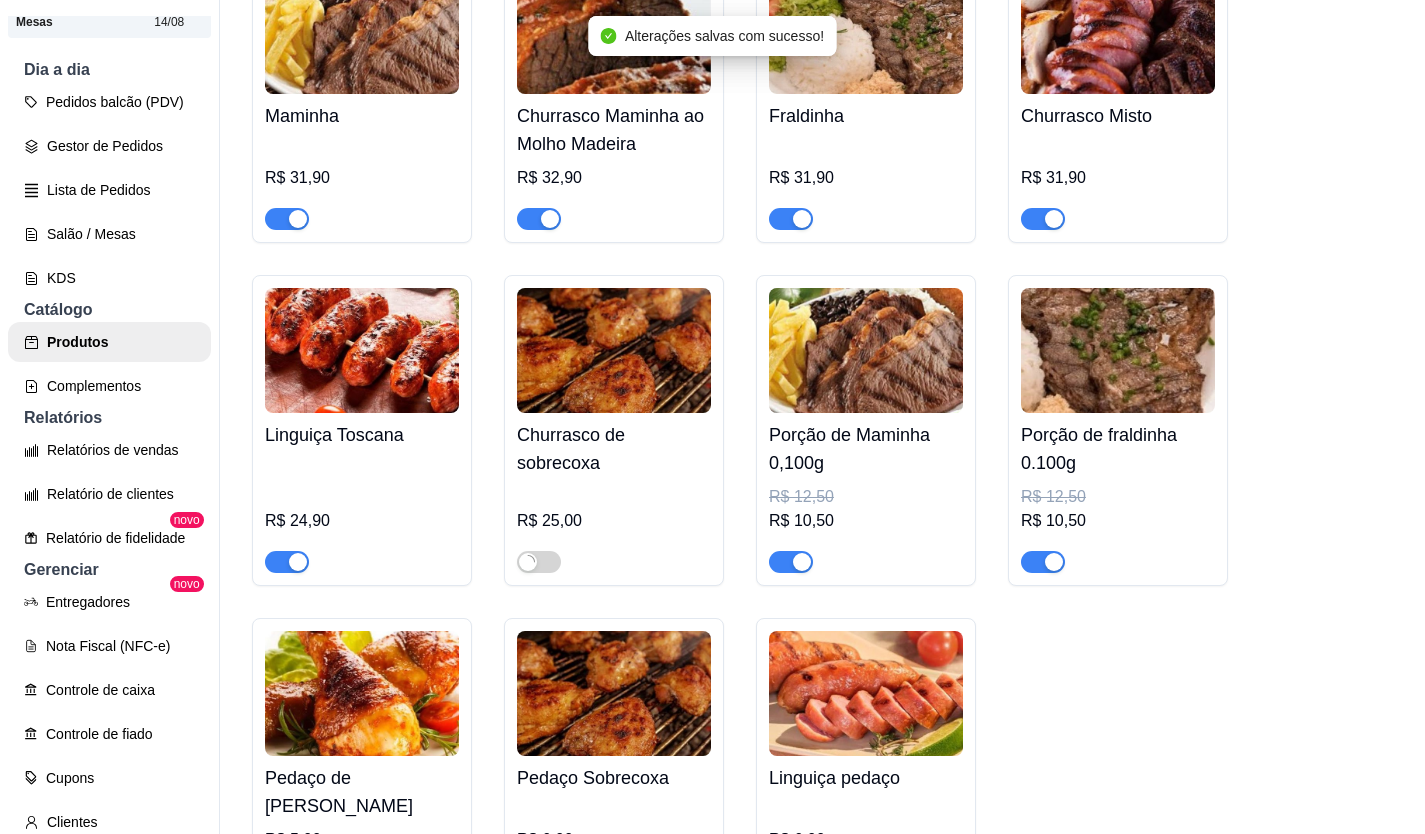 scroll, scrollTop: 5045, scrollLeft: 0, axis: vertical 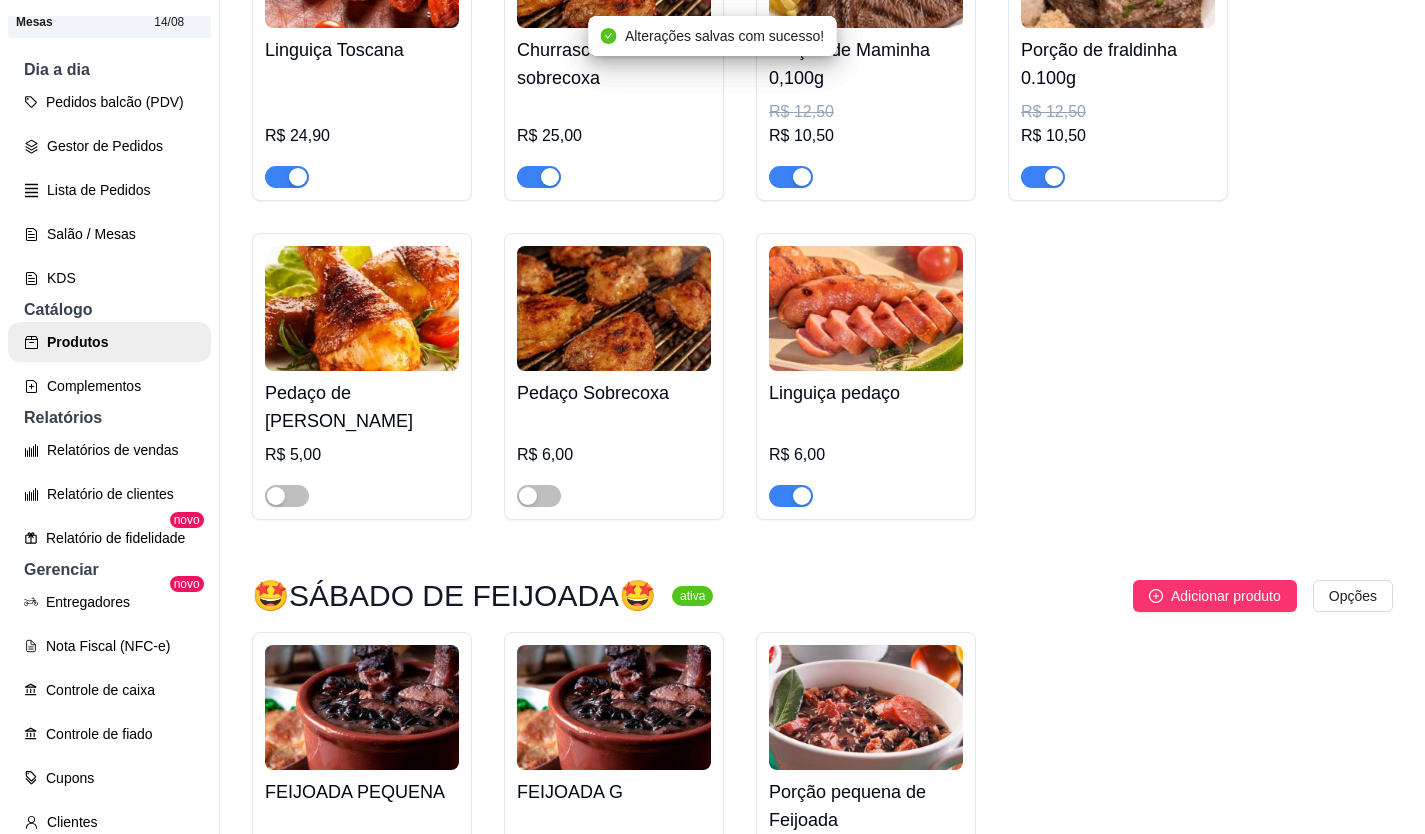 click at bounding box center [614, 487] 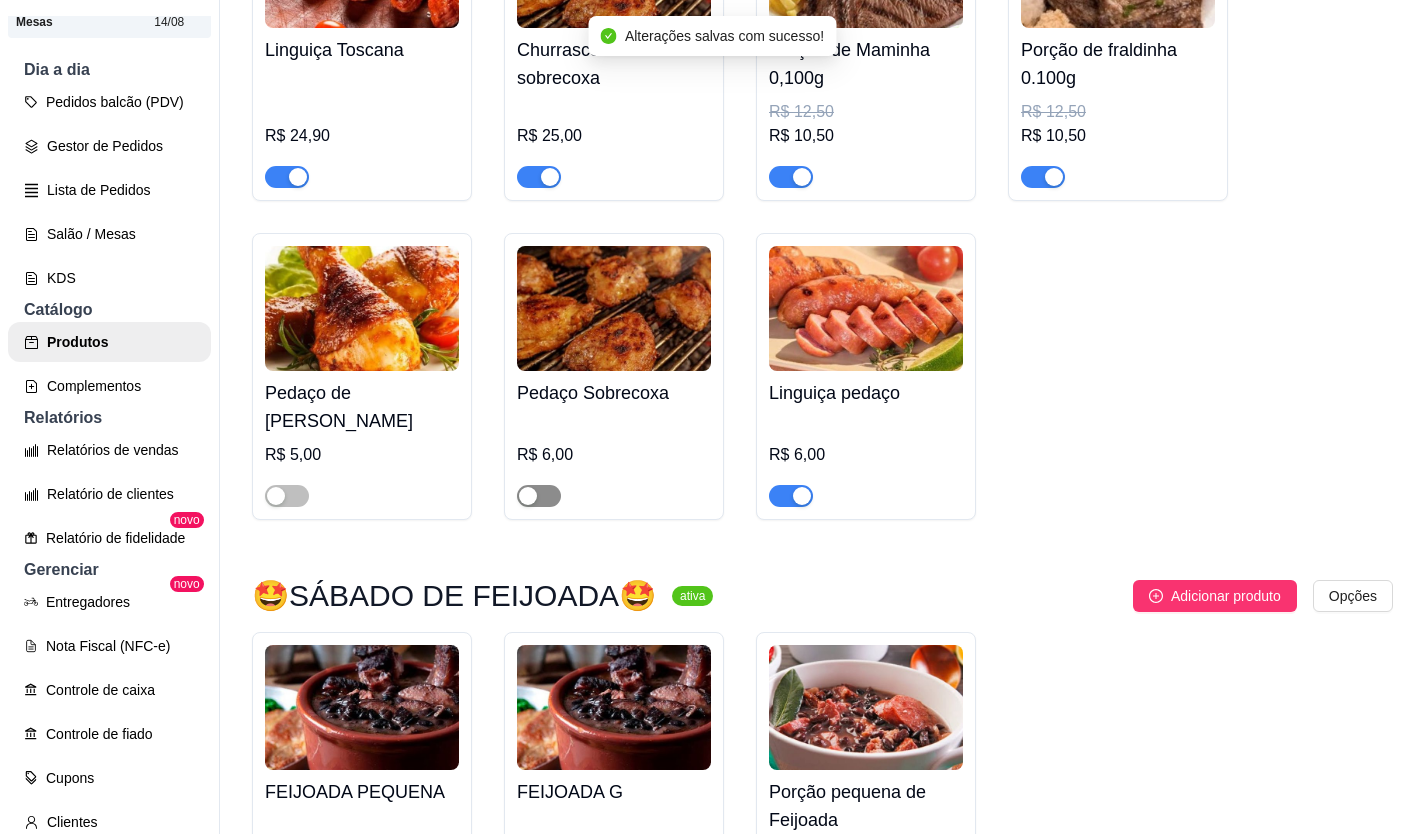 click at bounding box center [539, 496] 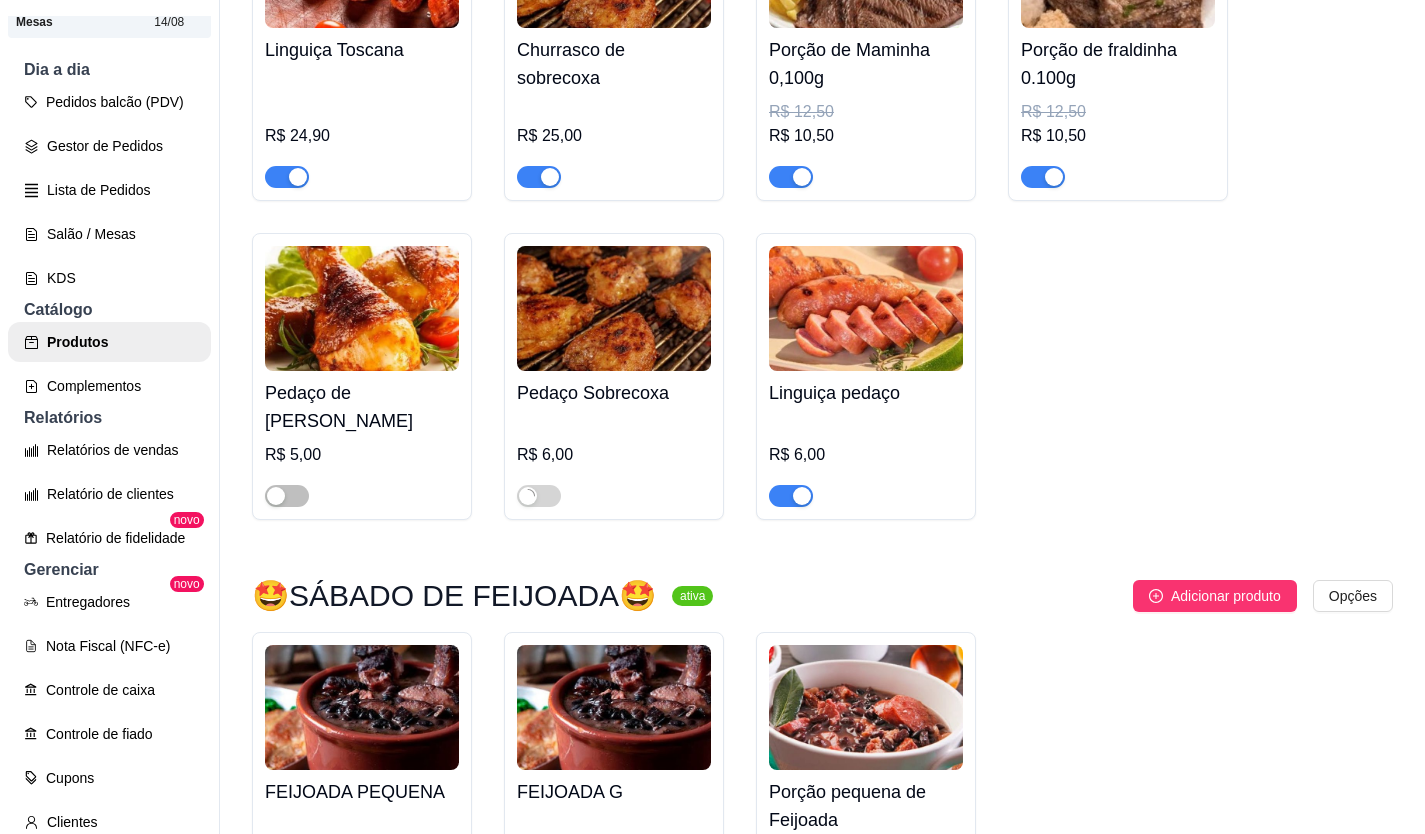 click on "Pedaço de Coxa Assada    R$ 5,00" at bounding box center [362, 376] 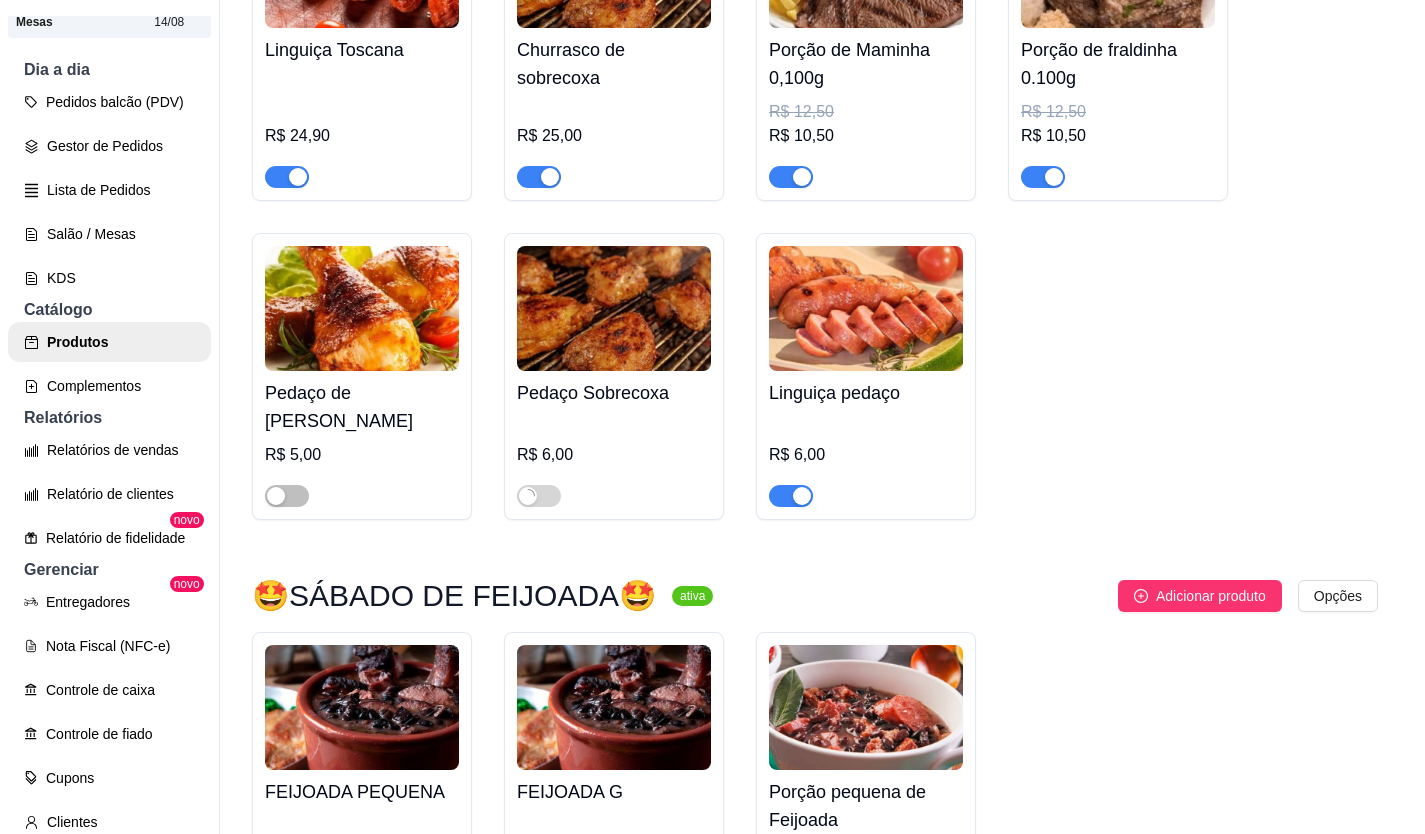type 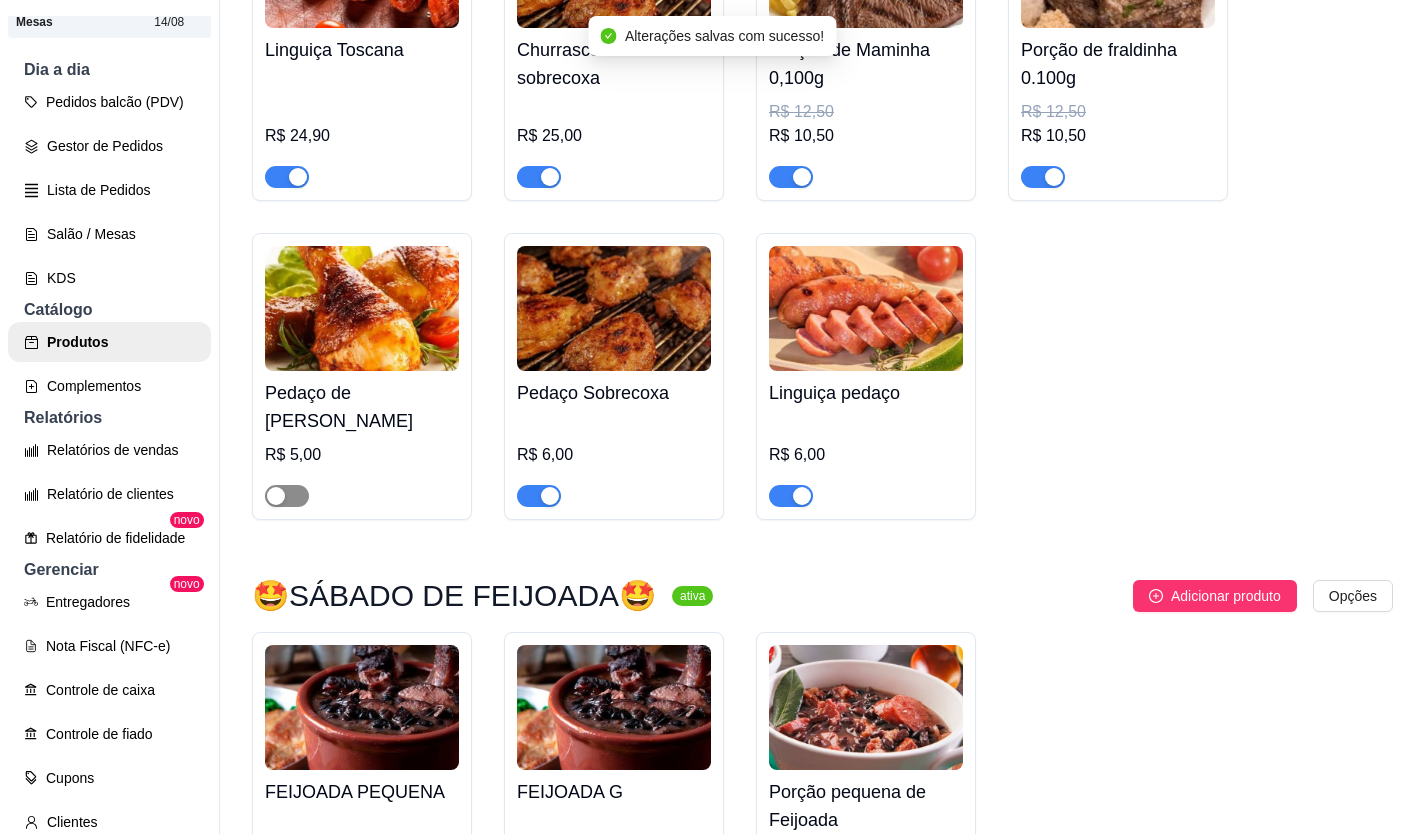 click at bounding box center [276, 496] 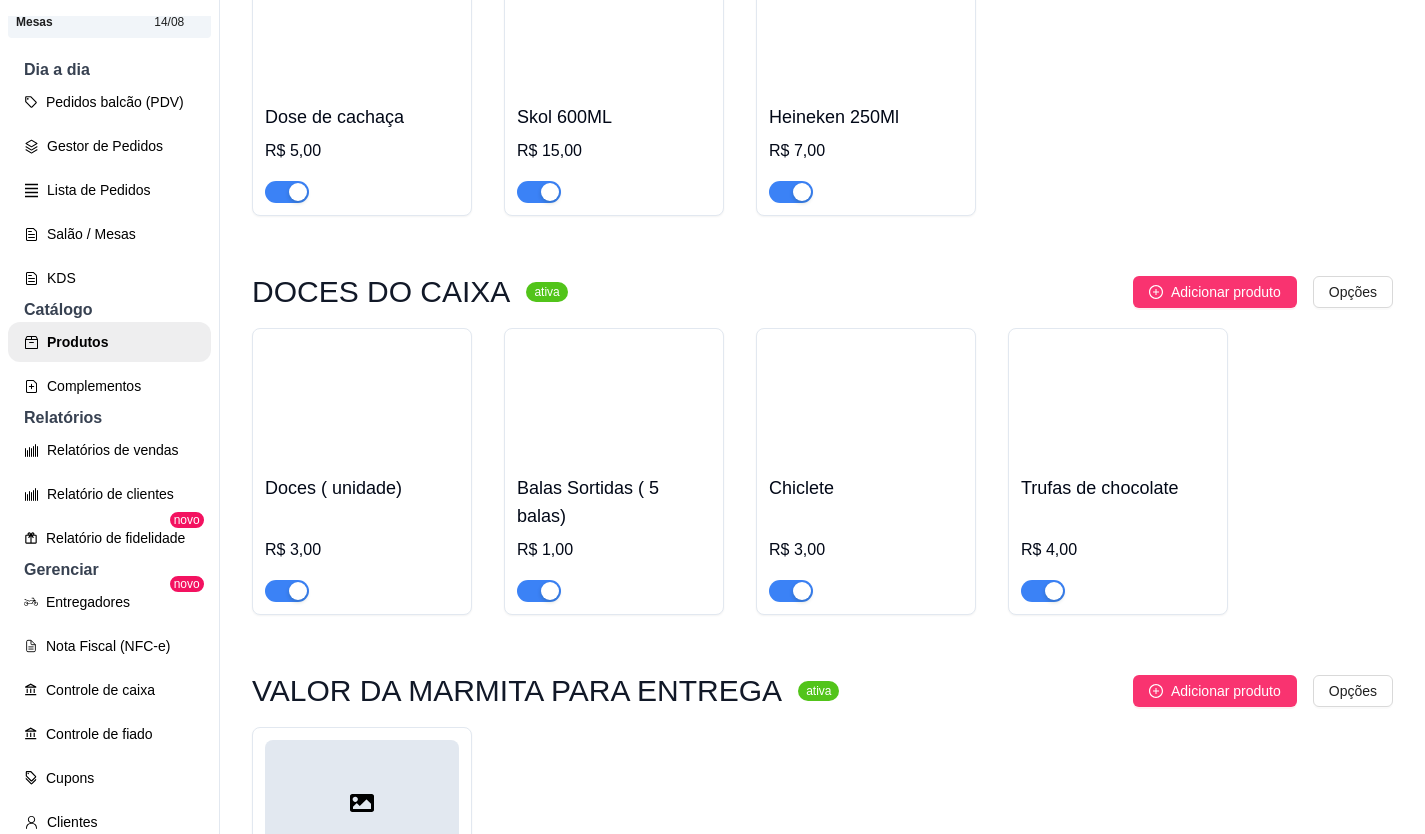 scroll, scrollTop: 10845, scrollLeft: 0, axis: vertical 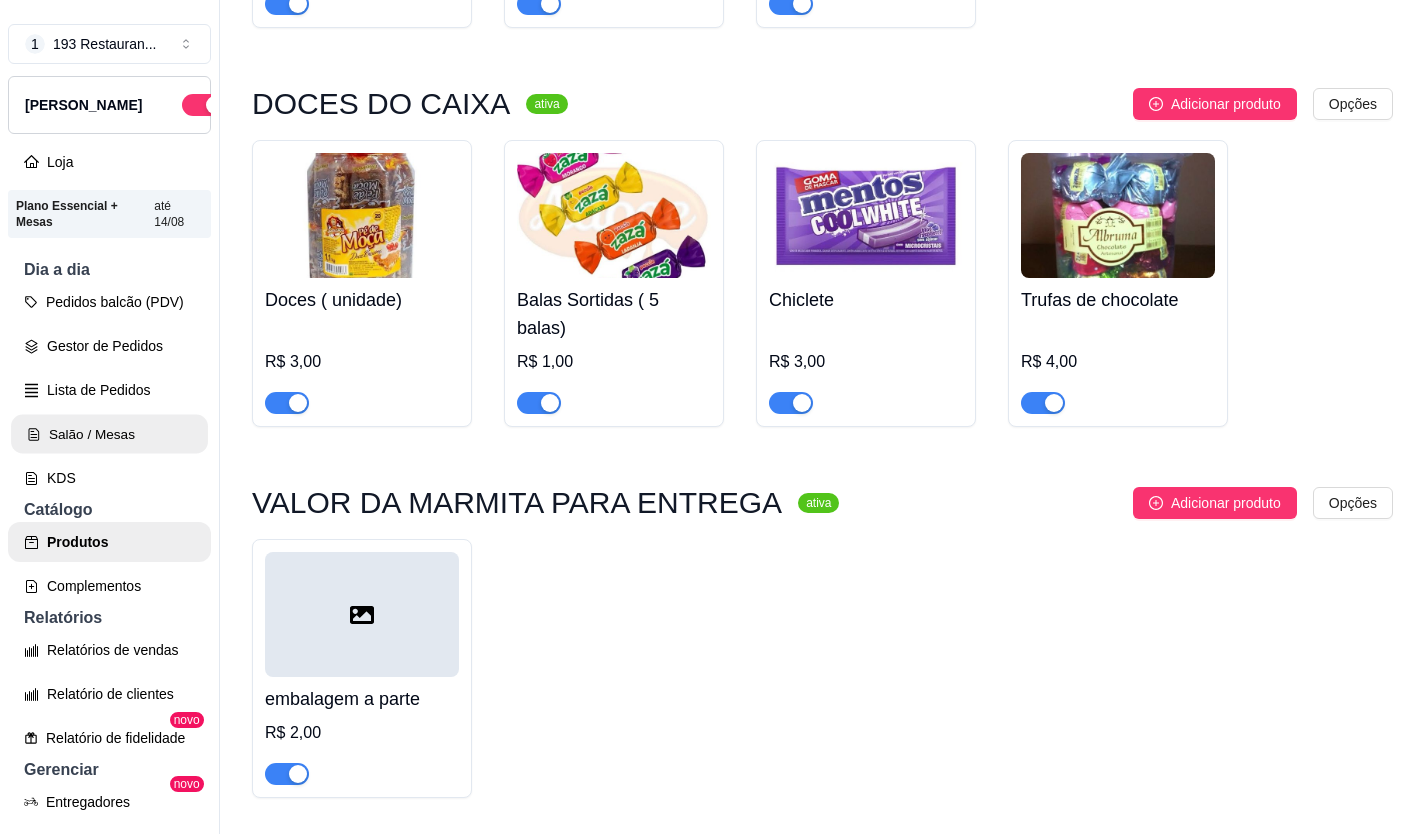 click on "Salão / Mesas" at bounding box center [109, 434] 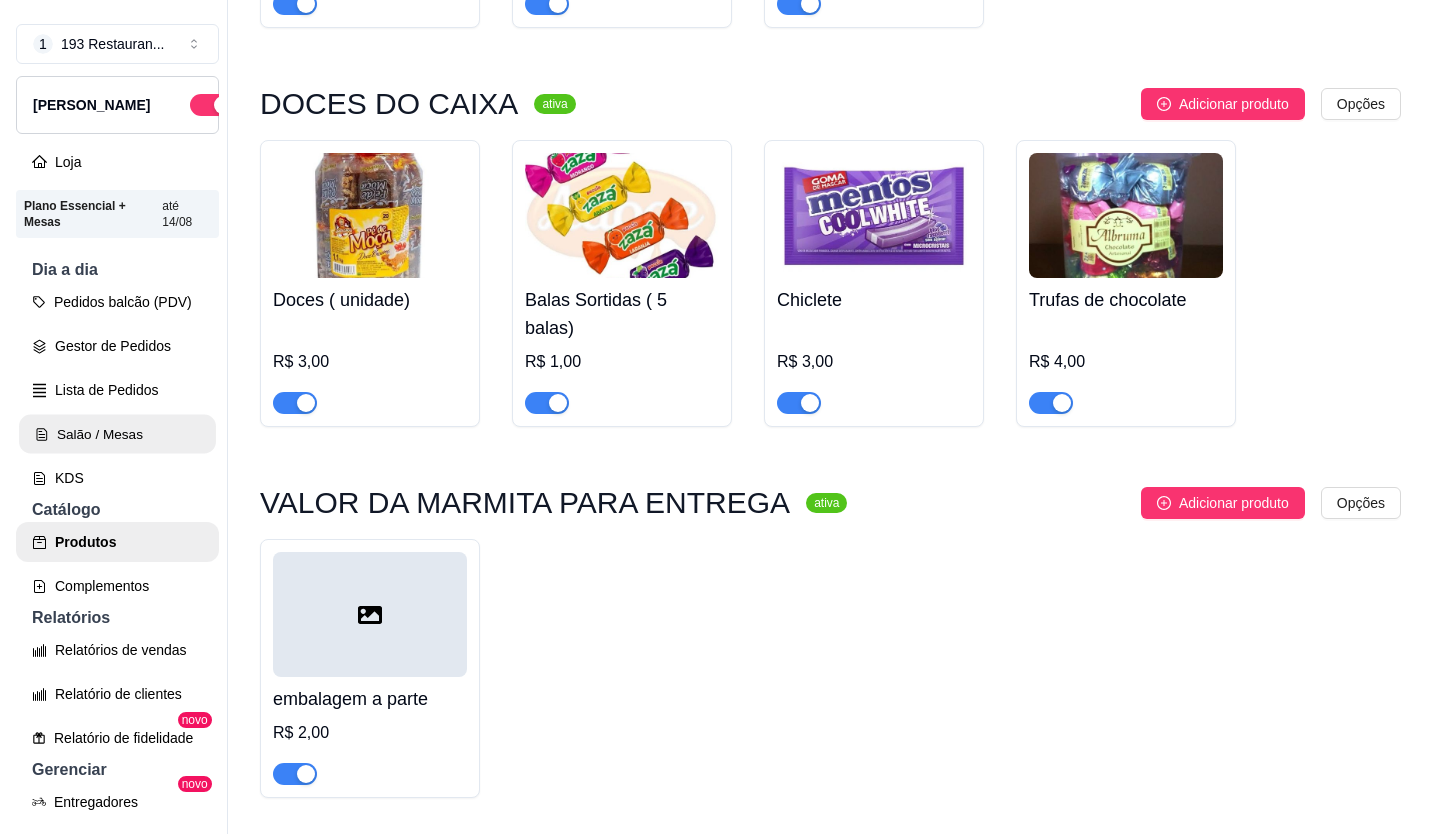scroll, scrollTop: 0, scrollLeft: 0, axis: both 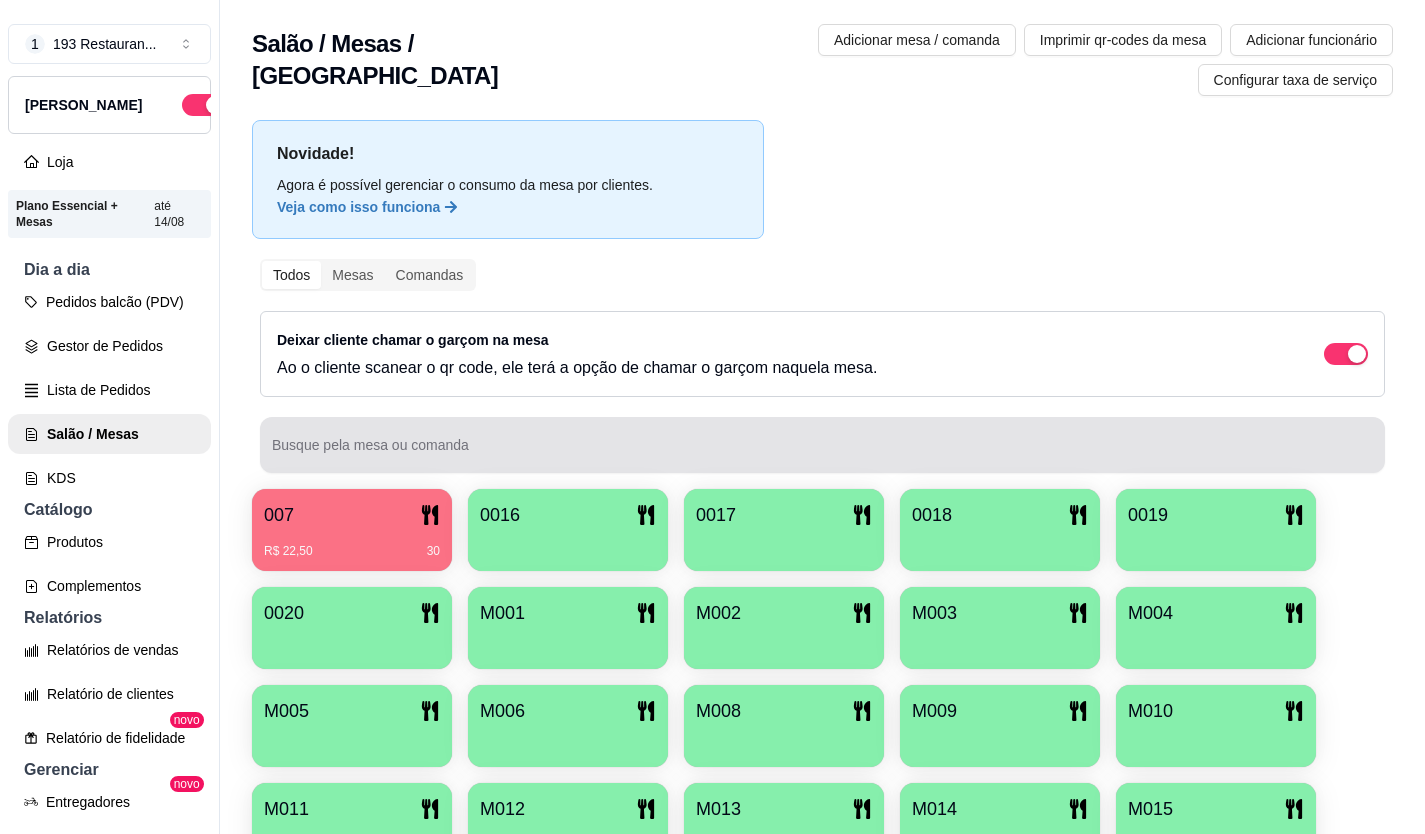 click on "007" at bounding box center (352, 515) 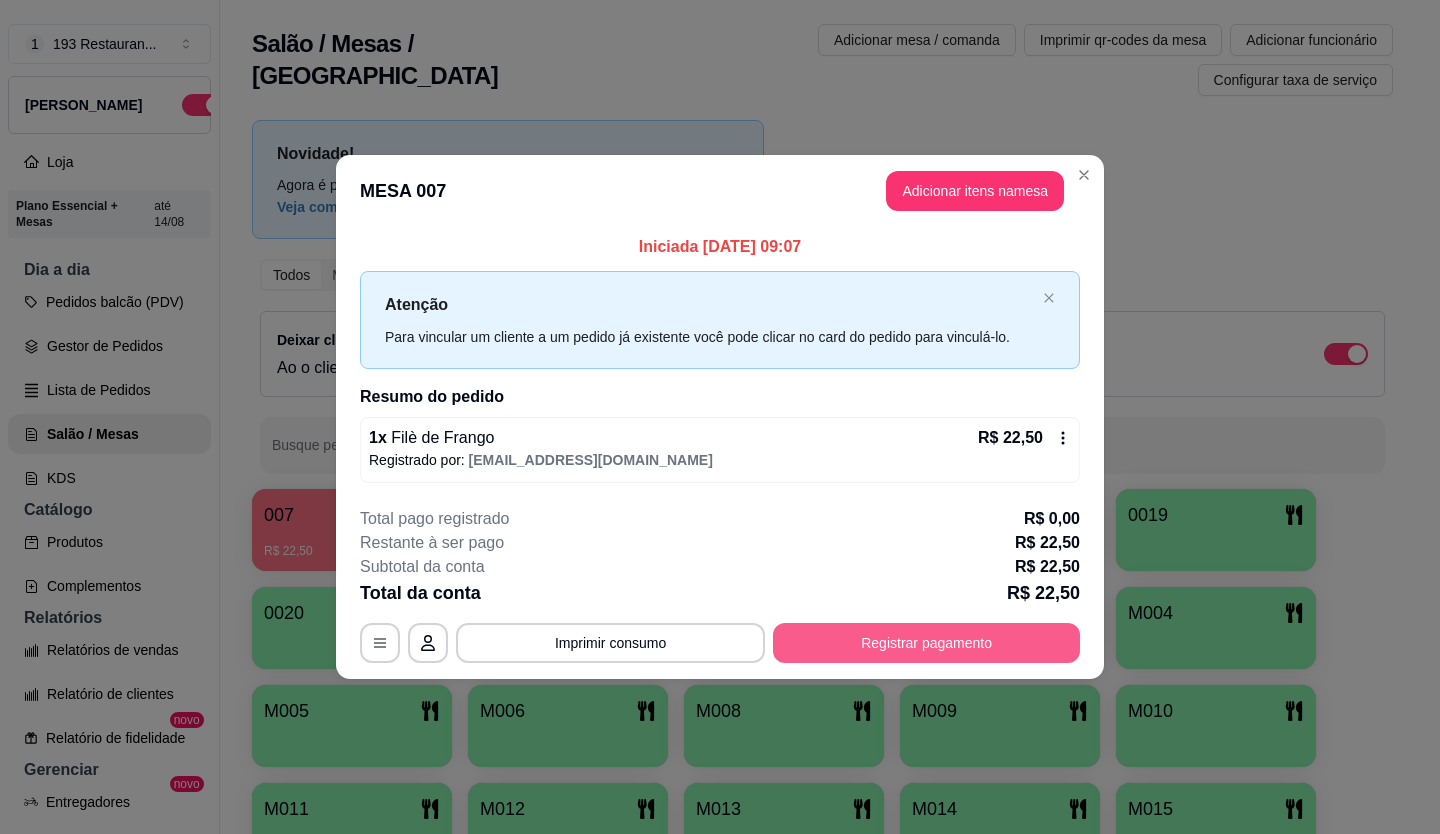 click on "Registrar pagamento" at bounding box center [926, 643] 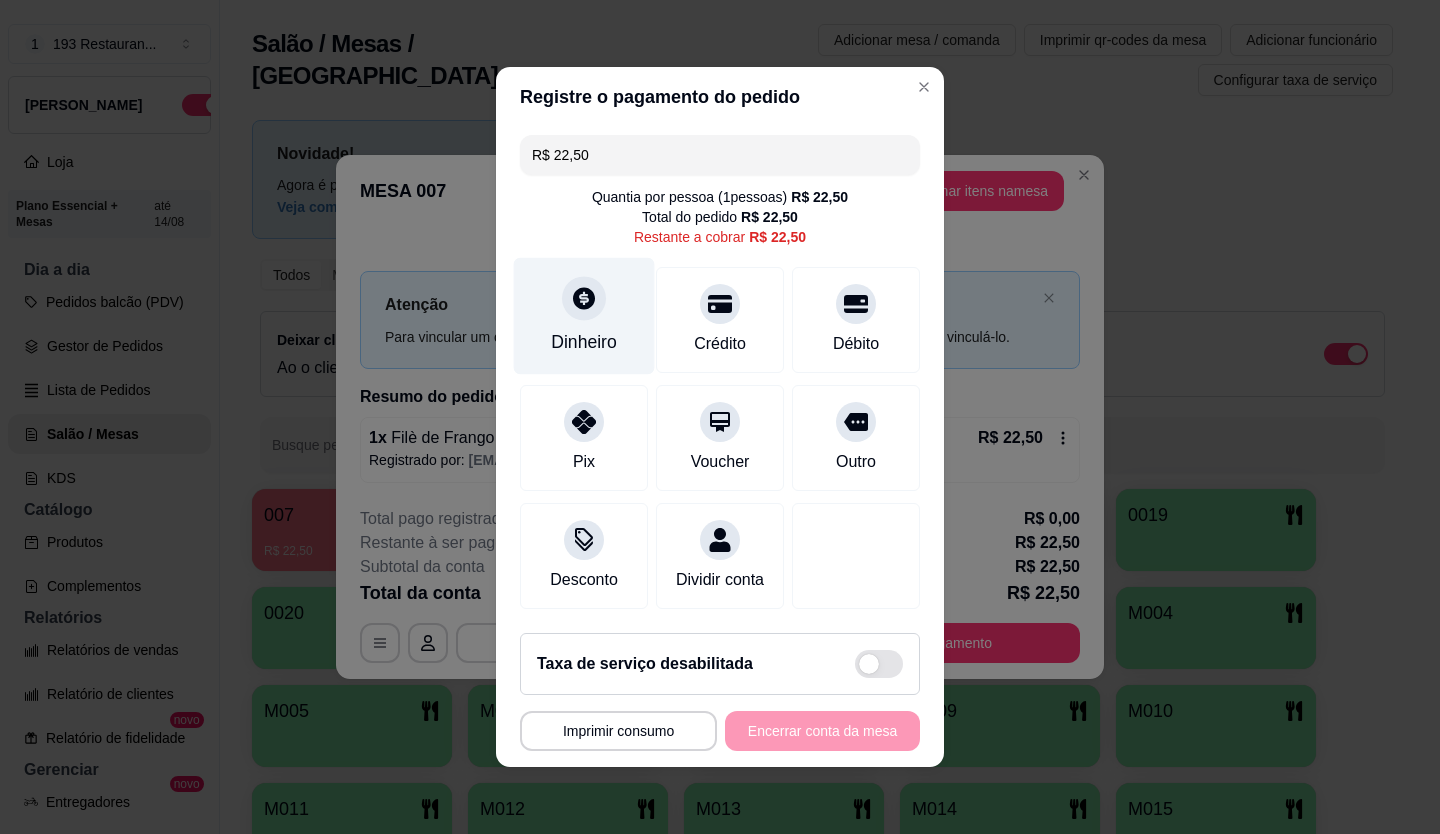 click on "Dinheiro" at bounding box center [584, 316] 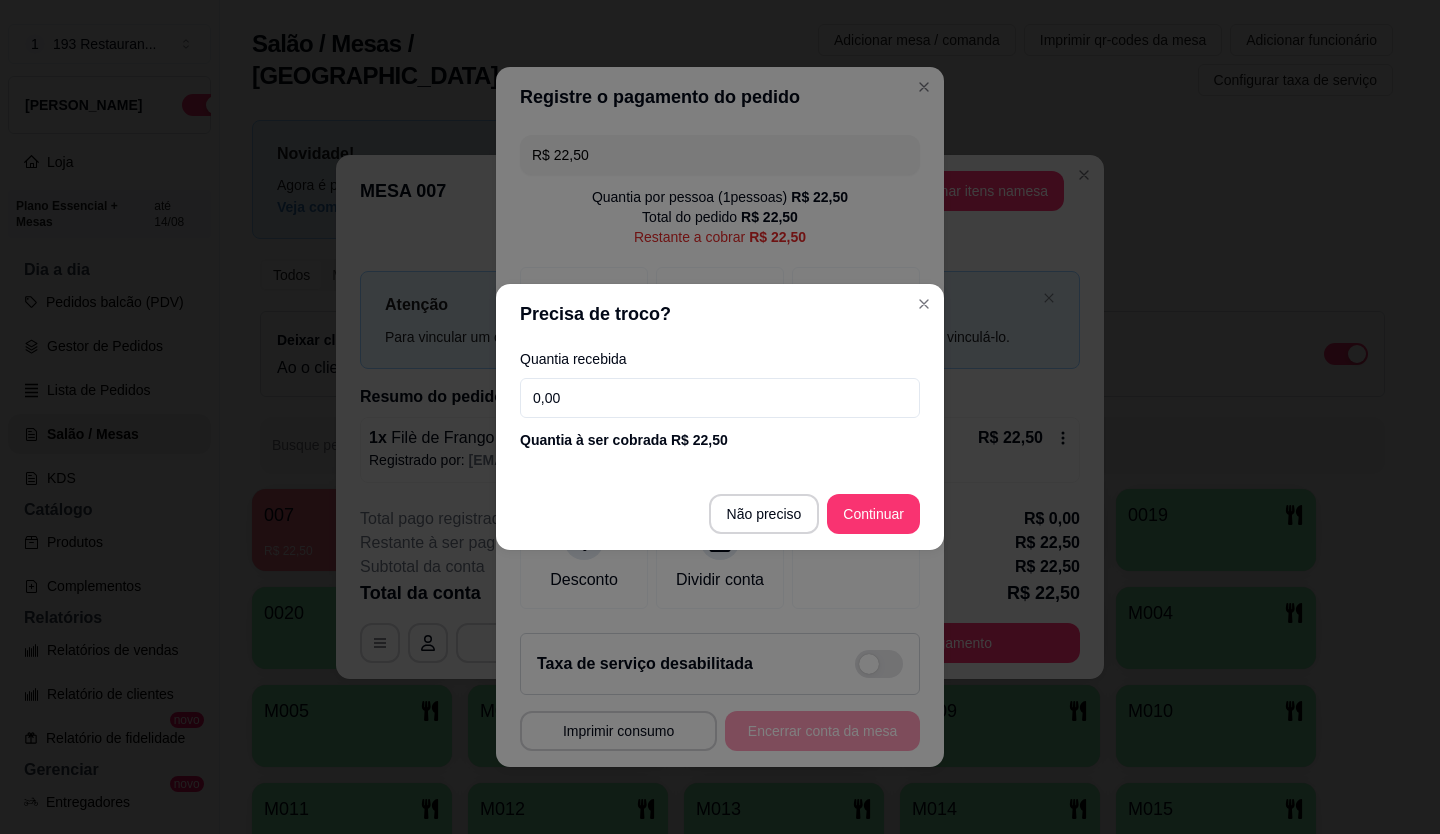 click on "0,00" at bounding box center (720, 398) 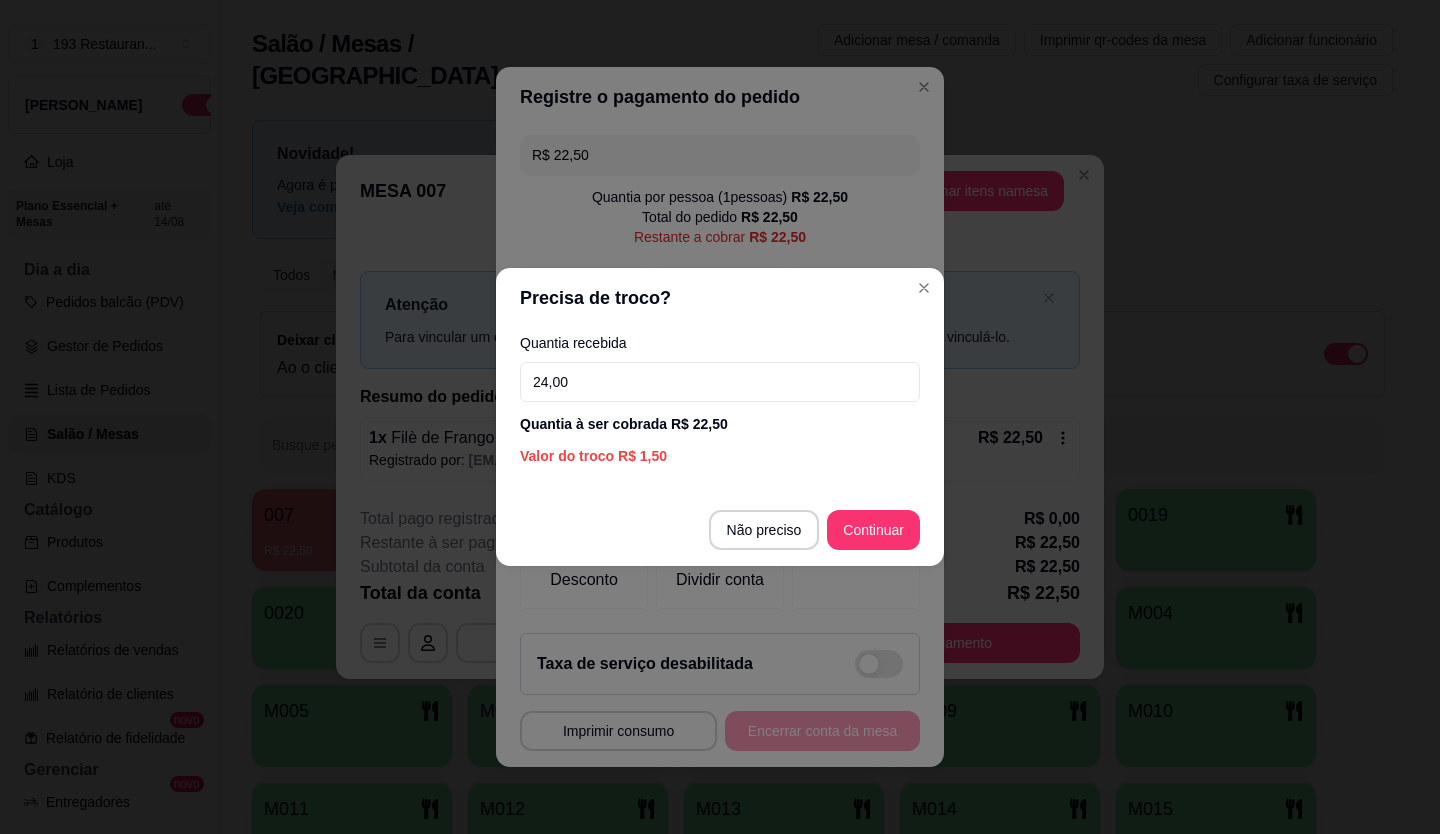 click on "24,00" at bounding box center [720, 382] 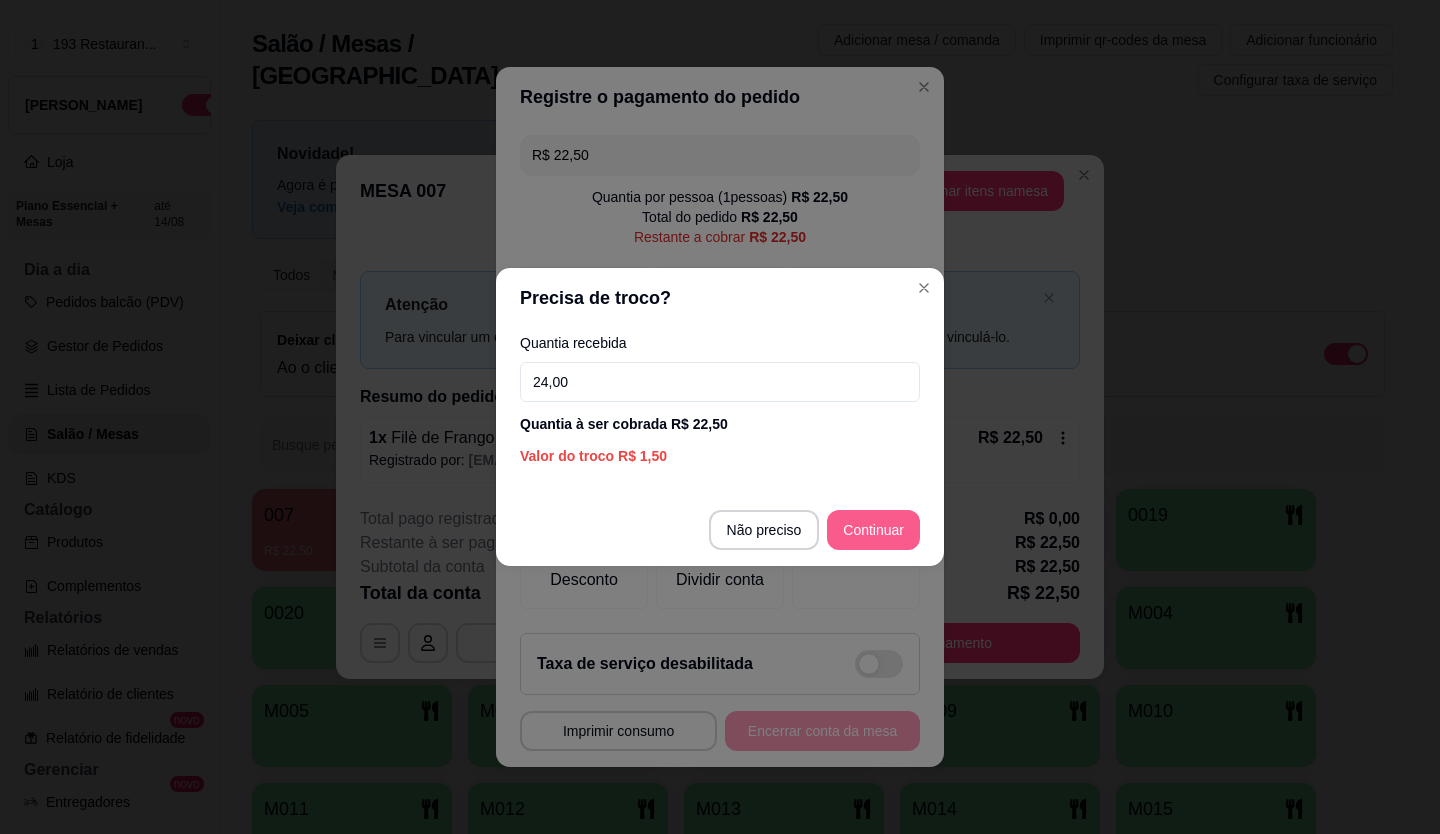 type on "24,00" 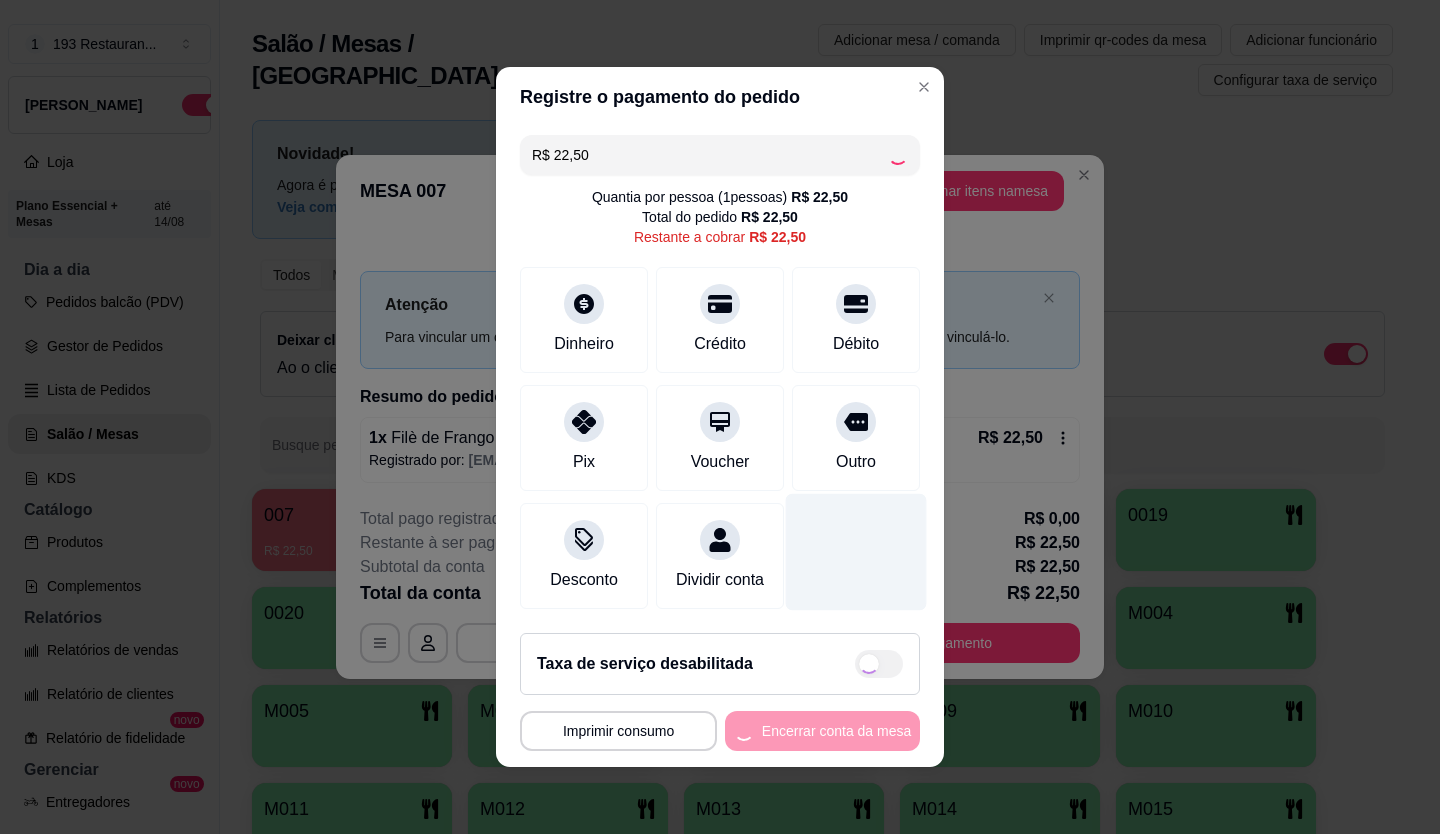 scroll, scrollTop: 9, scrollLeft: 0, axis: vertical 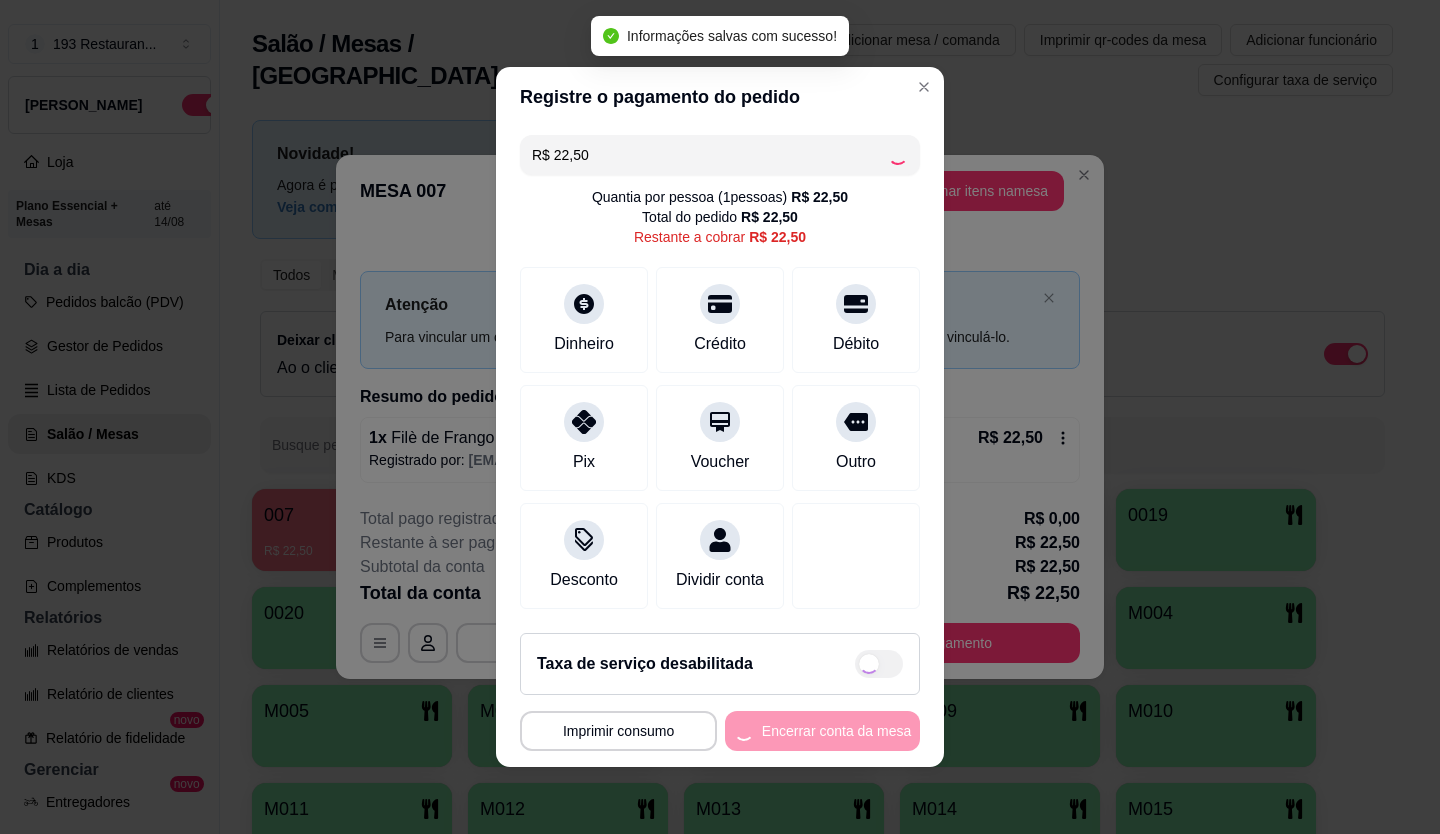 type on "R$ 0,00" 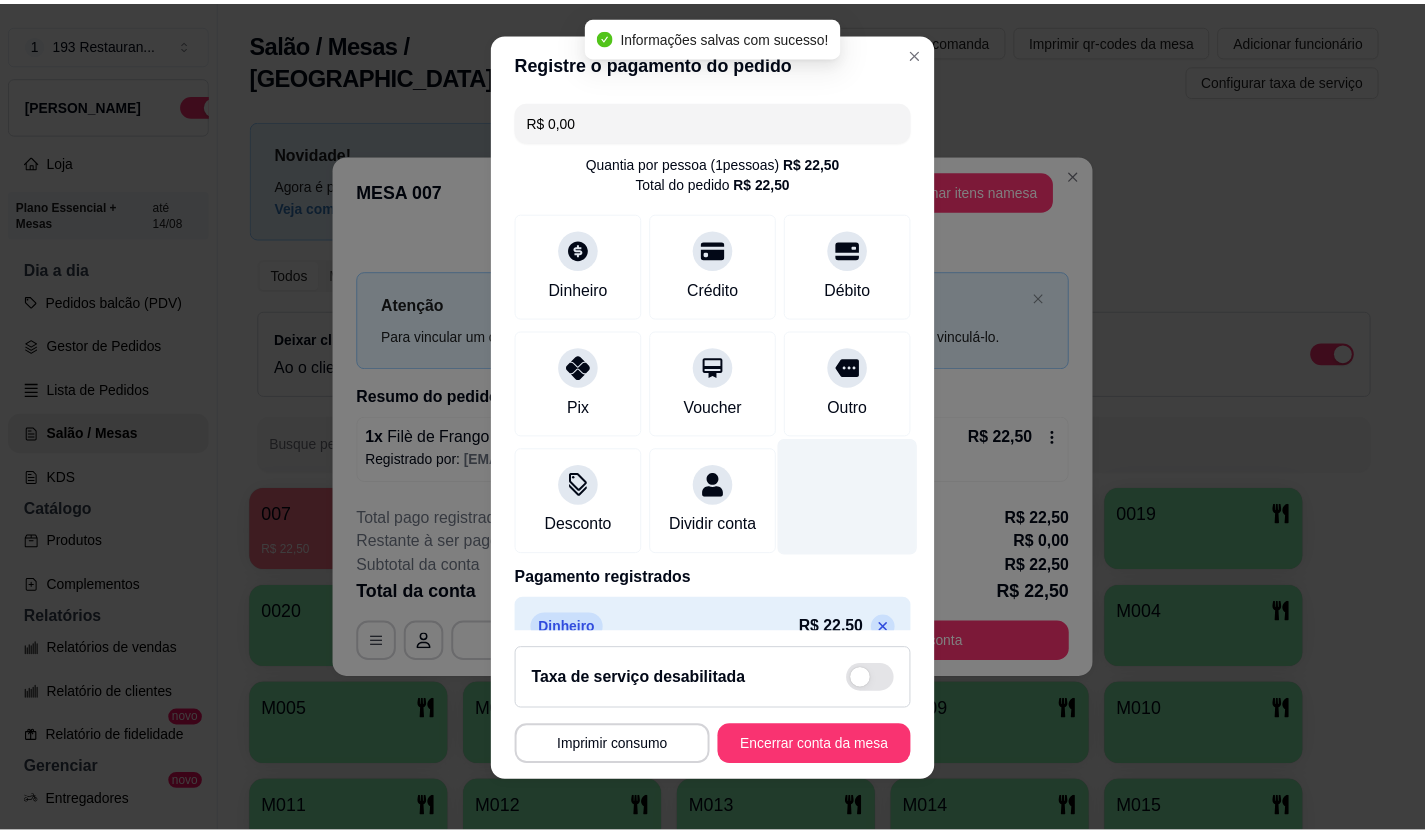 scroll, scrollTop: 0, scrollLeft: 0, axis: both 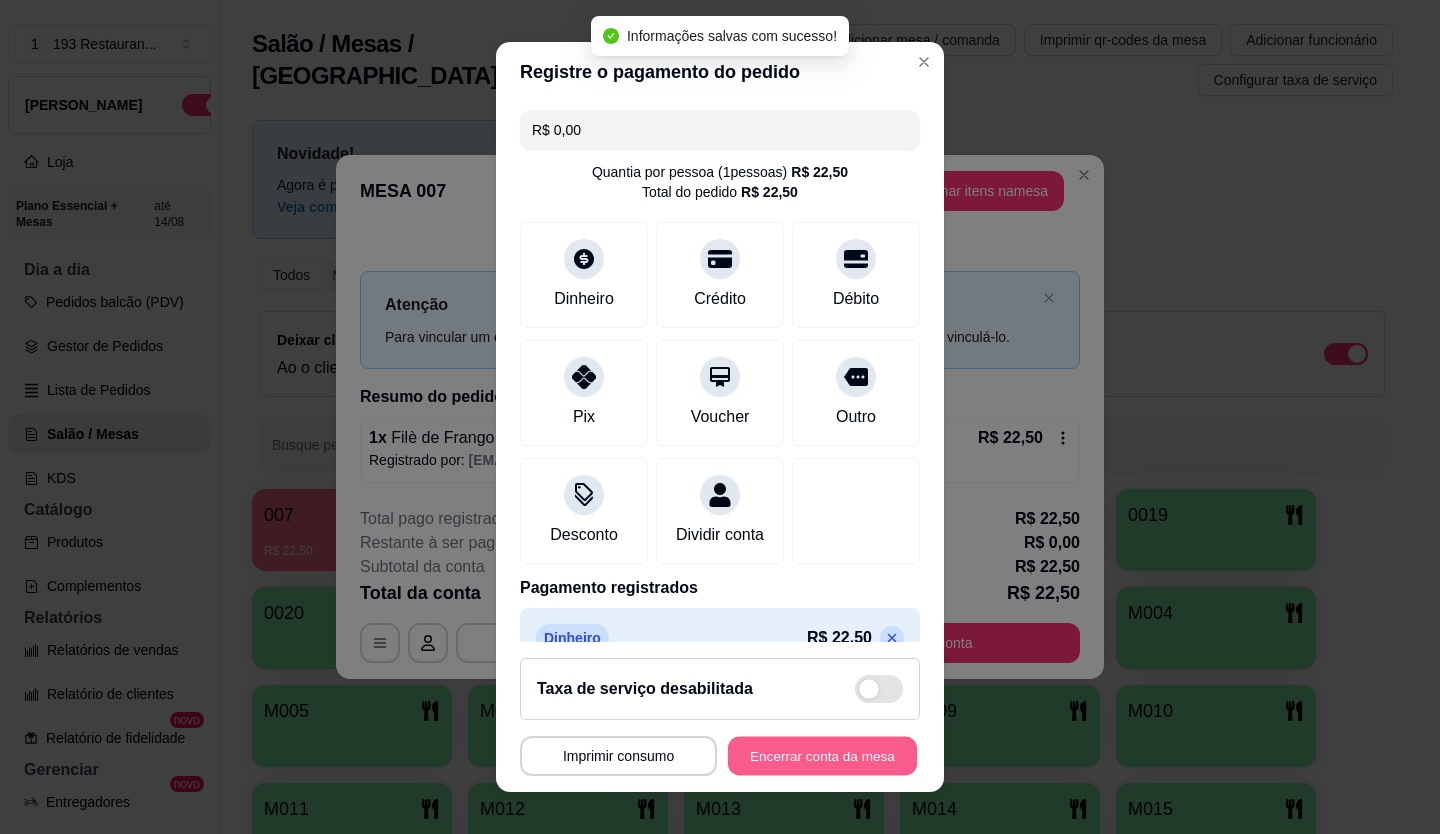 click on "Encerrar conta da mesa" at bounding box center [822, 756] 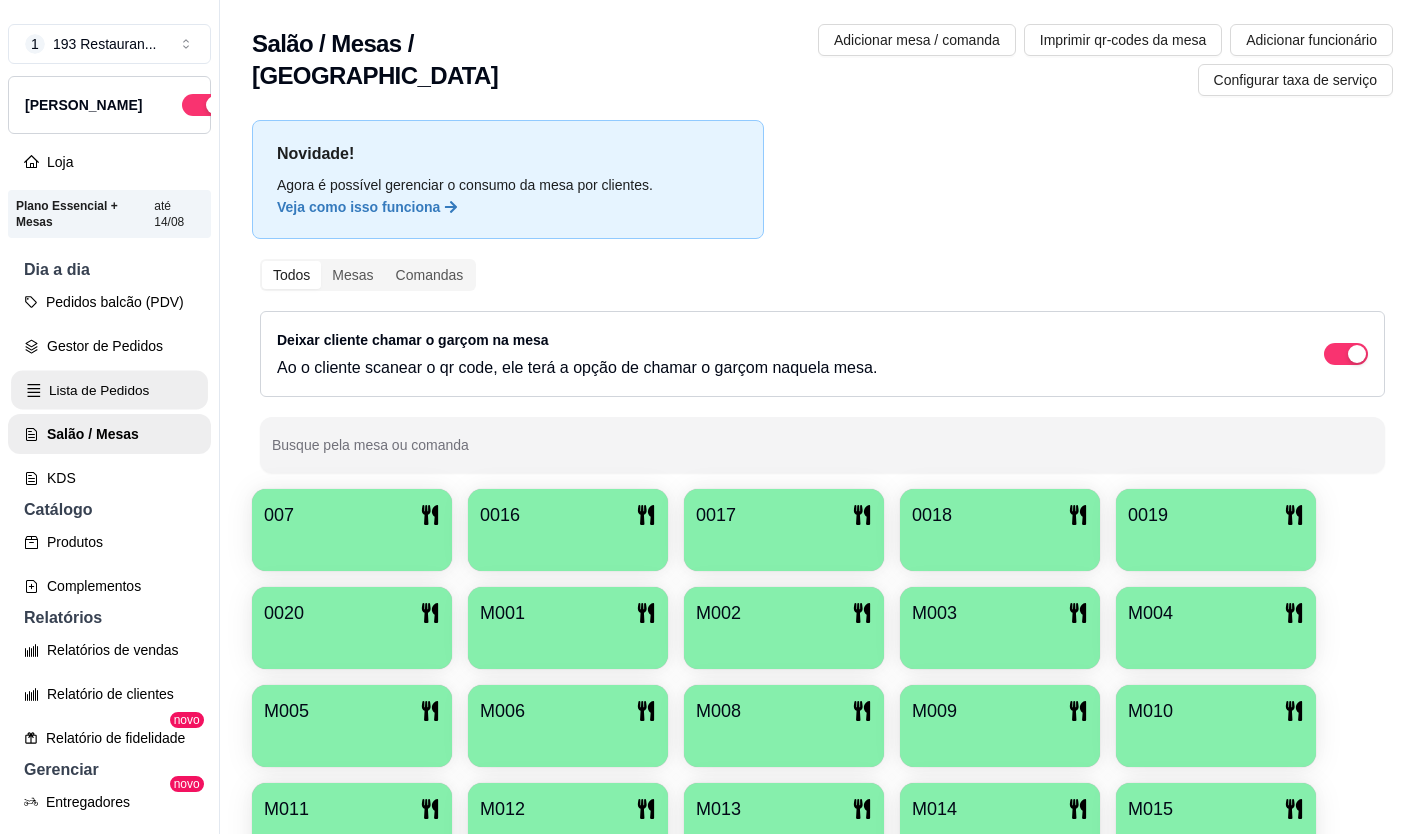 click on "Lista de Pedidos" at bounding box center [109, 390] 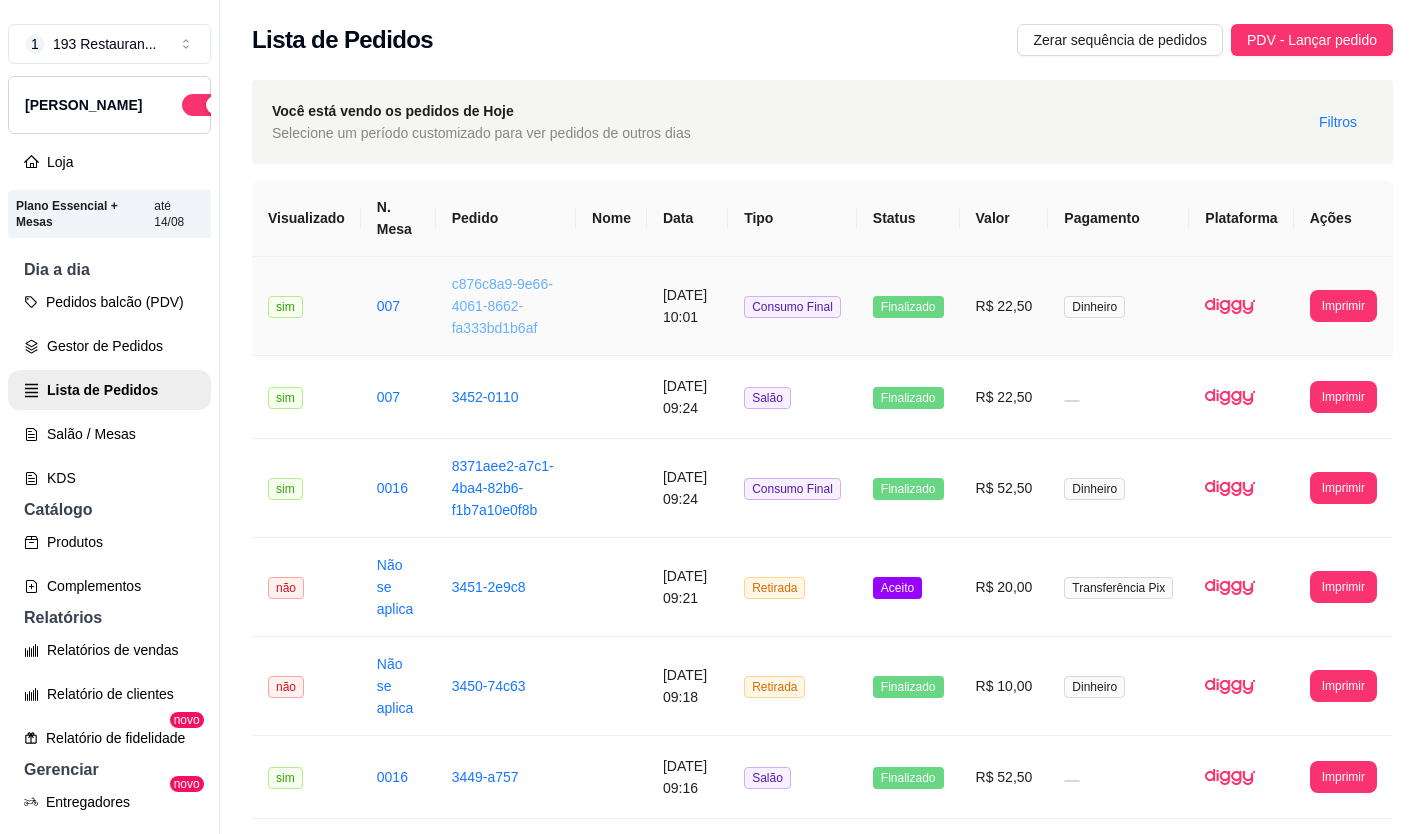 drag, startPoint x: 586, startPoint y: 329, endPoint x: 474, endPoint y: 326, distance: 112.04017 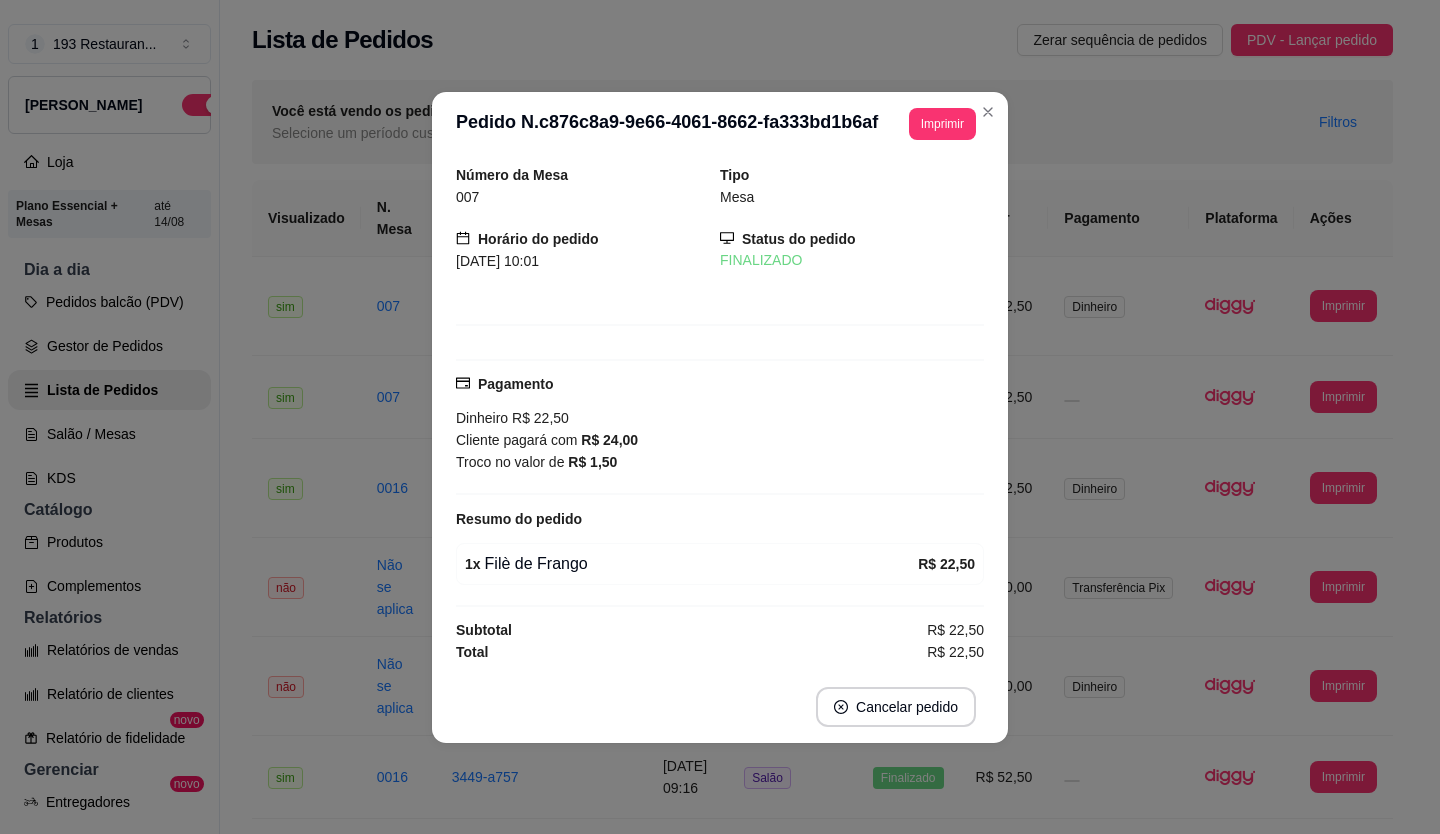 click on "Imprimir" at bounding box center [942, 124] 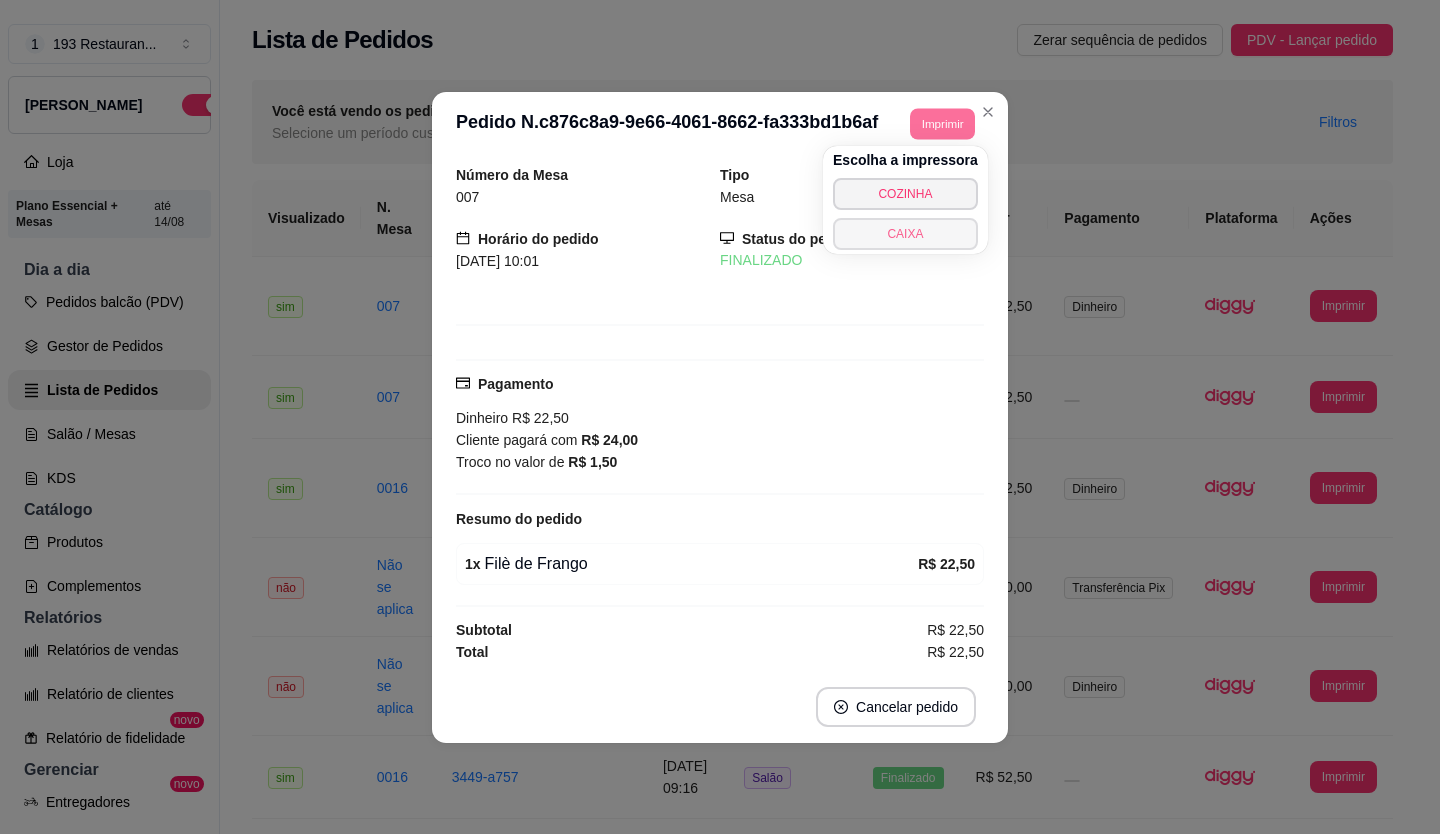 click on "CAIXA" at bounding box center (905, 234) 